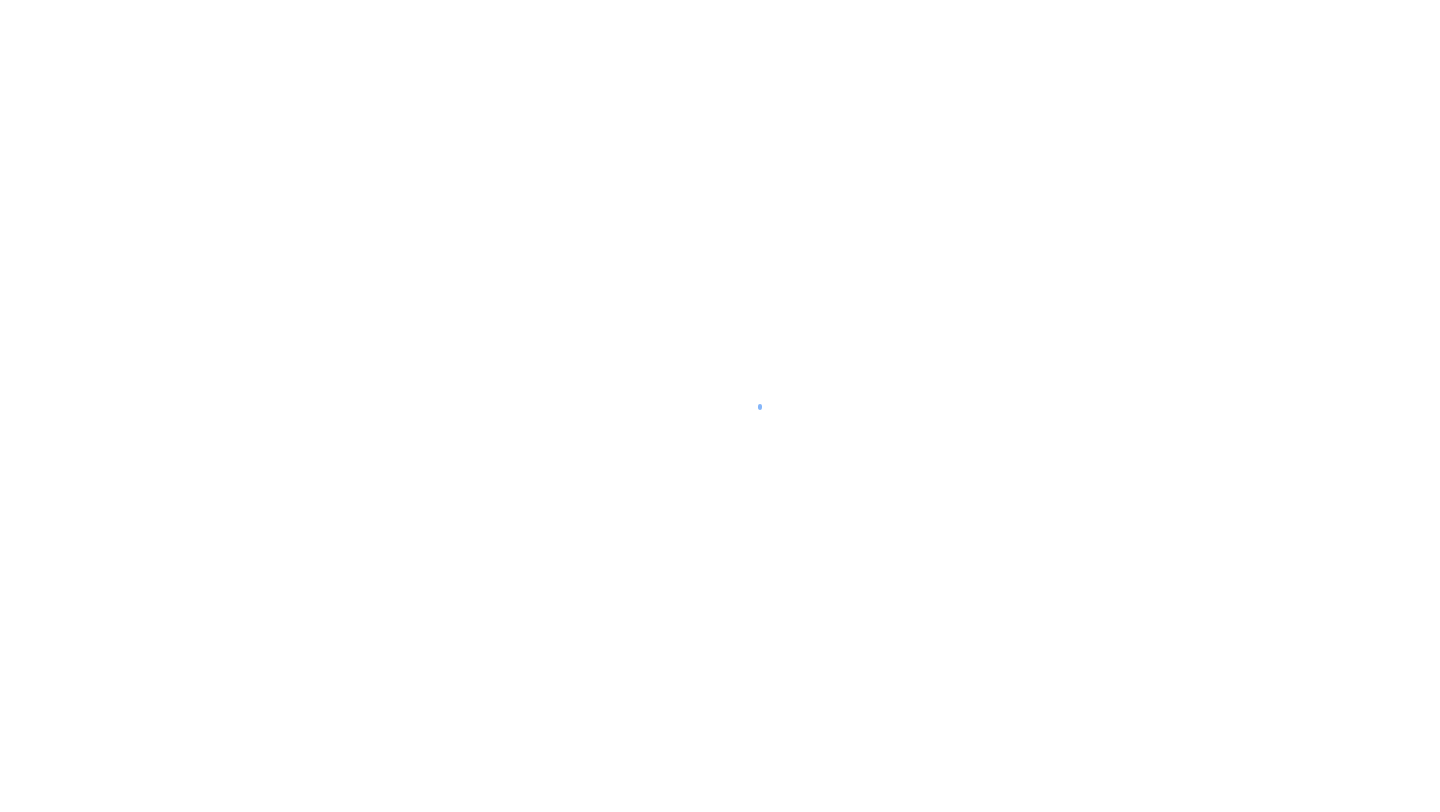 scroll, scrollTop: 0, scrollLeft: 0, axis: both 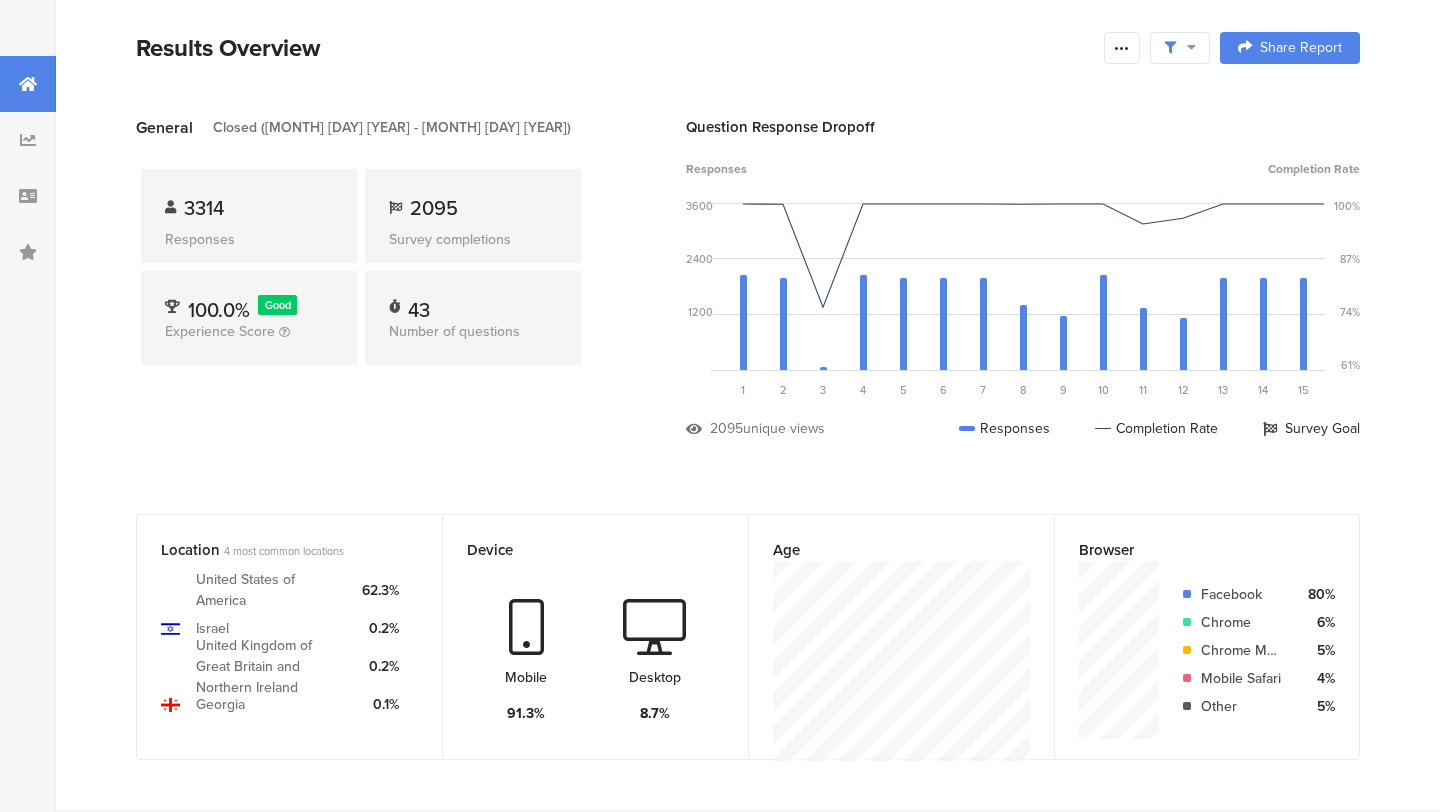 click on "General     Closed ([DATE] - [DATE])     [NUMBER]   Responses     [NUMBER]   Survey completions     100.0%   Good   Experience Score
[NUMBER]
Number of questions
Question Response Dropoff
Responses   Completion Rate
[NUMBER]
[NUMBER]
[NUMBER]
0
Sorry, your browser does not support inline SVG.
1       2
Question 3
What kind of pets would you want to have?
[NUMBER]   views     [NUMBER]   responses   75.5%   completion rate       3       4       5
Question 6
[NUMBER]   views     [NUMBER]   responses   100.0%   completion rate" at bounding box center (748, 4048) 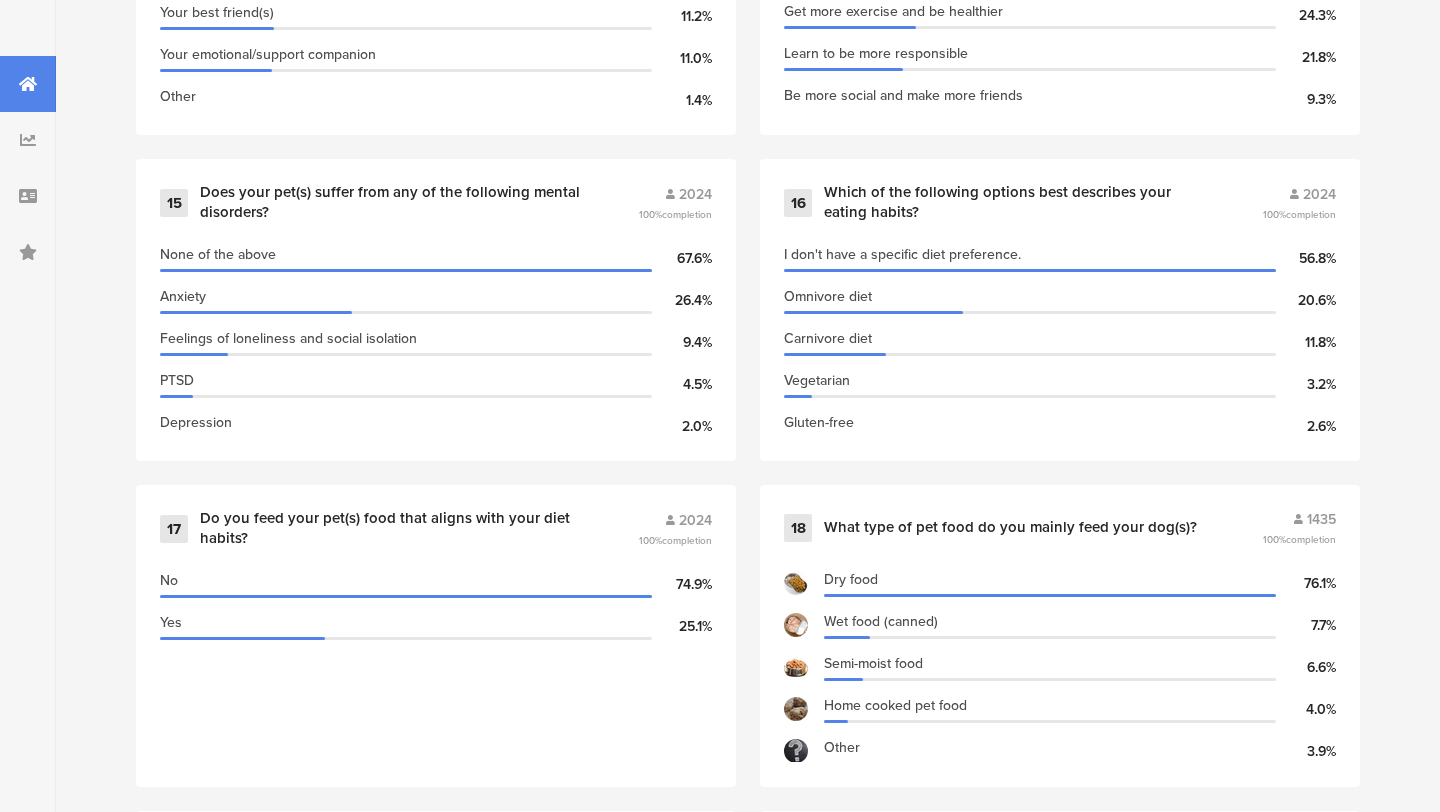 scroll, scrollTop: 3032, scrollLeft: 0, axis: vertical 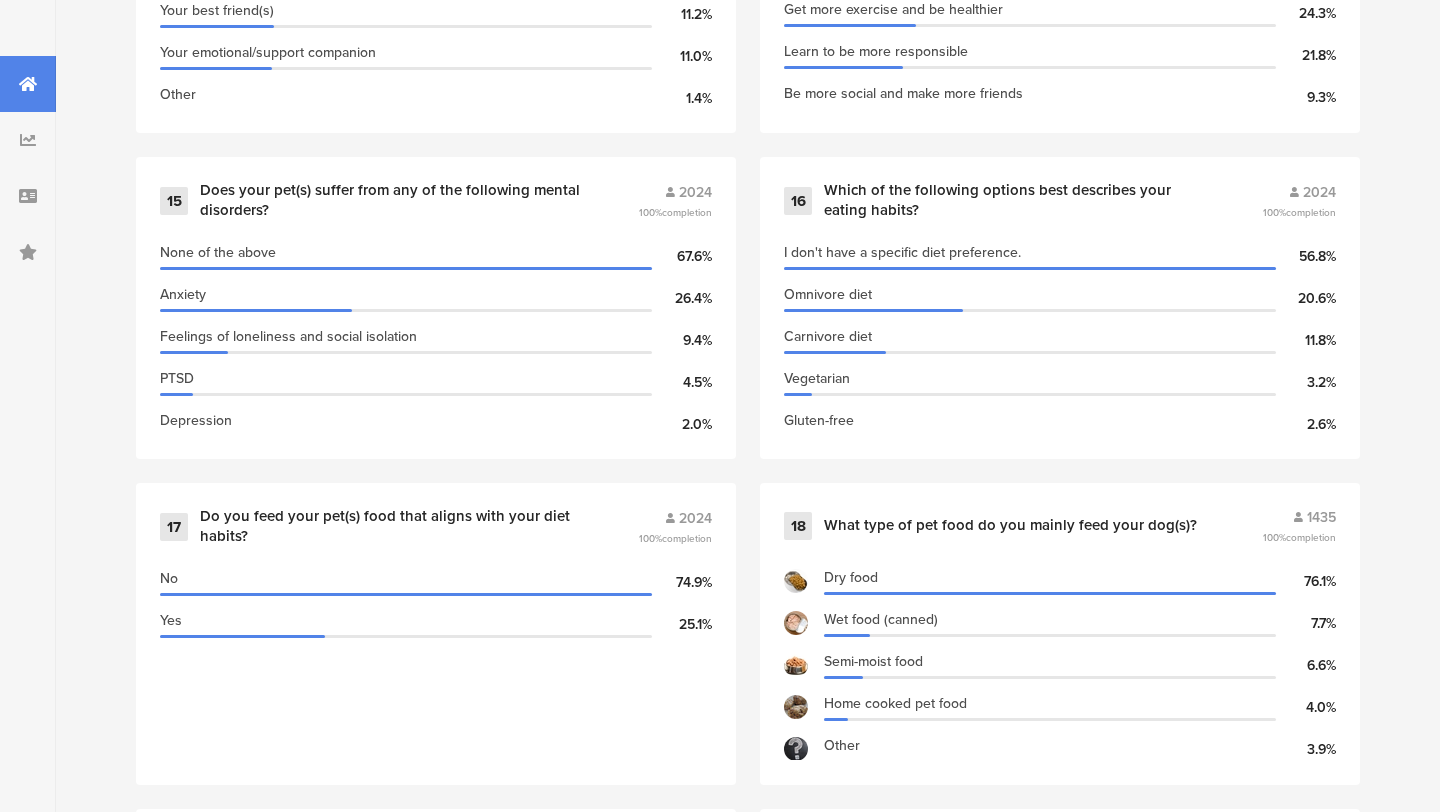 click on "1   Do you have pets?     [NUMBER]   100%  completion       Yes, I currently have pets.
96.6%
No, but I’m considering having pets in the future.
2.4%
No, I don’t plan on having pets any time soon.
1.0%
2   What kind of pet(s) do you have?     [NUMBER]   100%  completion       Dogs
70.9%
Cats
58.6%
Aquarium animals
8.6%
Reptiles and amphibians
5.9%
Rodents
5.3%
3   What kind of pets would you want to have?     [NUMBER]   76%  completion       Dogs
69.0%
Cats
43.7%
Aquarium animals
16.9%
Outdoor pets
8.5%
Birds
7.0%
4   Do you have child(ren) living in the same household with you?     [NUMBER]   100%  completion       No
73.7%
Yes
24.4%
No, but we are expecting.       5" at bounding box center (748, 1461) 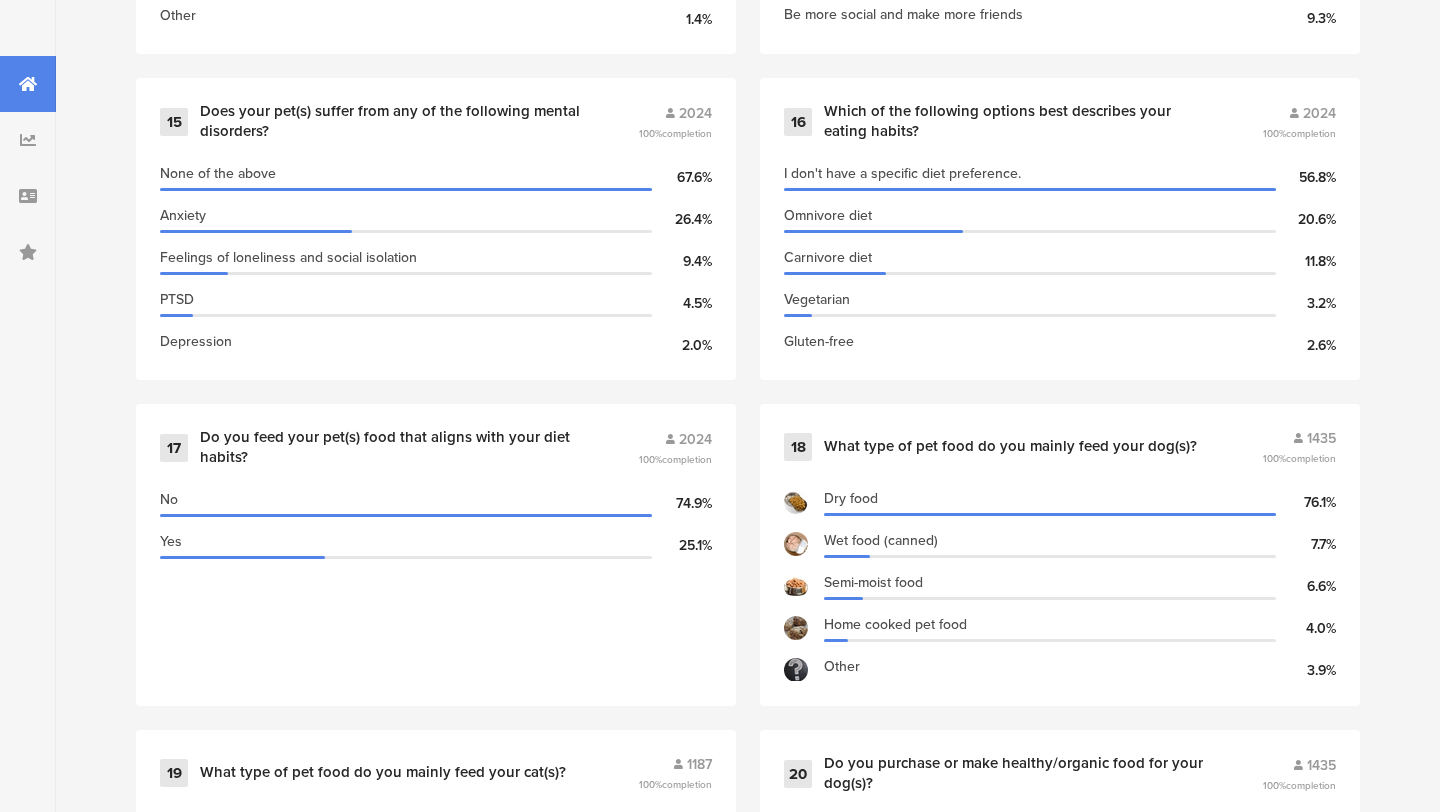 scroll, scrollTop: 3112, scrollLeft: 0, axis: vertical 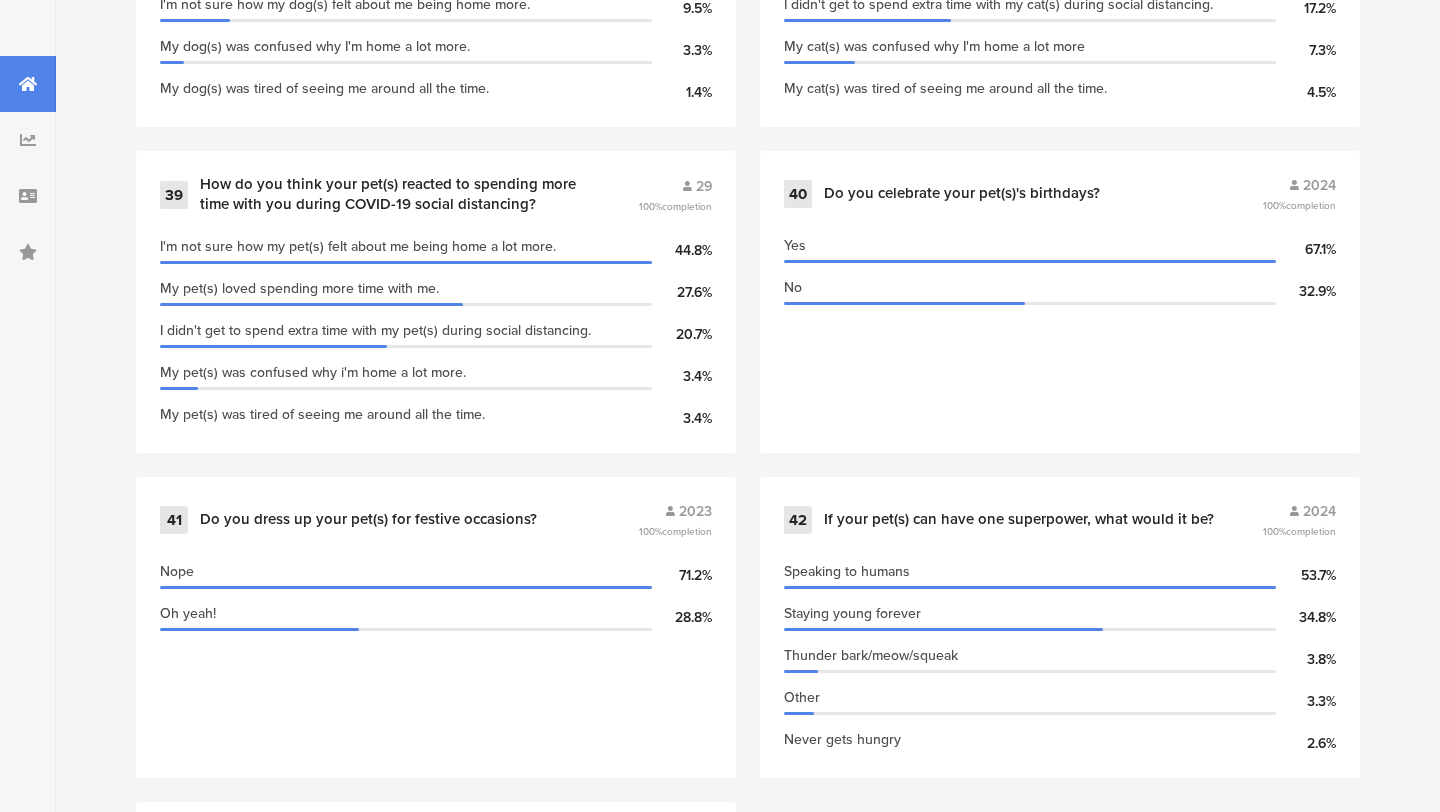 click on "1   Do you have pets?     [NUMBER]   100%  completion       Yes, I currently have pets.
96.6%
No, but I’m considering having pets in the future.
2.4%
No, I don’t plan on having pets any time soon.
1.0%
2   What kind of pet(s) do you have?     [NUMBER]   100%  completion       Dogs
70.9%
Cats
58.6%
Aquarium animals
8.6%
Reptiles and amphibians
5.9%
Rodents
5.3%
3   What kind of pets would you want to have?     [NUMBER]   76%  completion       Dogs
69.0%
Cats
43.7%
Aquarium animals
16.9%
Outdoor pets
8.5%
Birds
7.0%
4   Do you have child(ren) living in the same household with you?     [NUMBER]   100%  completion       No
73.7%
Yes
24.4%
No, but we are expecting.       5" at bounding box center (748, -2457) 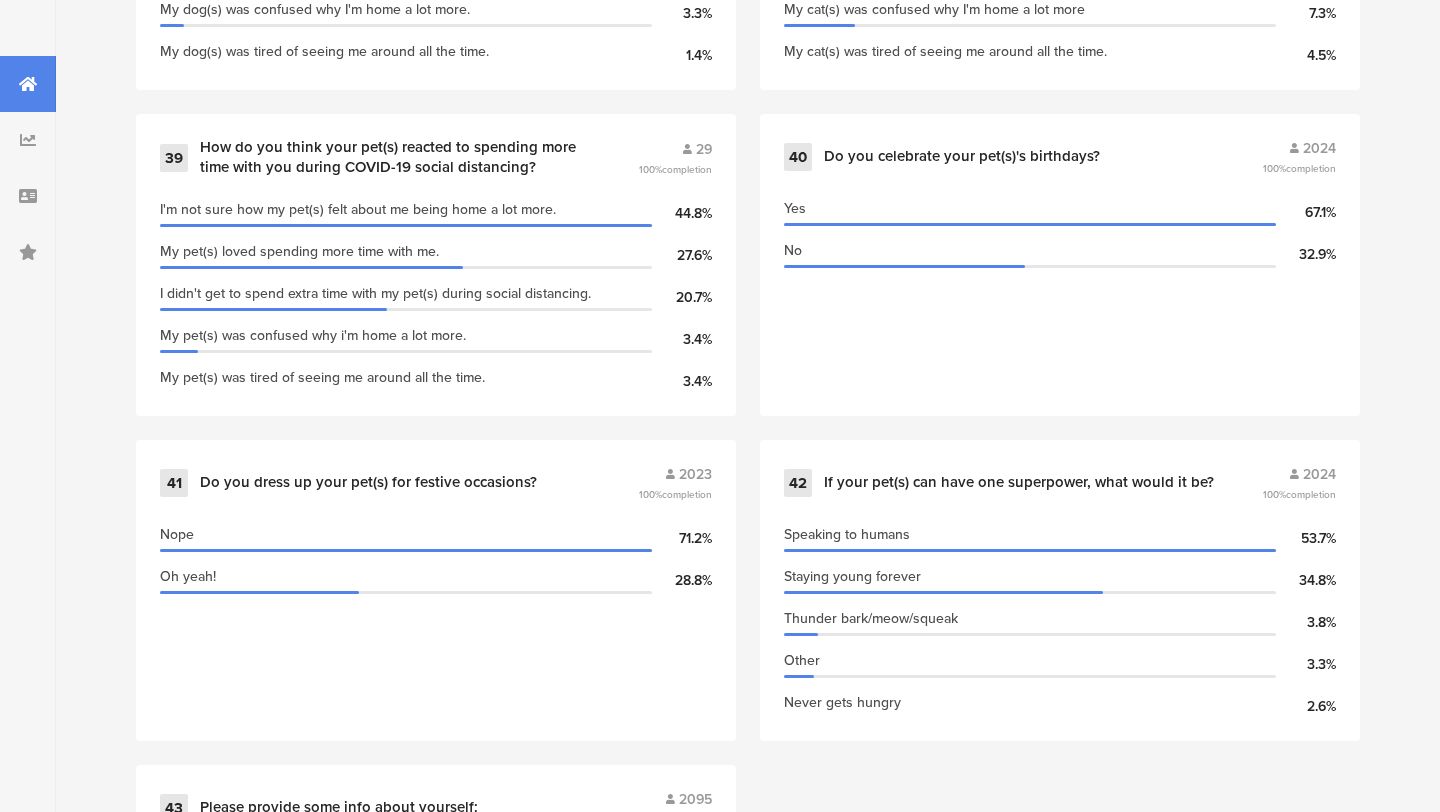 scroll, scrollTop: 6990, scrollLeft: 0, axis: vertical 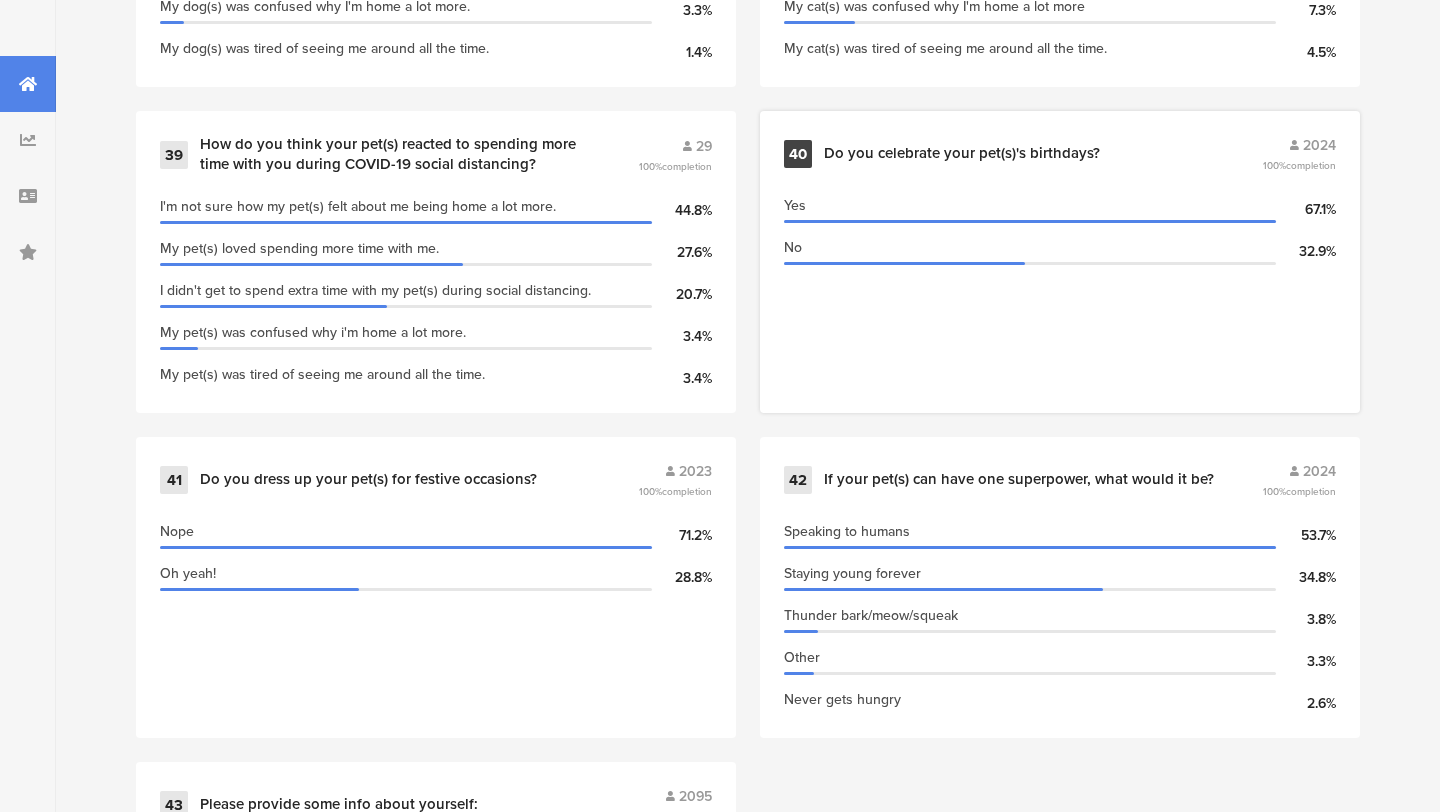 click on "67.1%" at bounding box center (1306, 209) 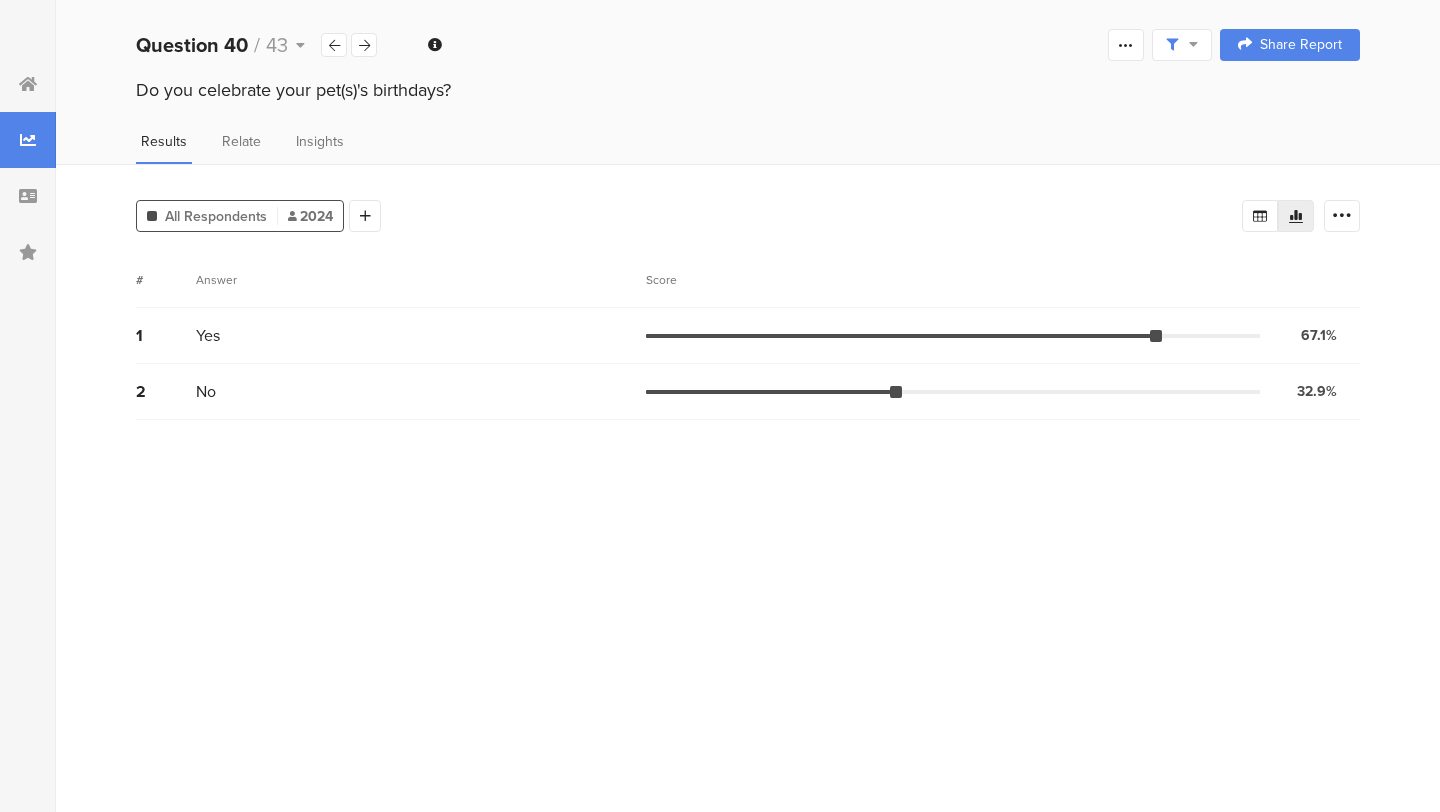 scroll, scrollTop: 0, scrollLeft: 0, axis: both 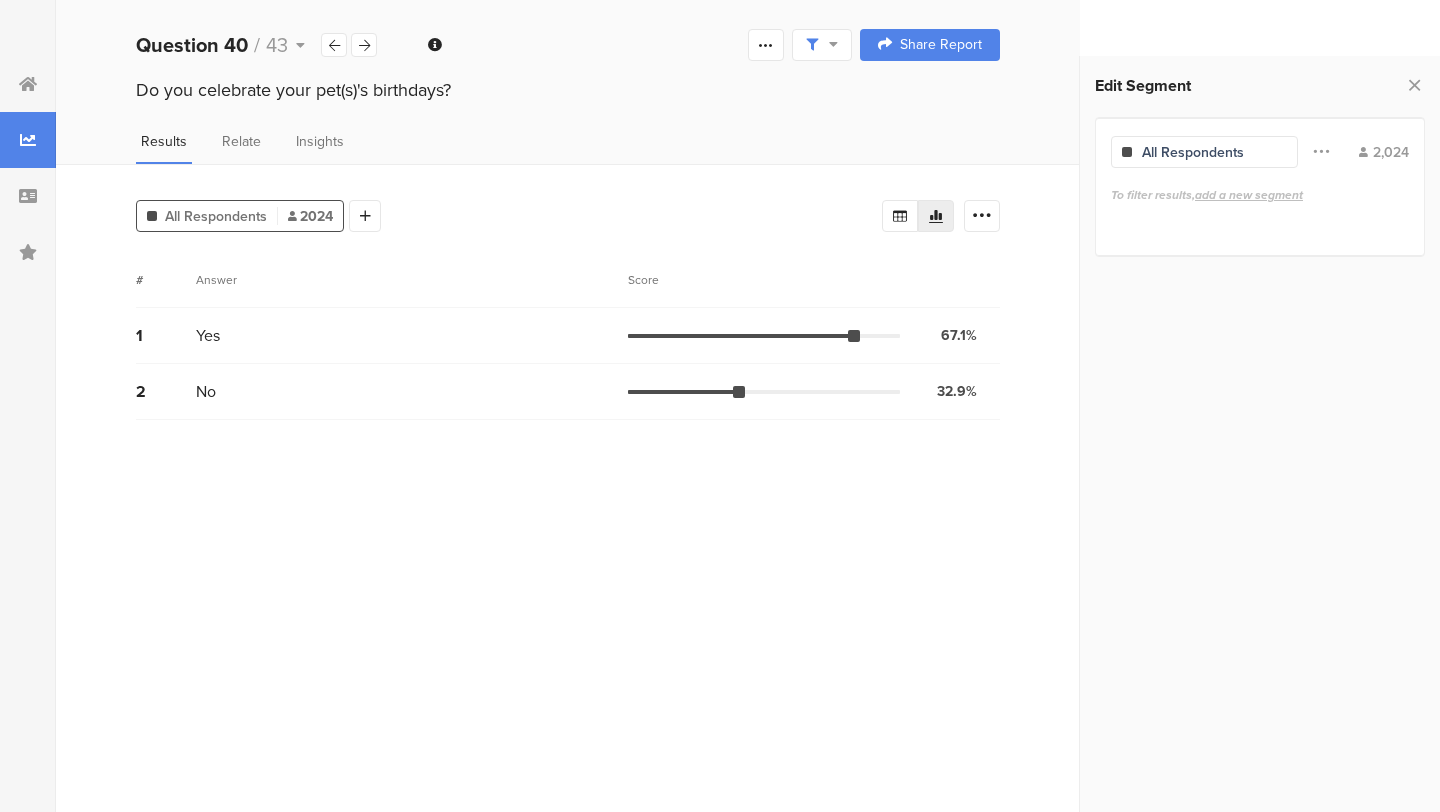 click on "All Respondents" at bounding box center (216, 216) 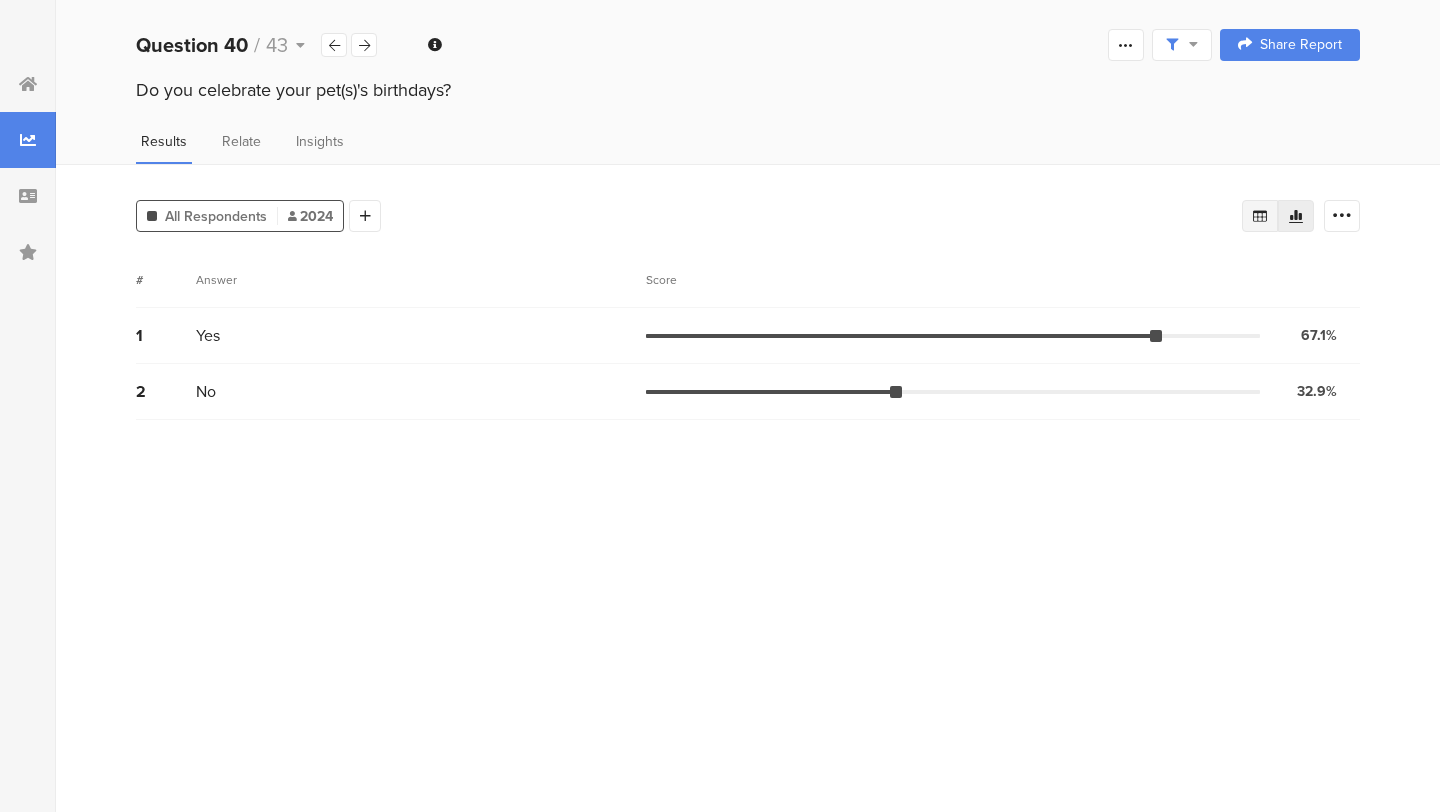 click 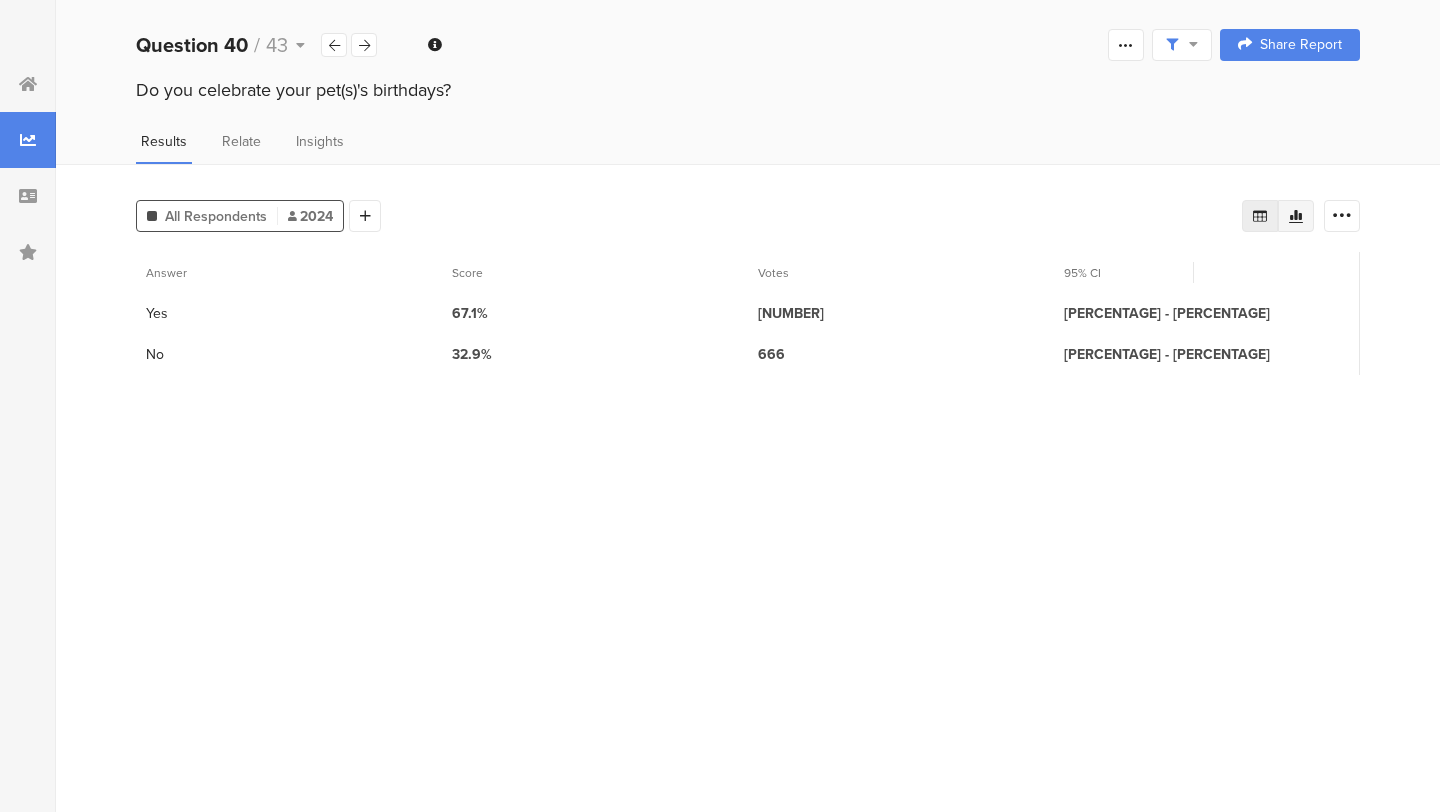 click 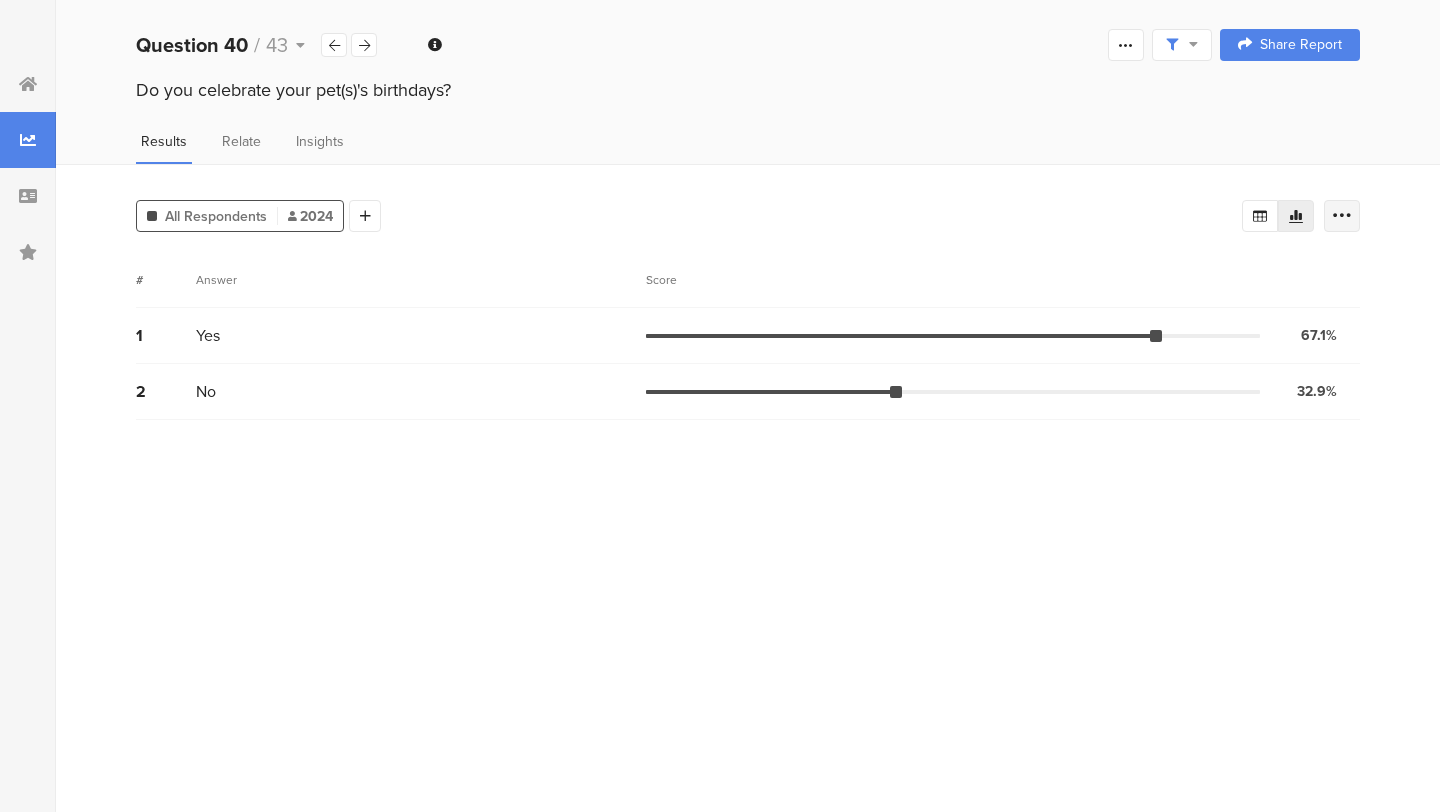 click at bounding box center (1342, 216) 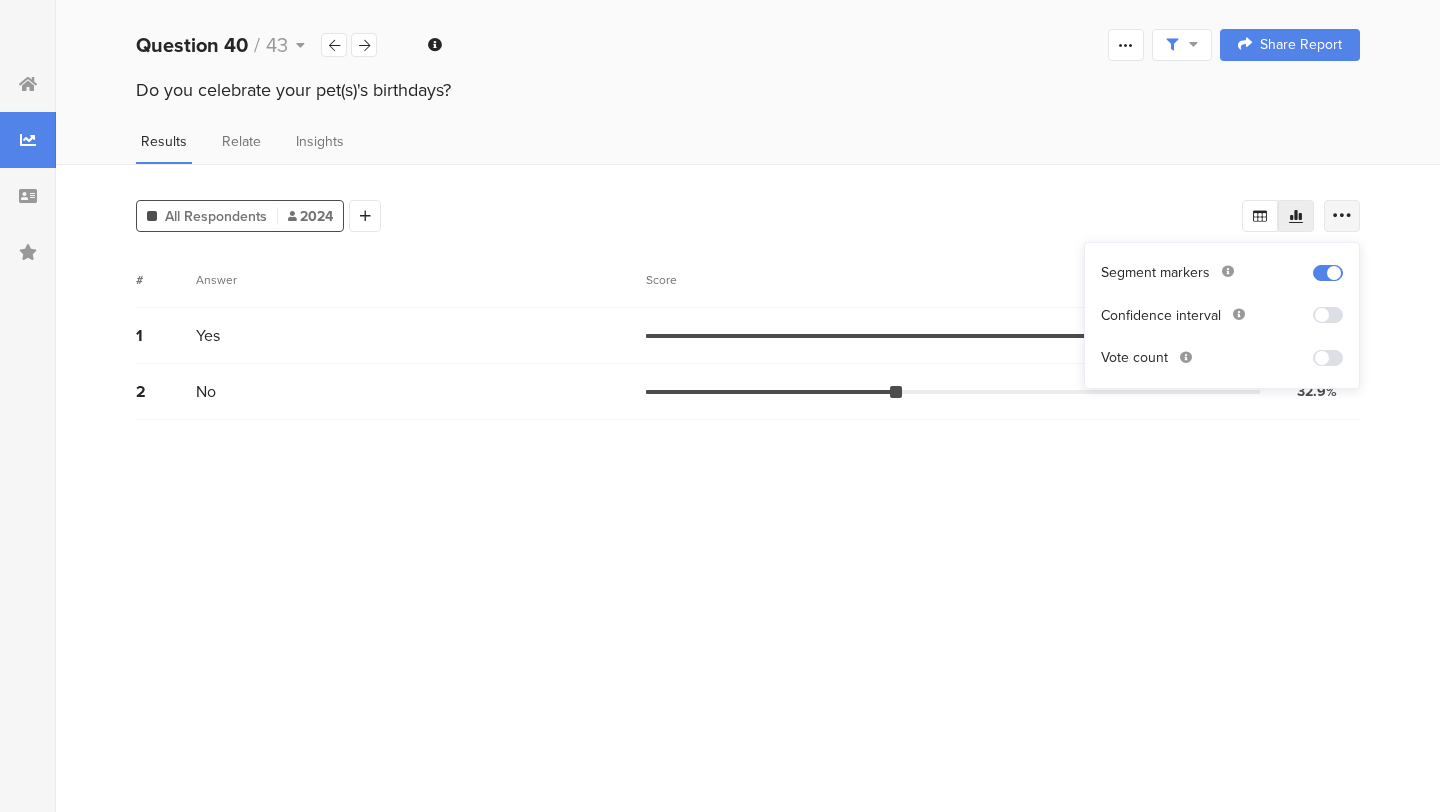 click at bounding box center [1342, 216] 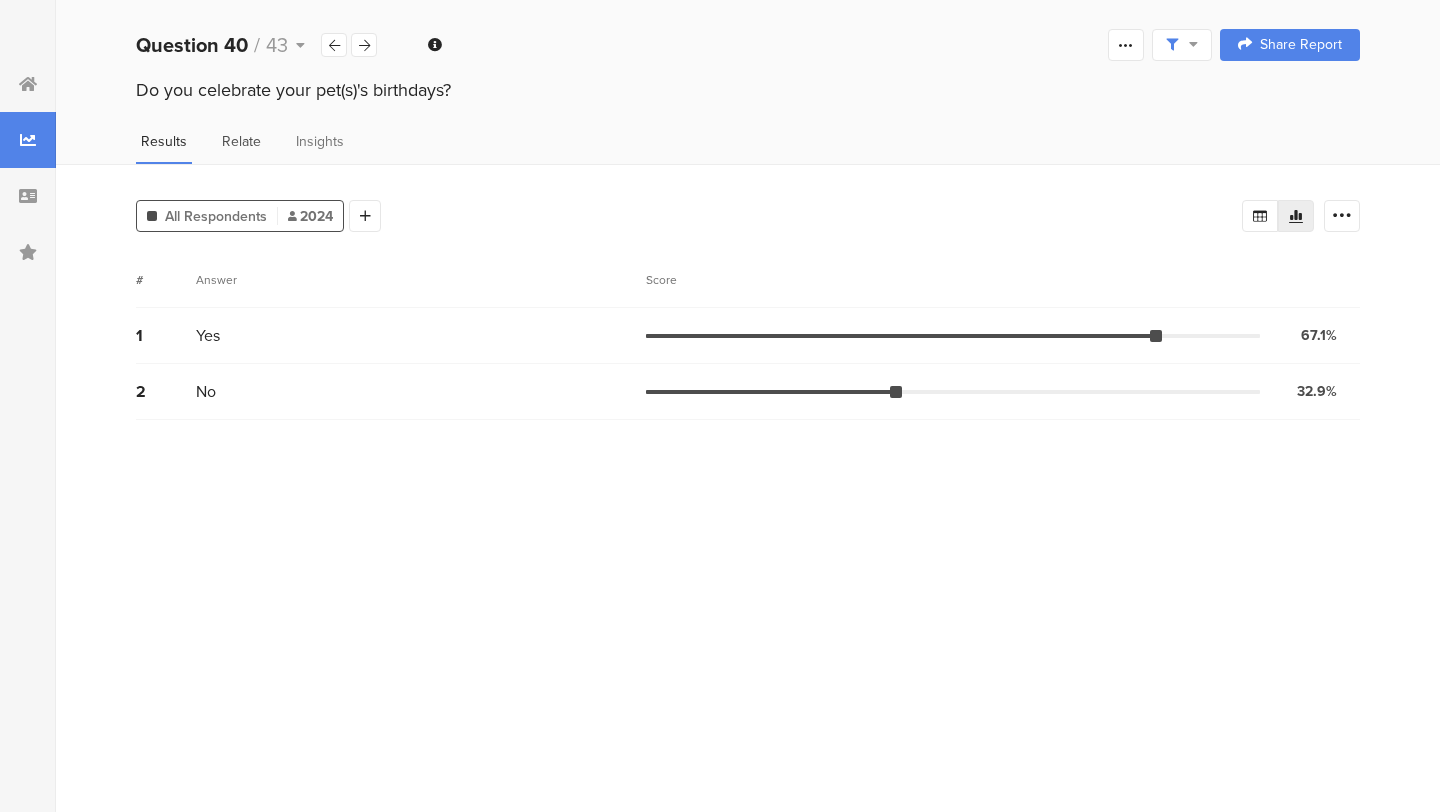click on "Relate" at bounding box center (241, 141) 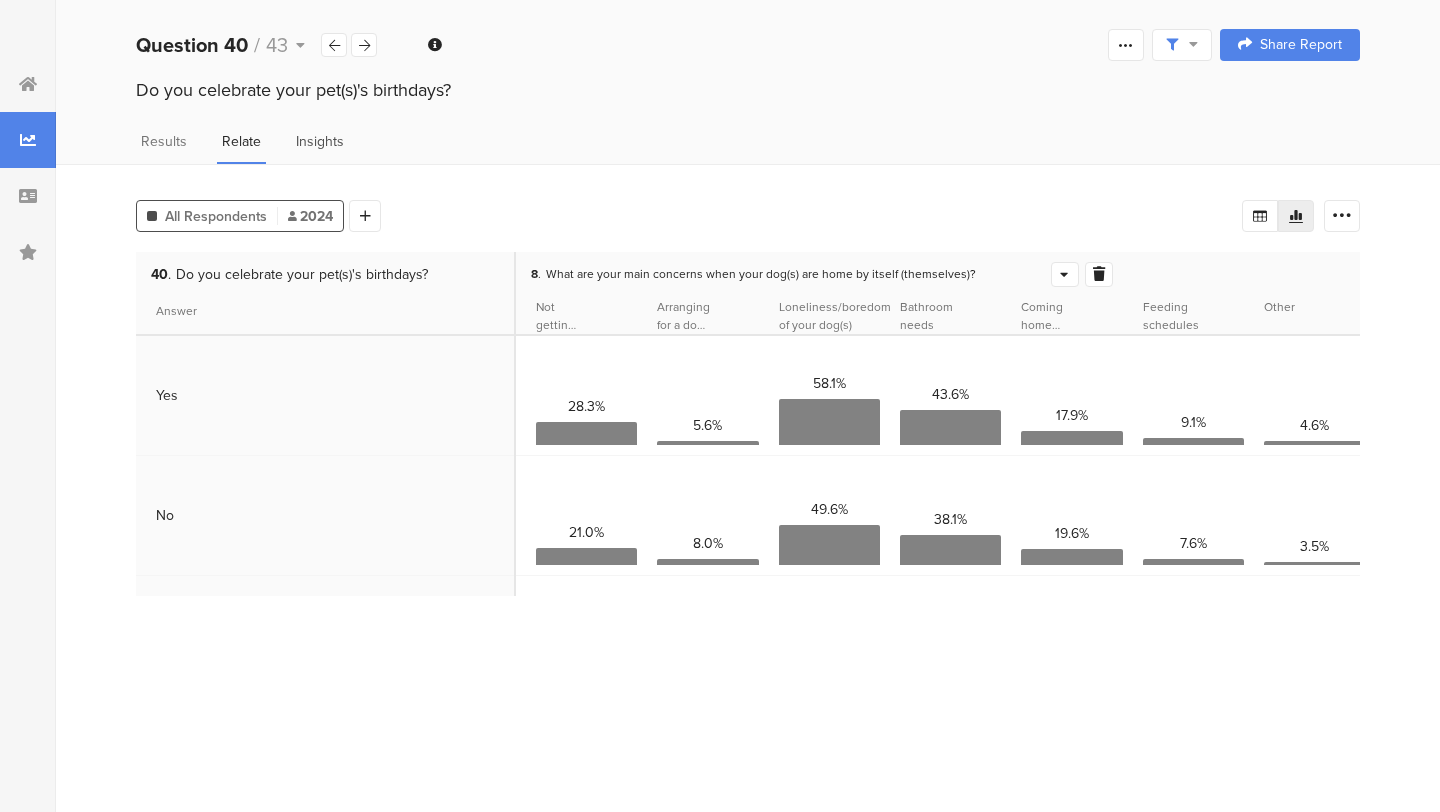 click on "Insights" at bounding box center (320, 141) 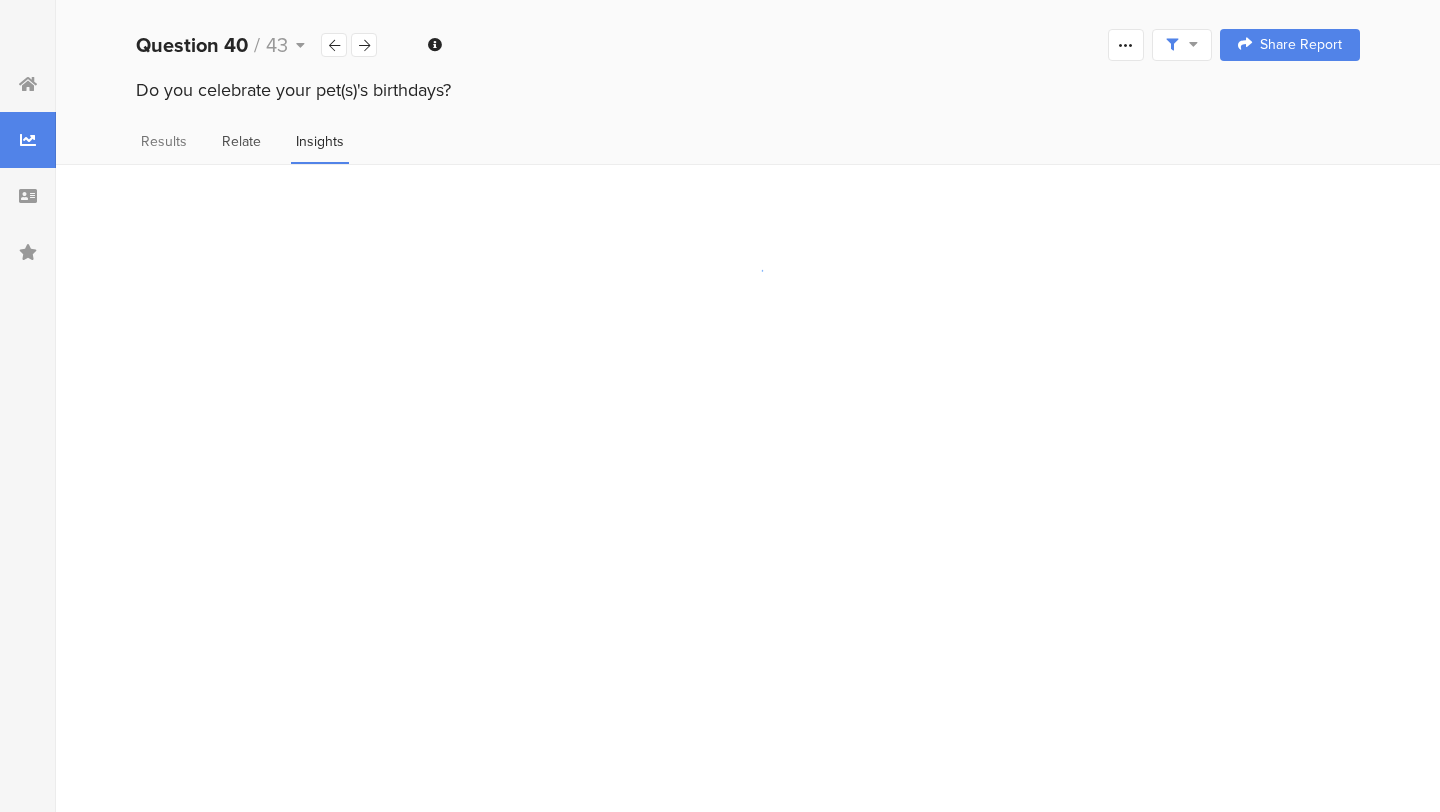 click on "Relate" at bounding box center (241, 141) 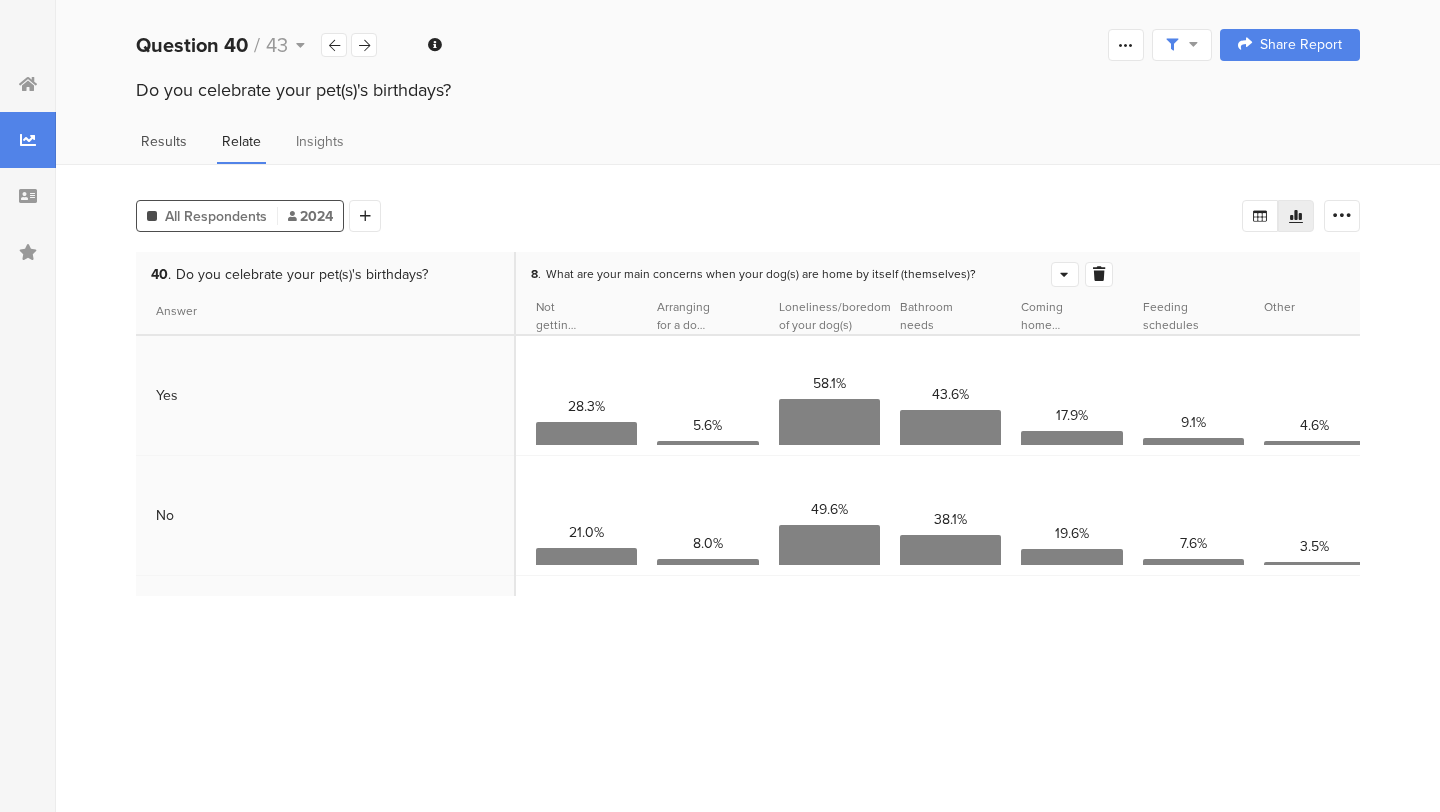 click on "Results" at bounding box center (164, 141) 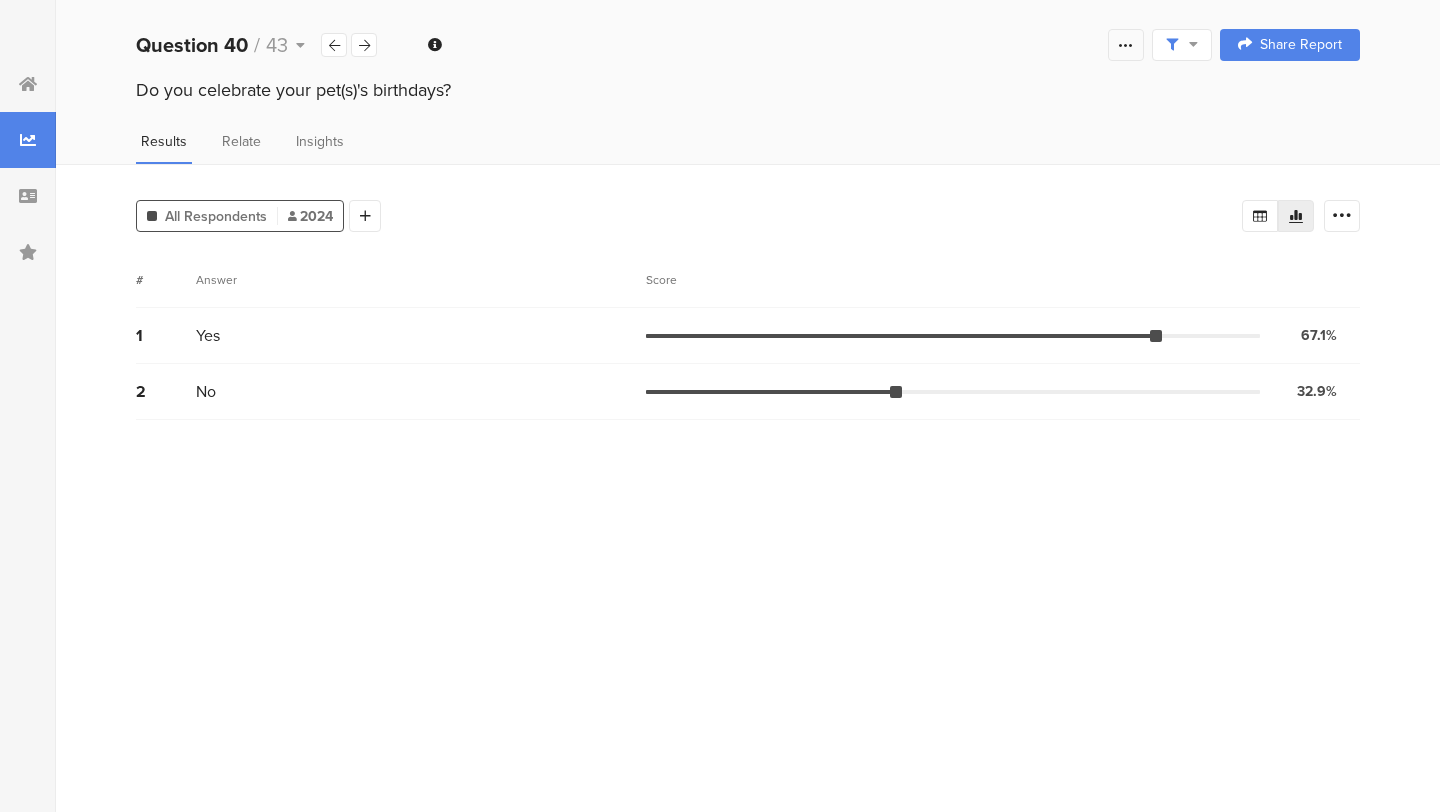click at bounding box center [1126, 45] 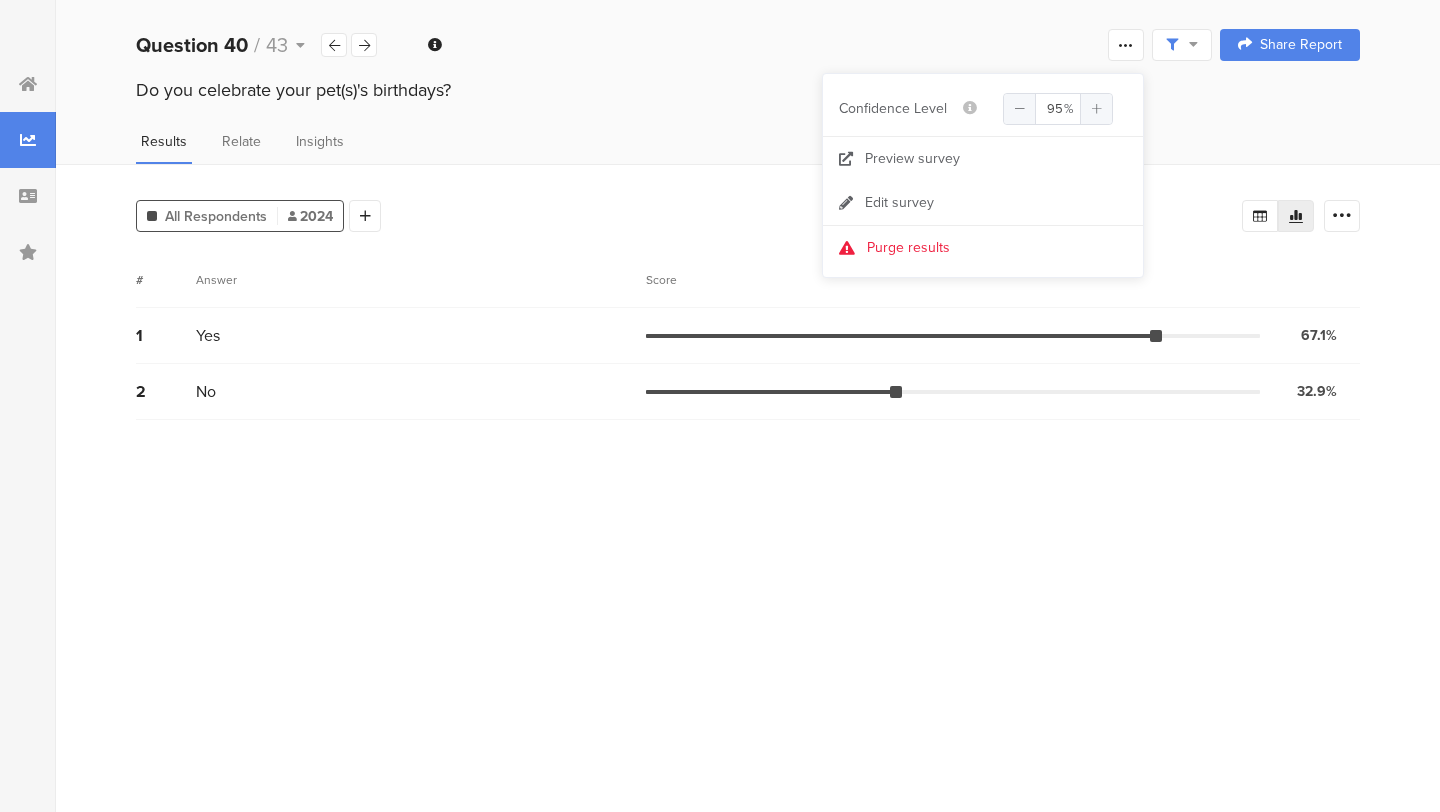 click on "Do you celebrate your pet(s)'s birthdays?" at bounding box center [748, 109] 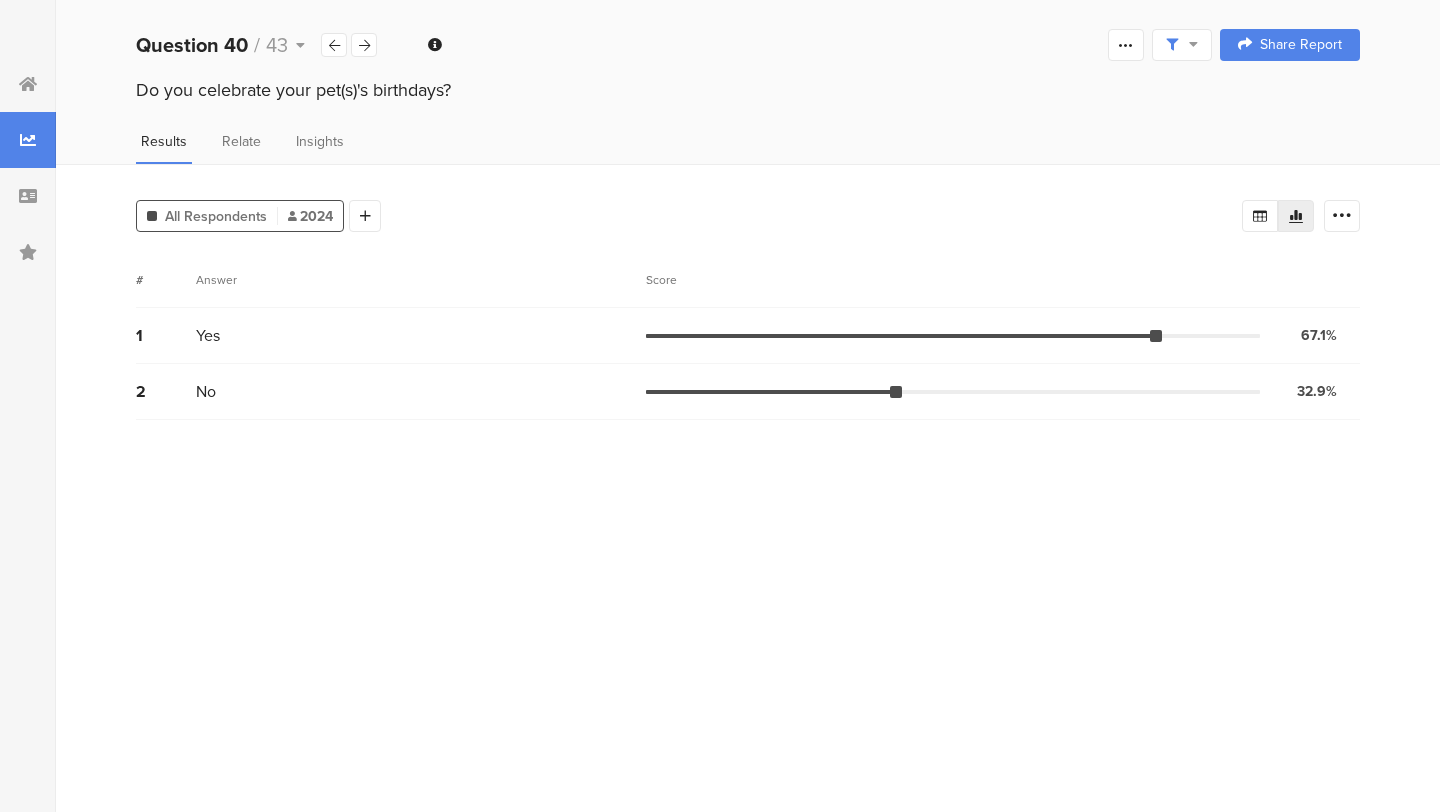 click at bounding box center [1182, 45] 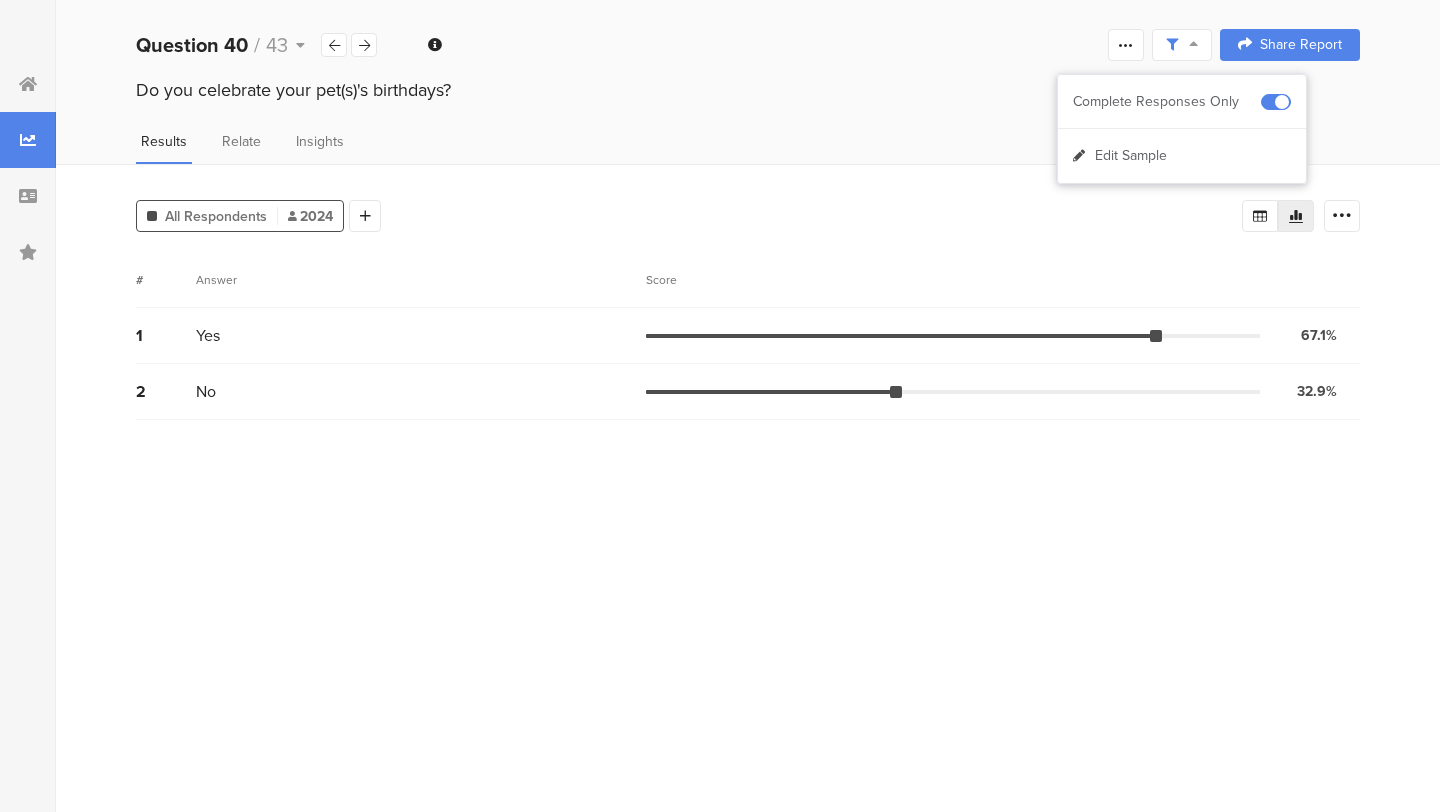click on "Do you celebrate your pet(s)'s birthdays?" at bounding box center (748, 93) 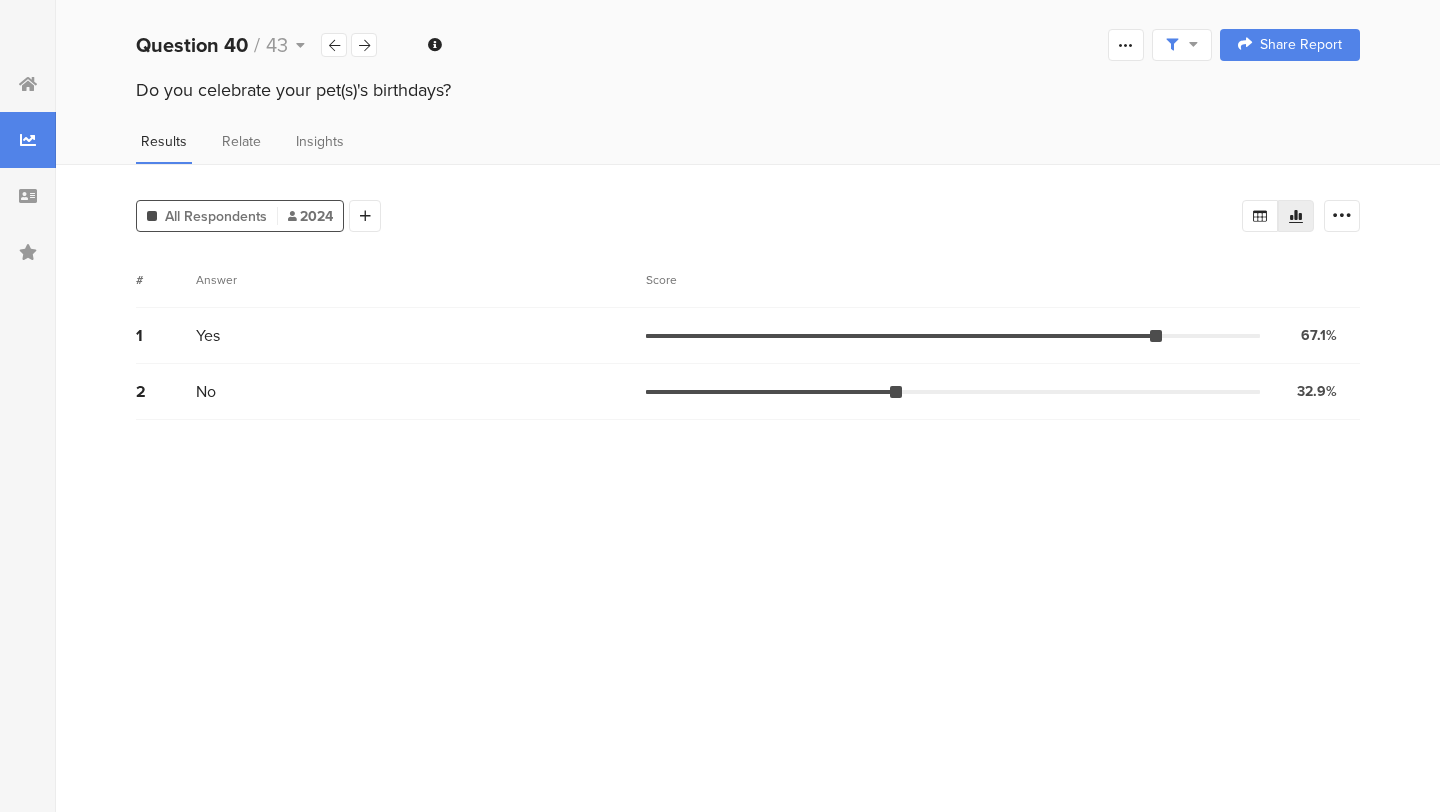 click on "Yes" at bounding box center (208, 335) 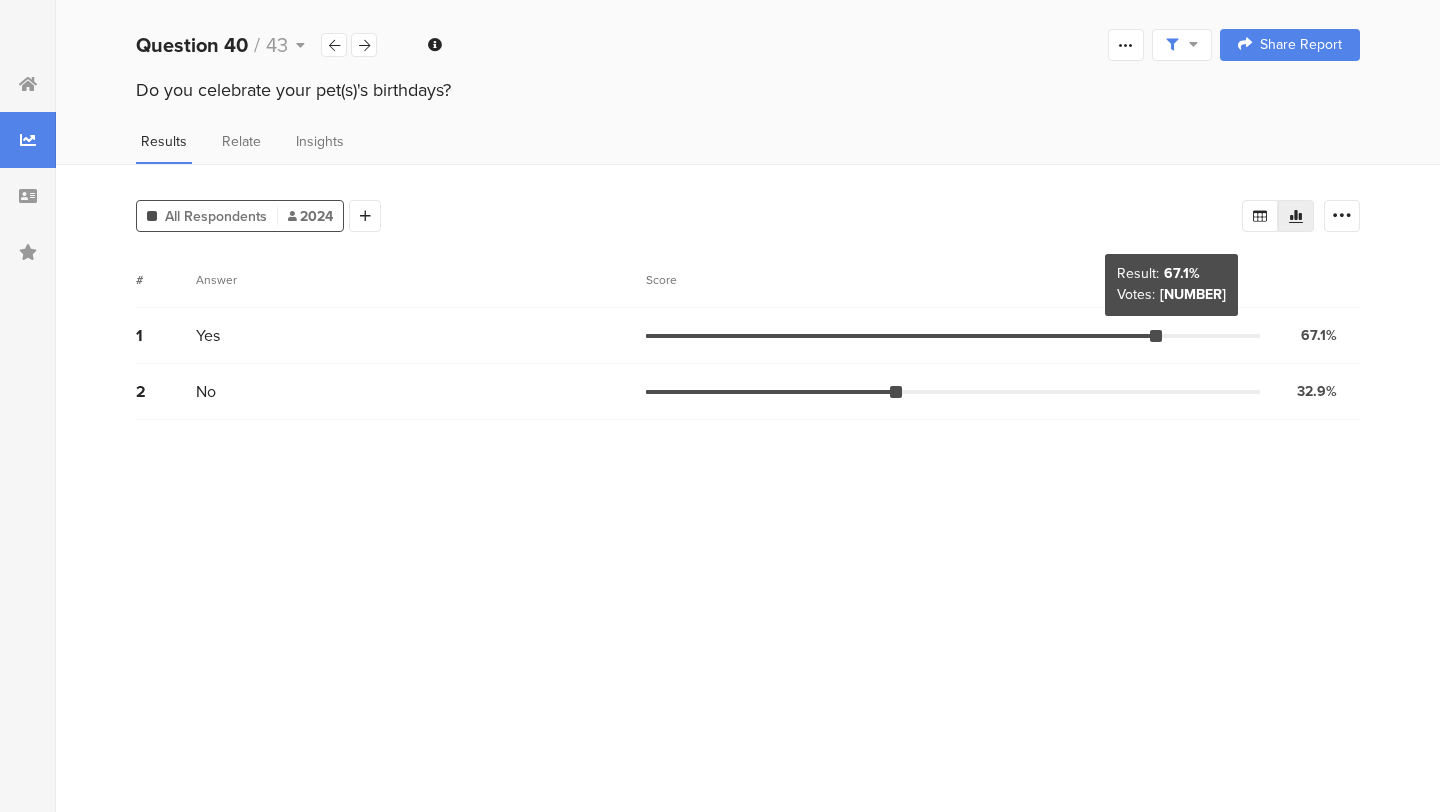 click at bounding box center [1156, 336] 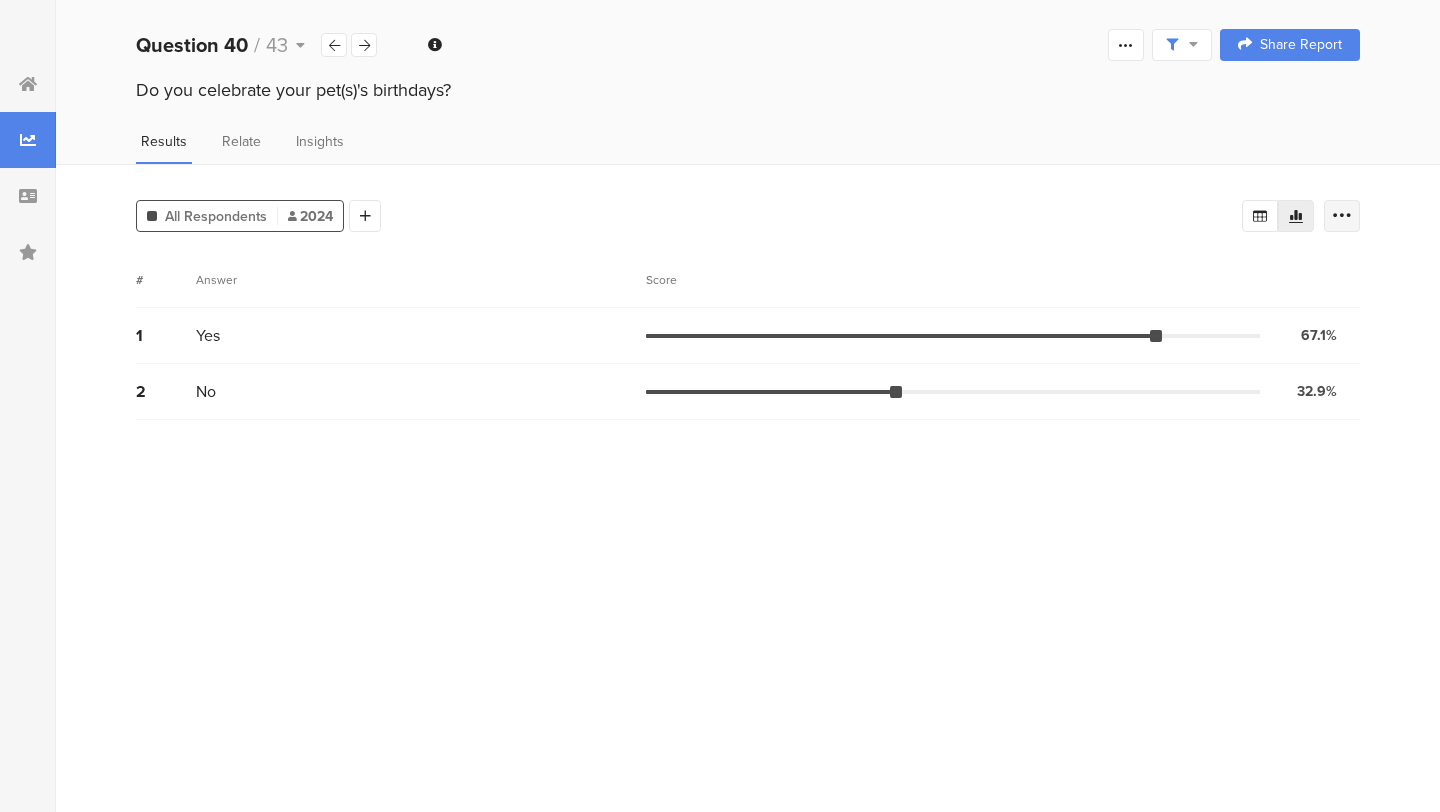 click at bounding box center [1342, 216] 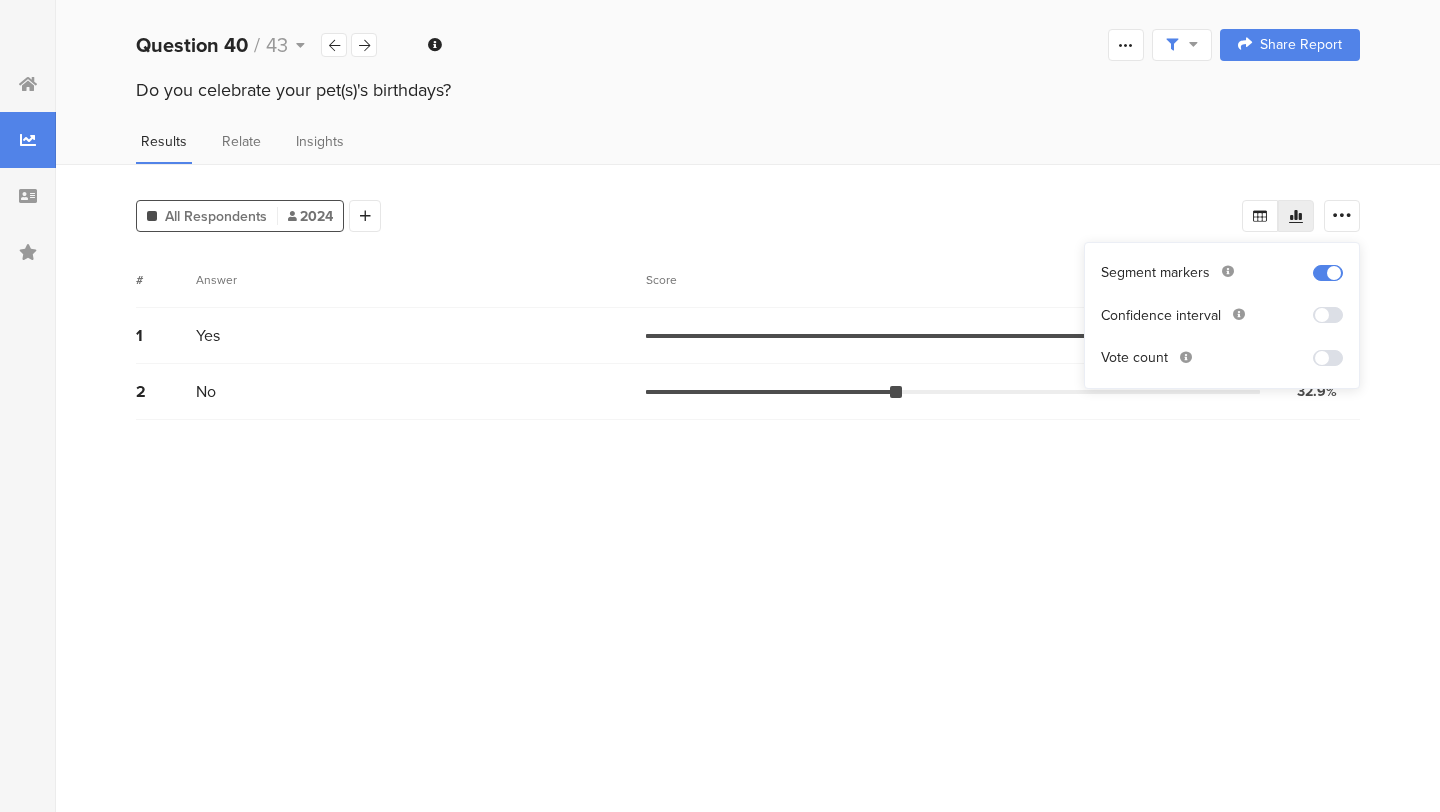 click at bounding box center [1328, 358] 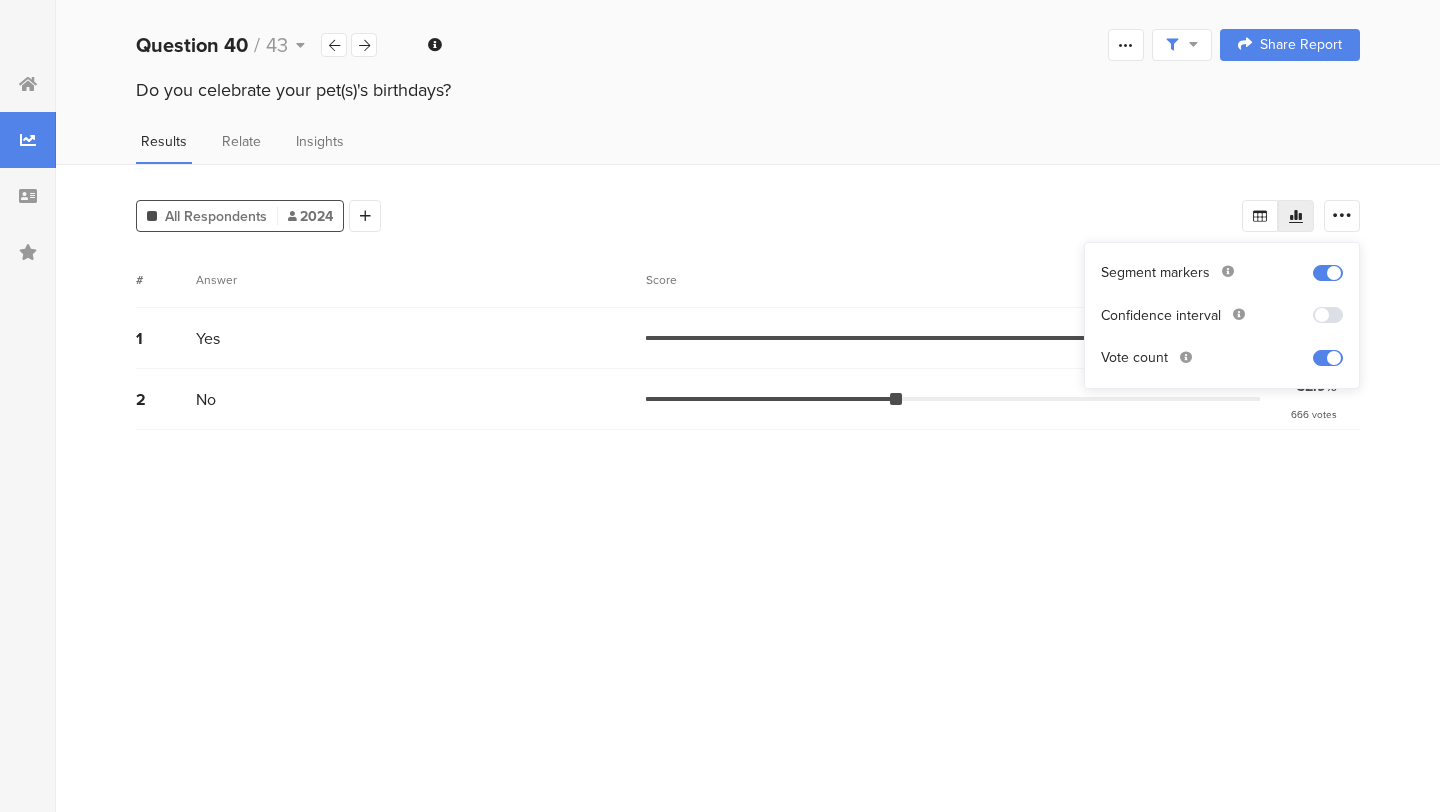 click on "#   Answer   Score   1     Yes             67.1%   1358 votes 2     No             32.9%   666 votes" at bounding box center (748, 524) 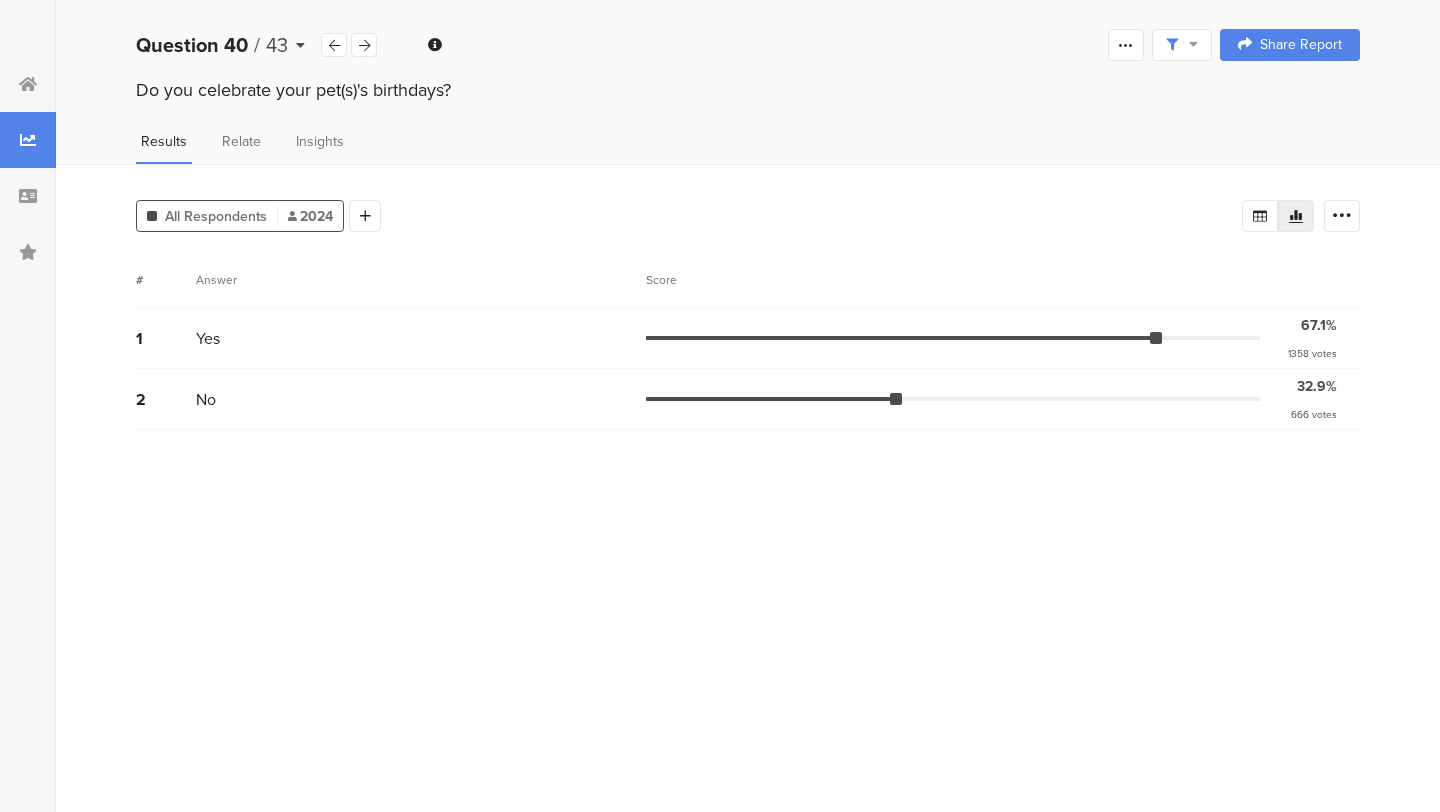 click on "Question 40" at bounding box center (192, 45) 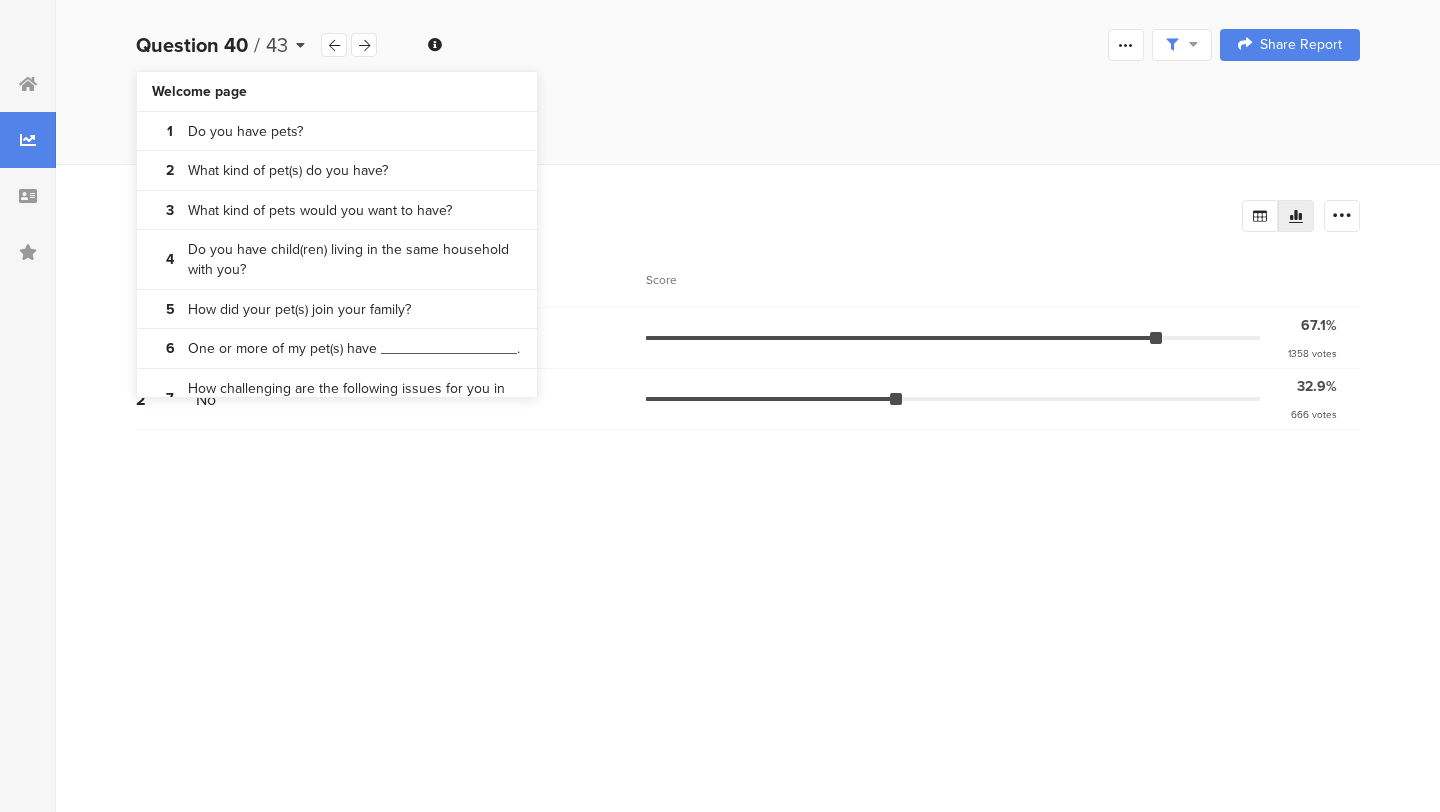 click on "Question 40" at bounding box center (192, 45) 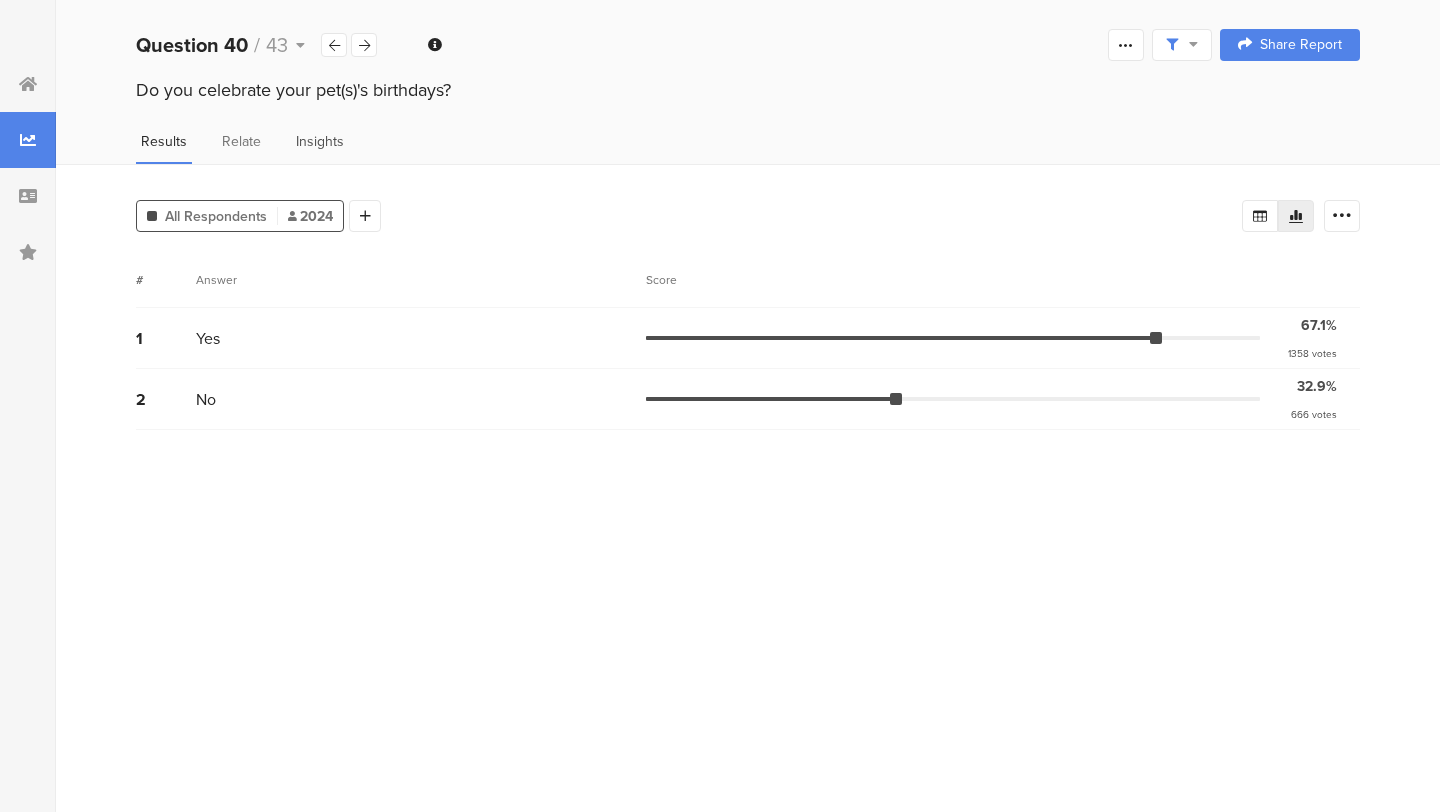 click on "Insights" at bounding box center (320, 141) 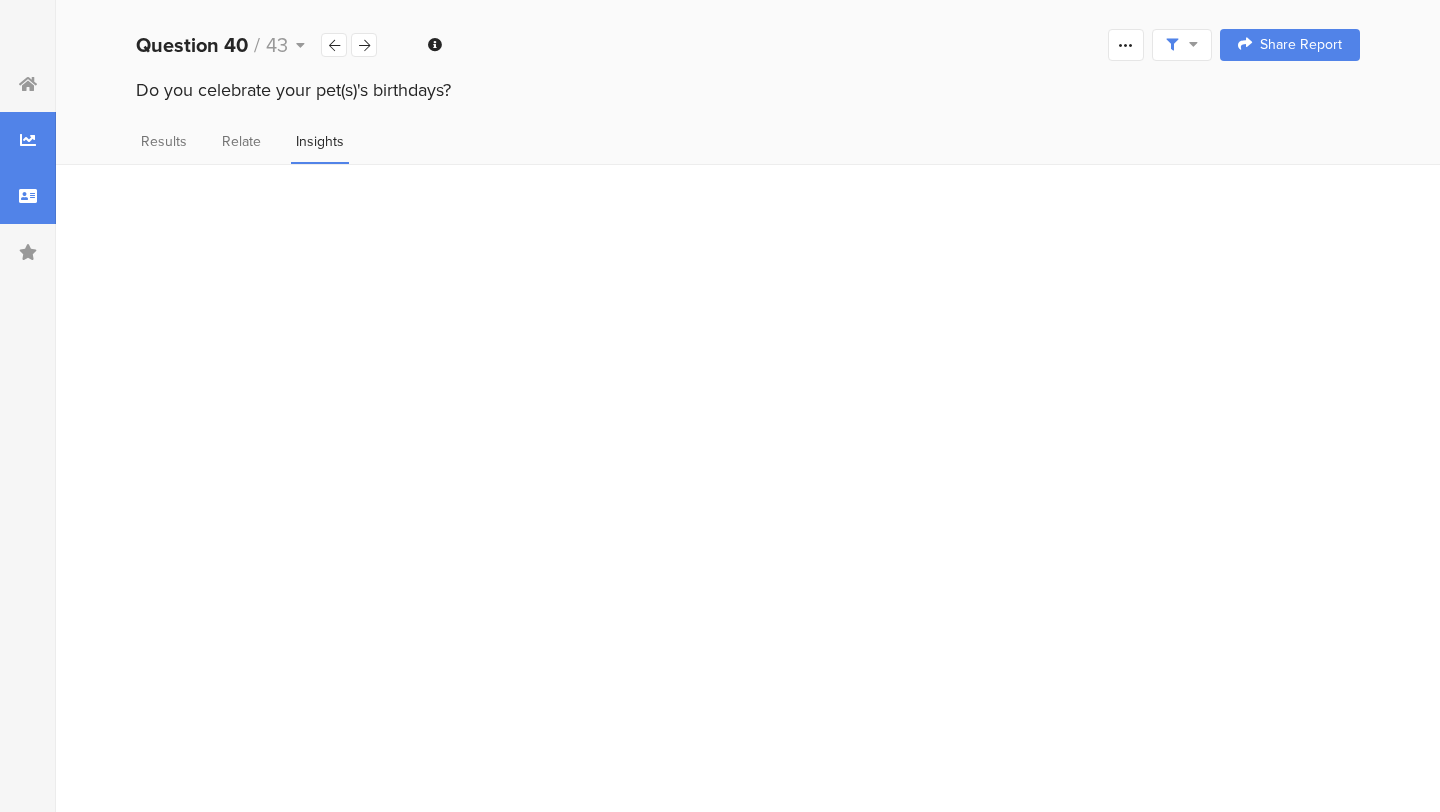 click at bounding box center (28, 196) 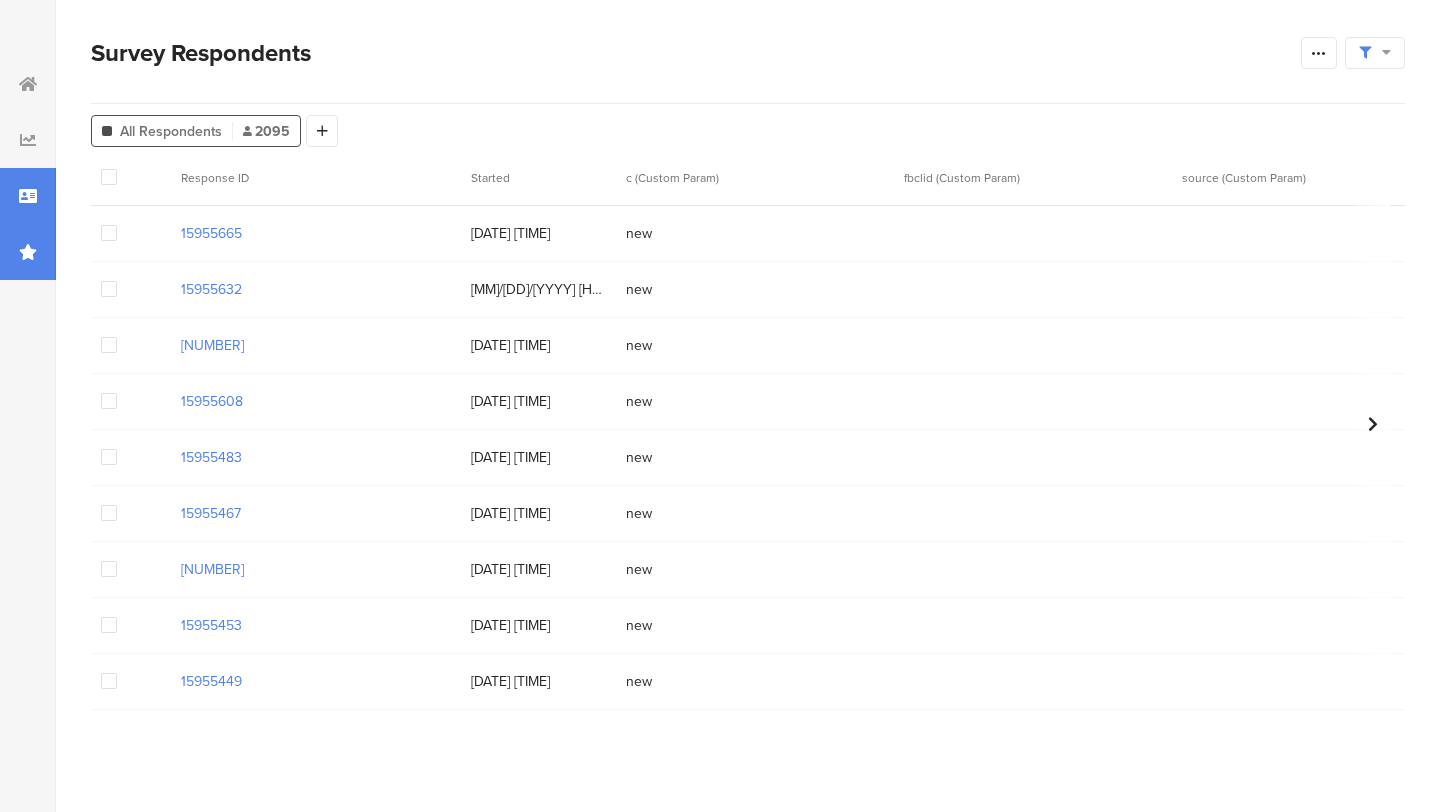 click at bounding box center [28, 252] 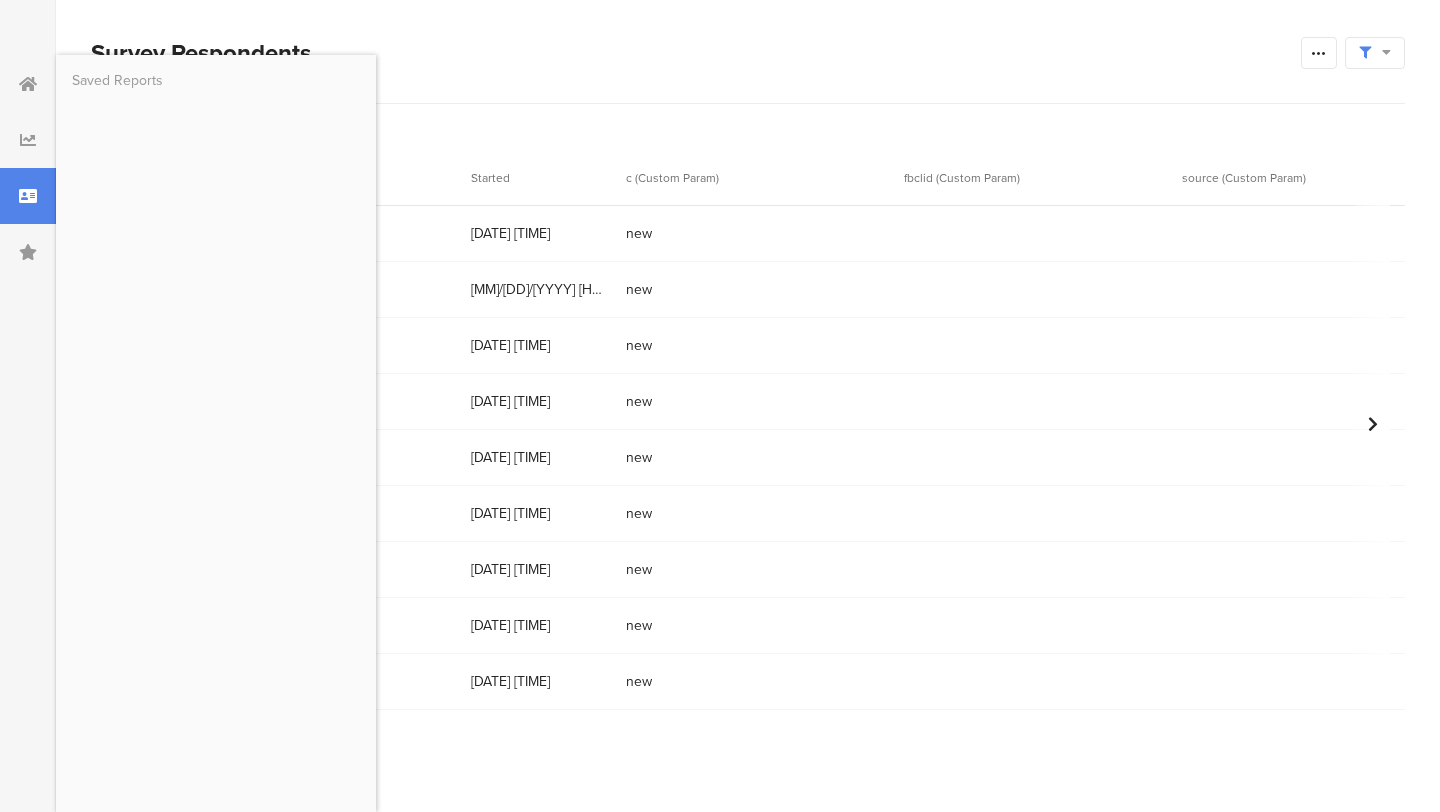 click on "Survey Respondents" at bounding box center (696, 53) 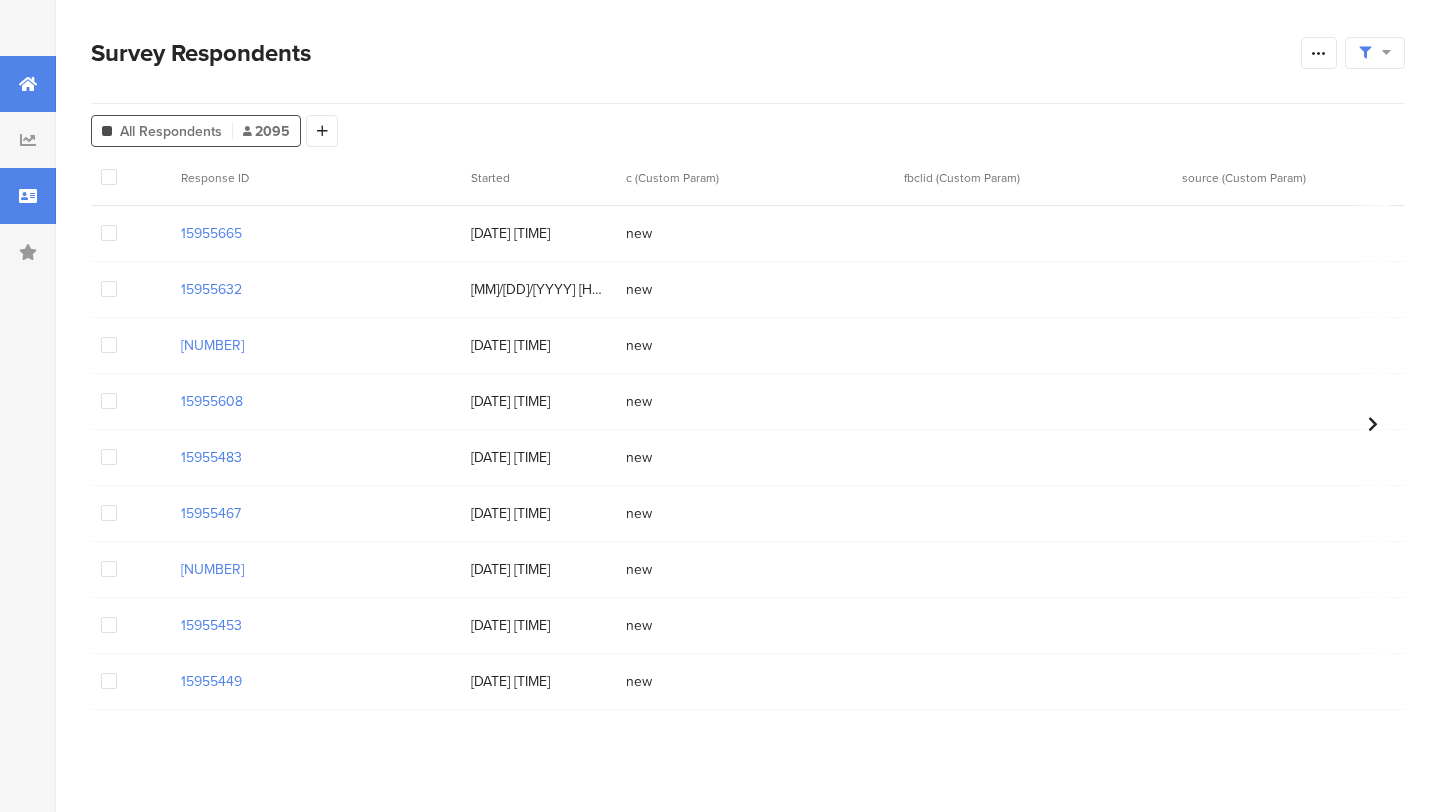 click at bounding box center (28, 84) 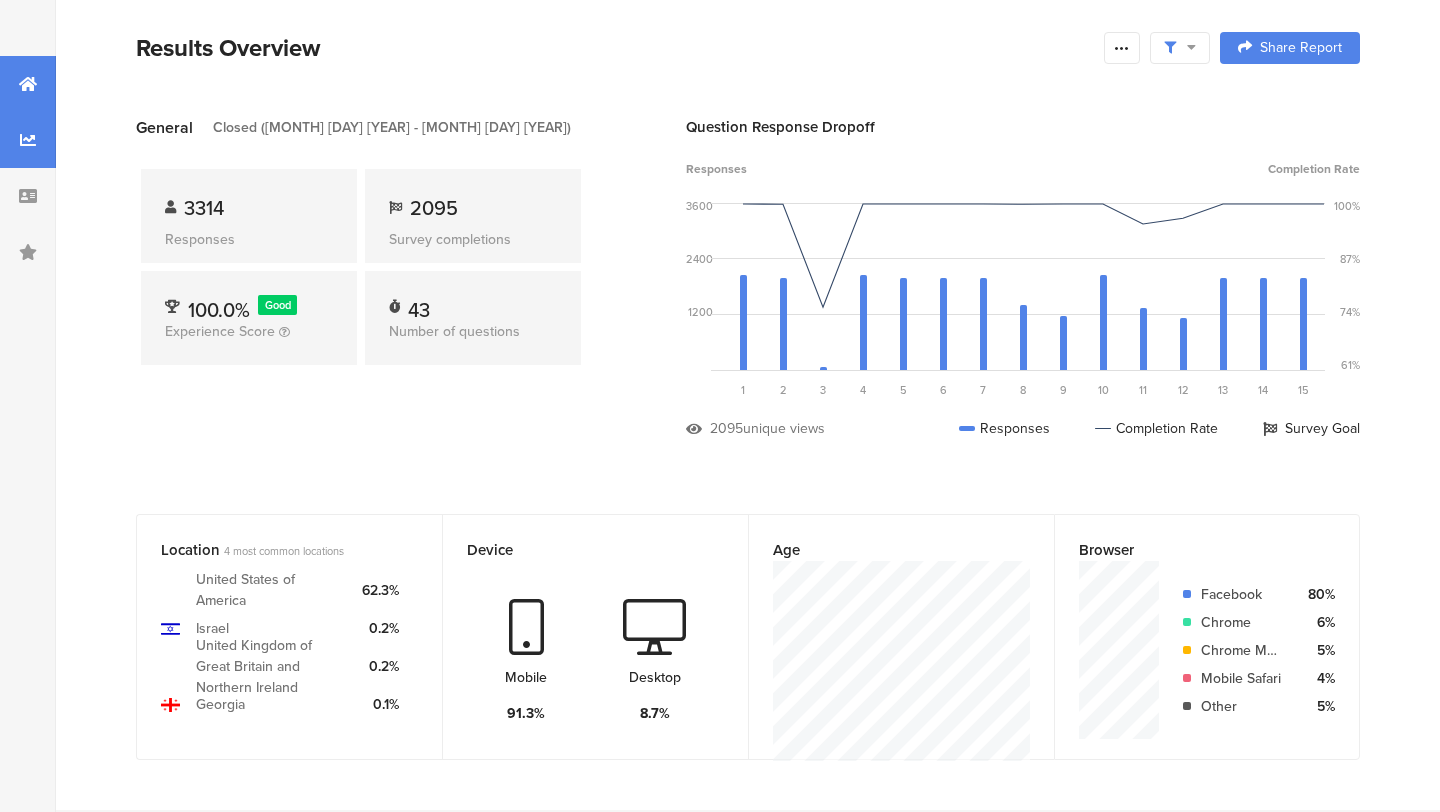 click at bounding box center (28, 140) 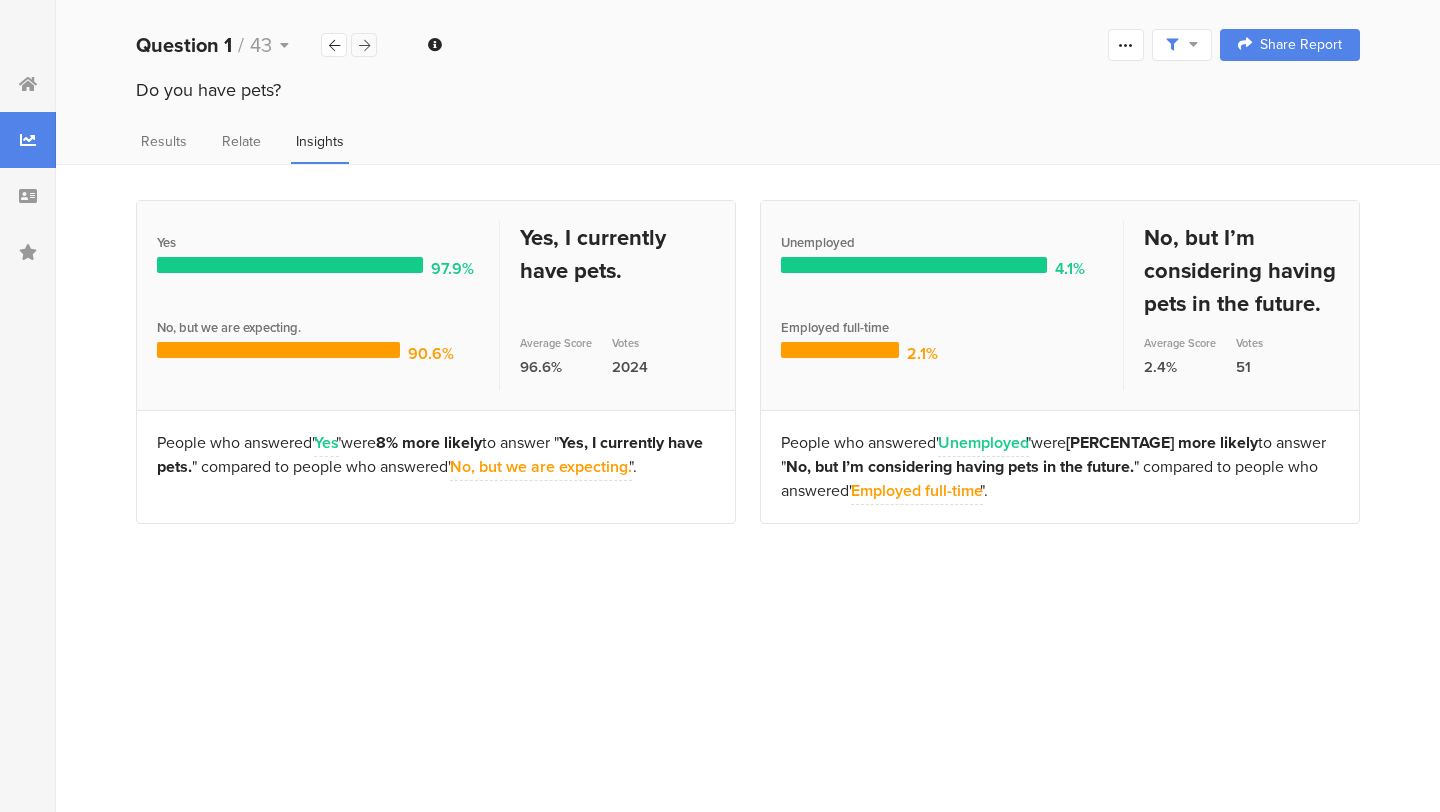 click at bounding box center [364, 45] 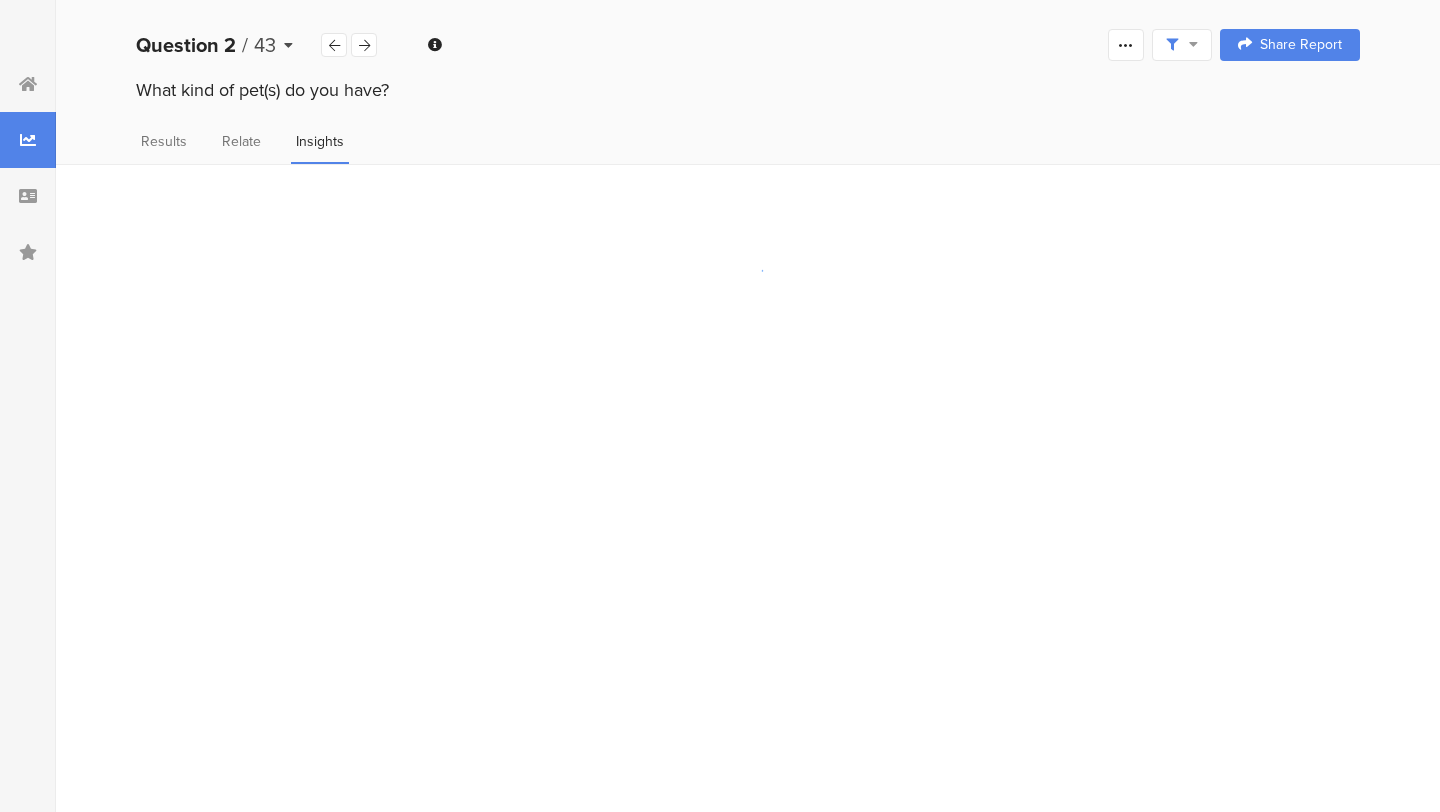 click on "Question 2" at bounding box center (186, 45) 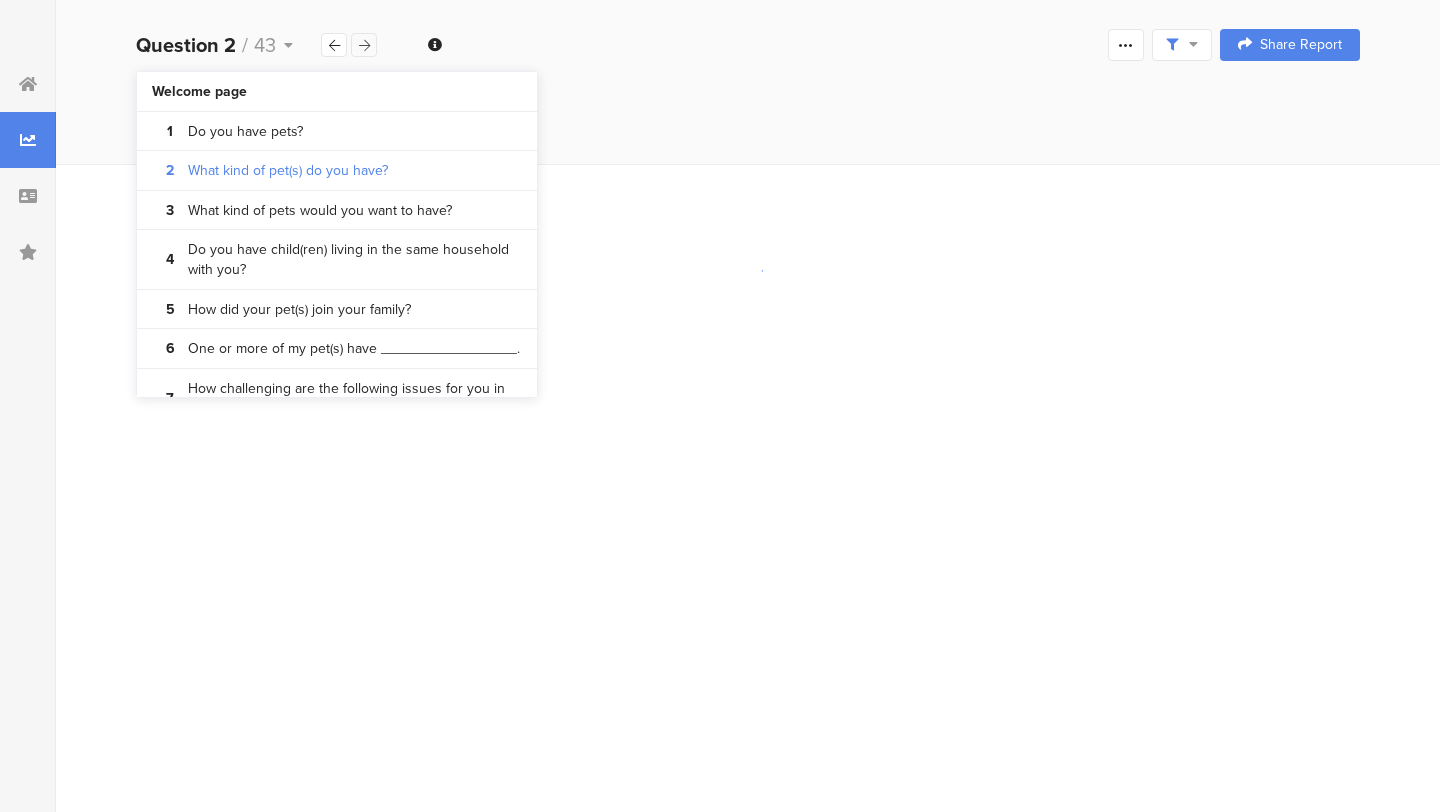 click at bounding box center [364, 45] 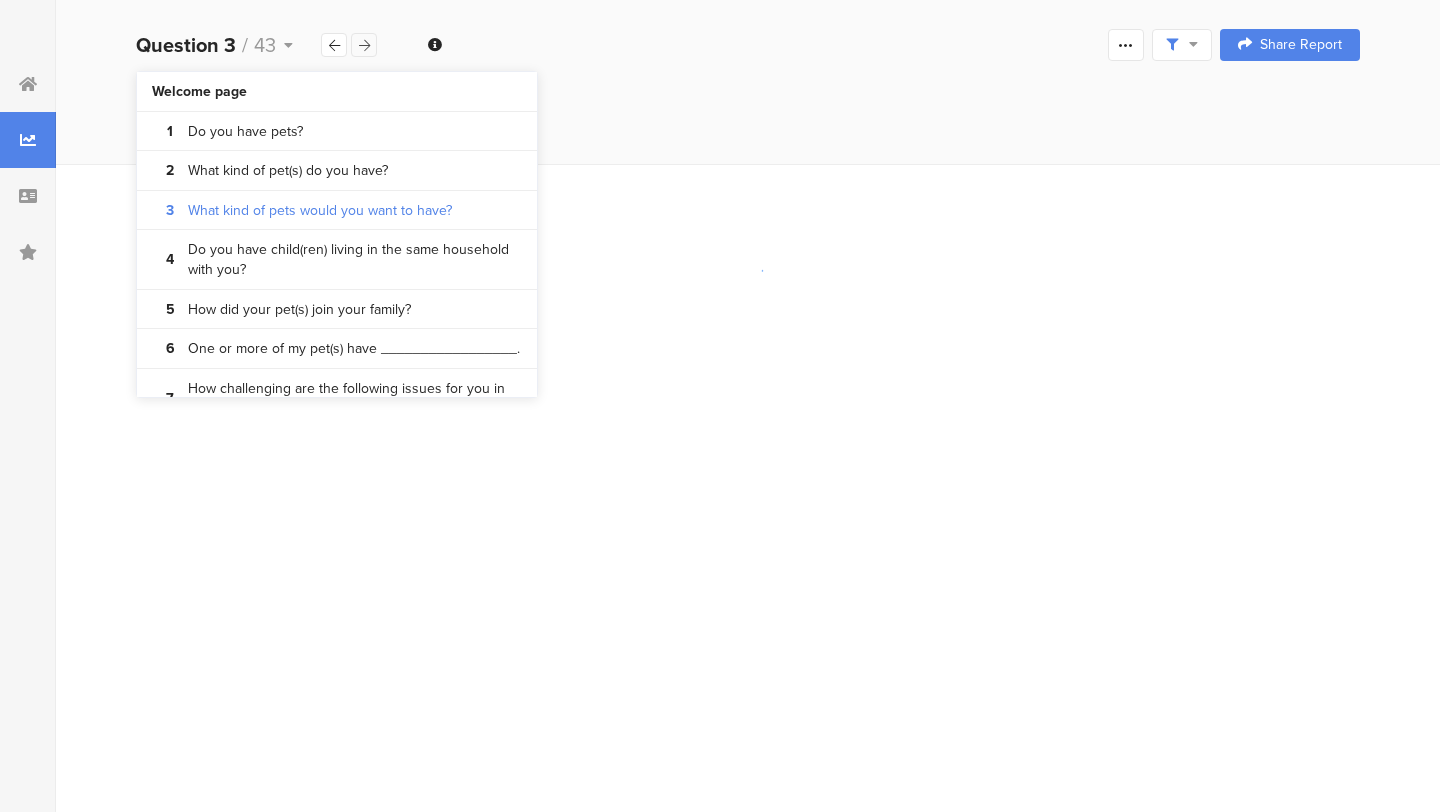 click at bounding box center (364, 45) 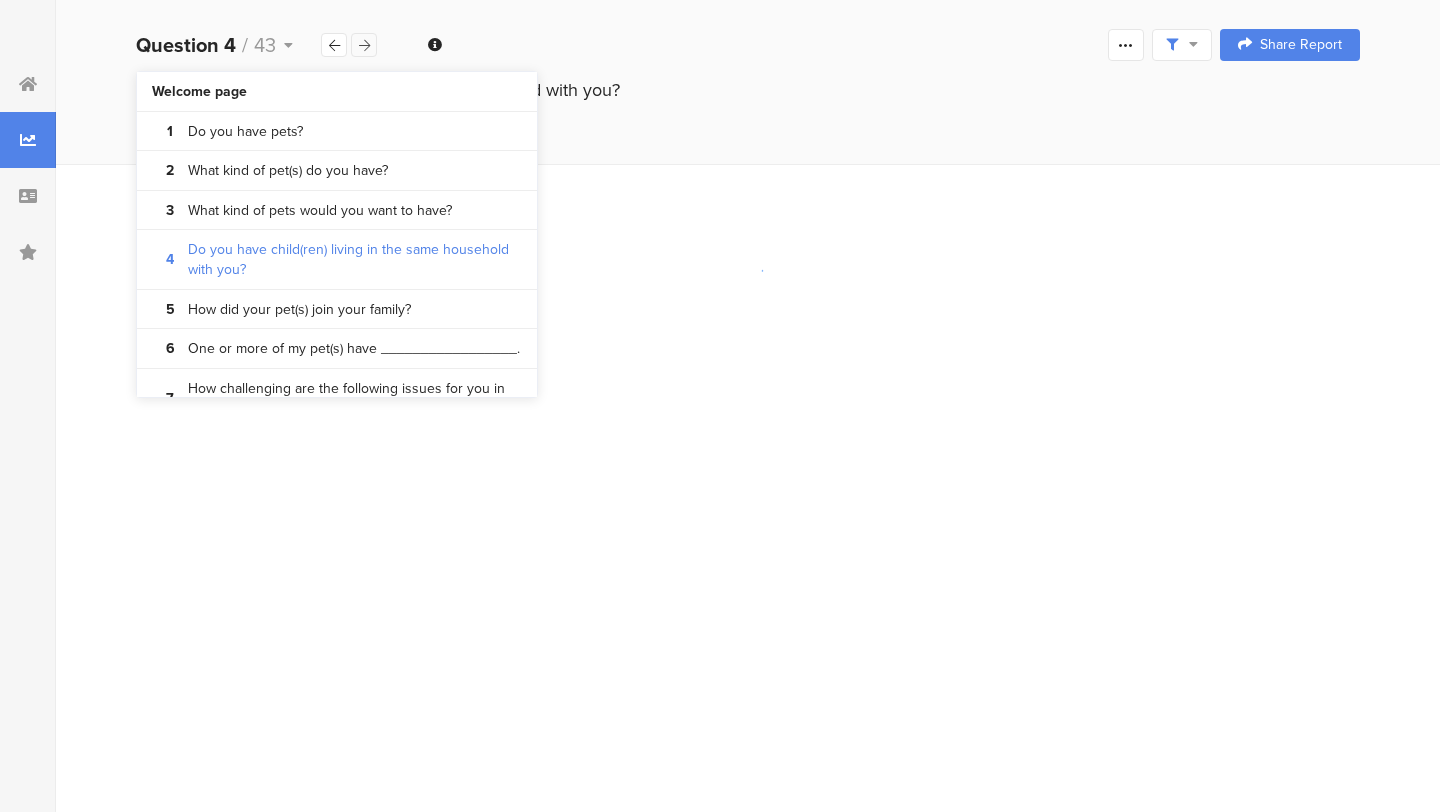 click at bounding box center (364, 45) 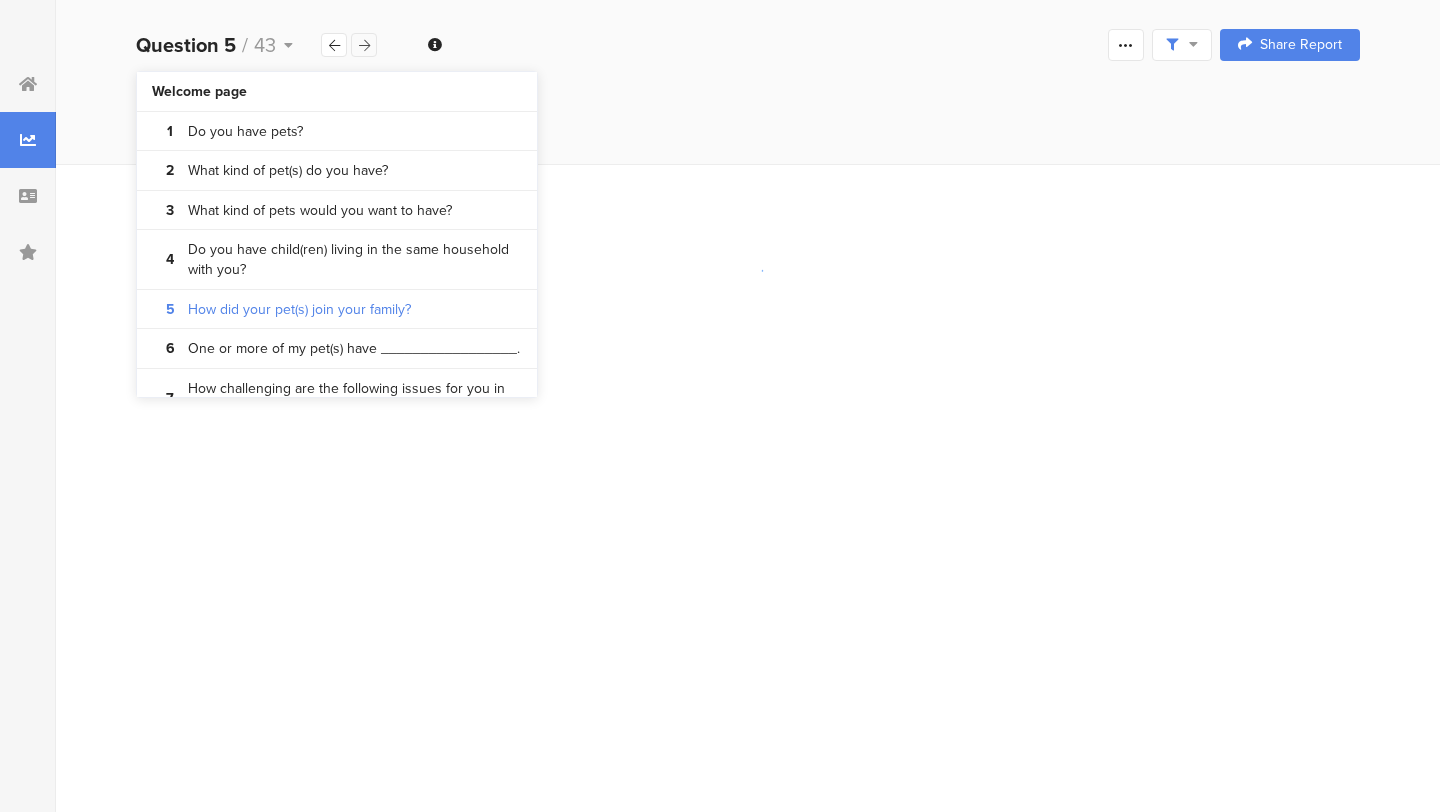 click at bounding box center [364, 45] 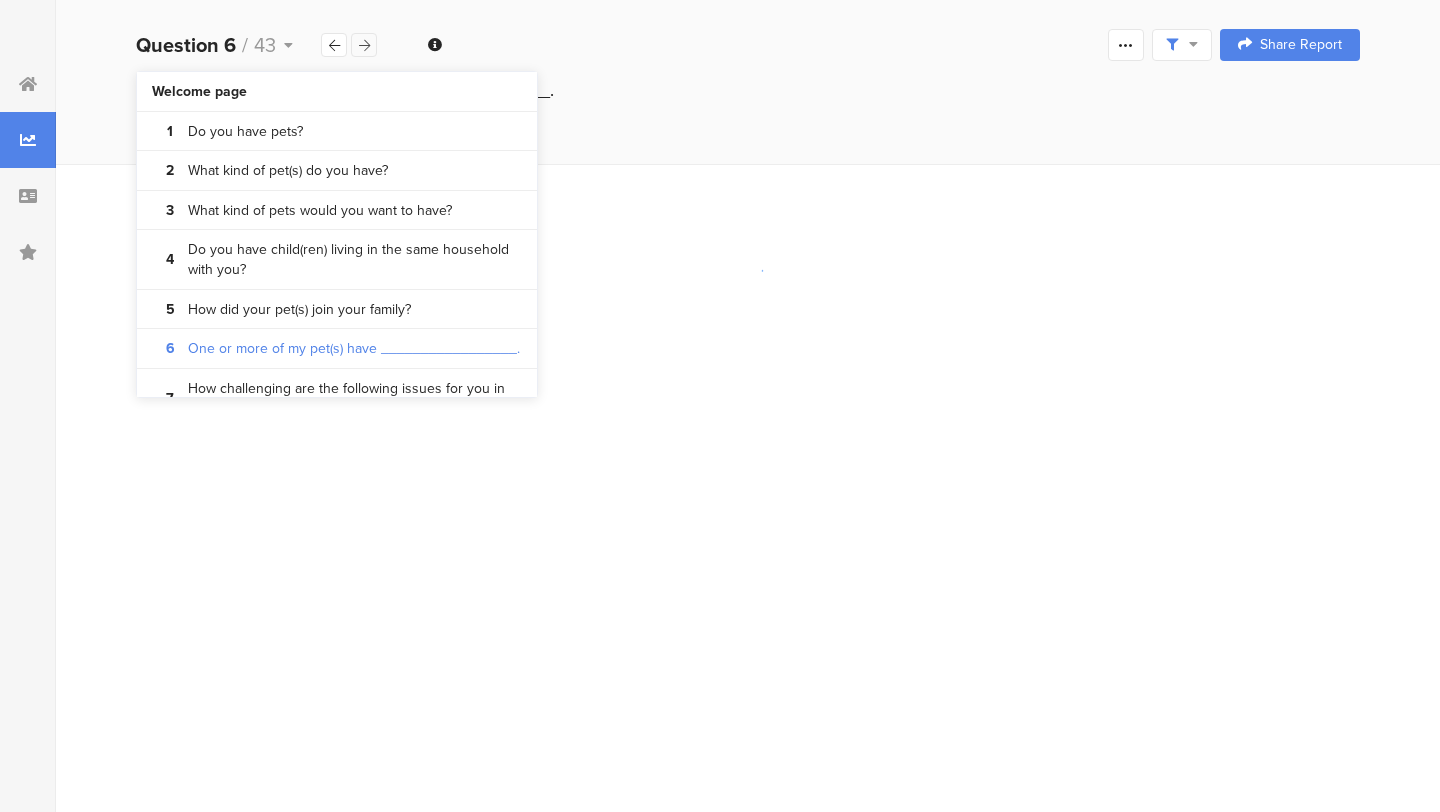 click at bounding box center [364, 45] 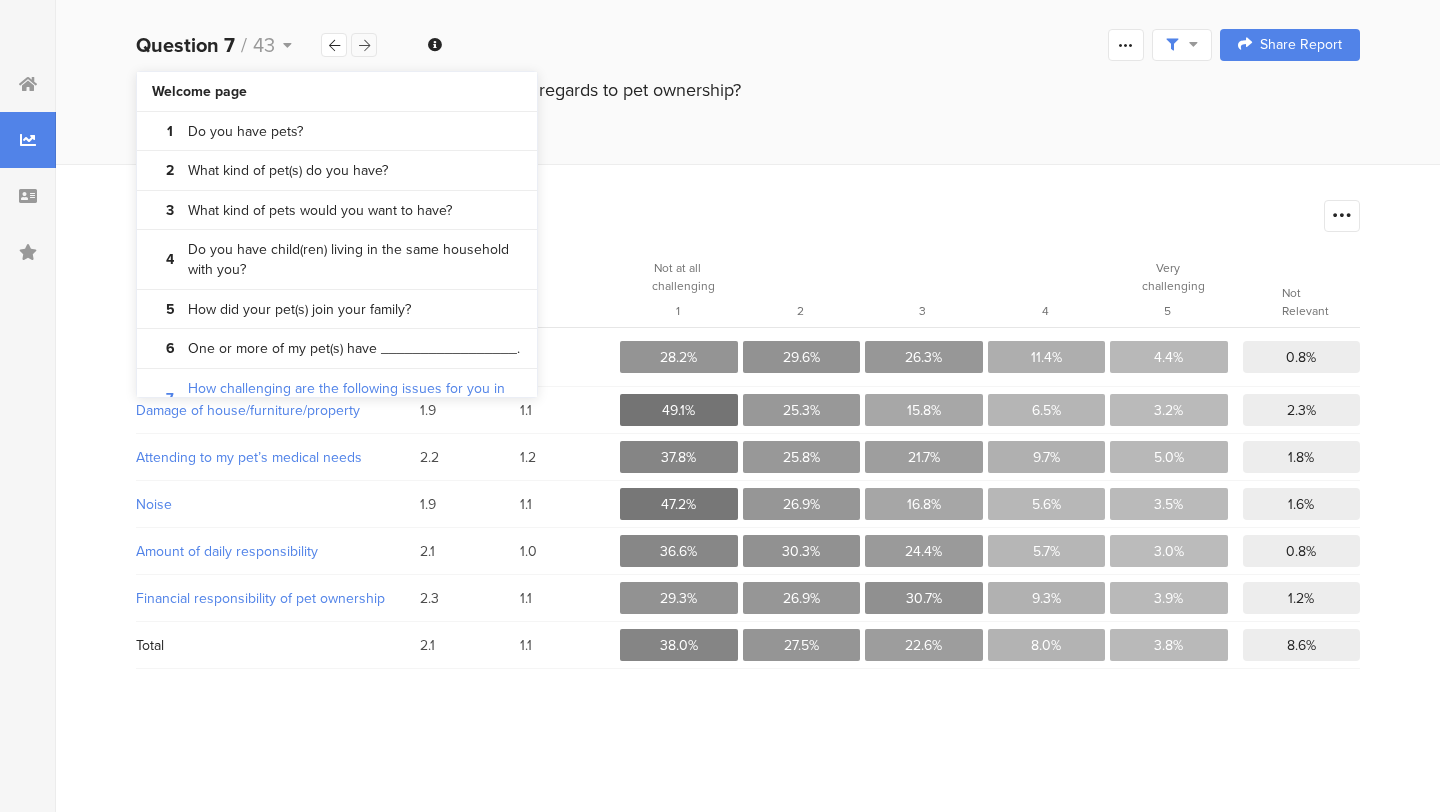 click at bounding box center (364, 45) 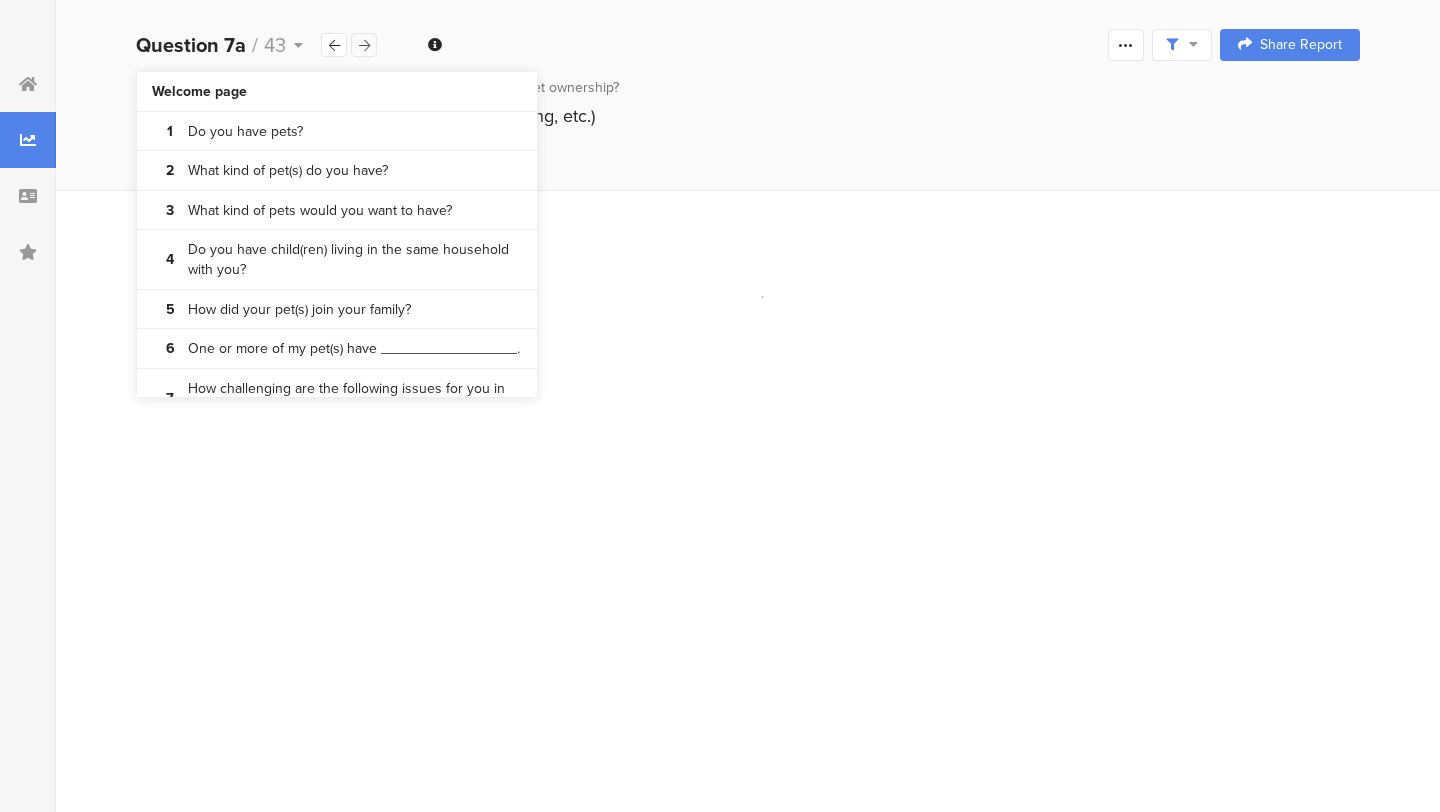 click at bounding box center [364, 45] 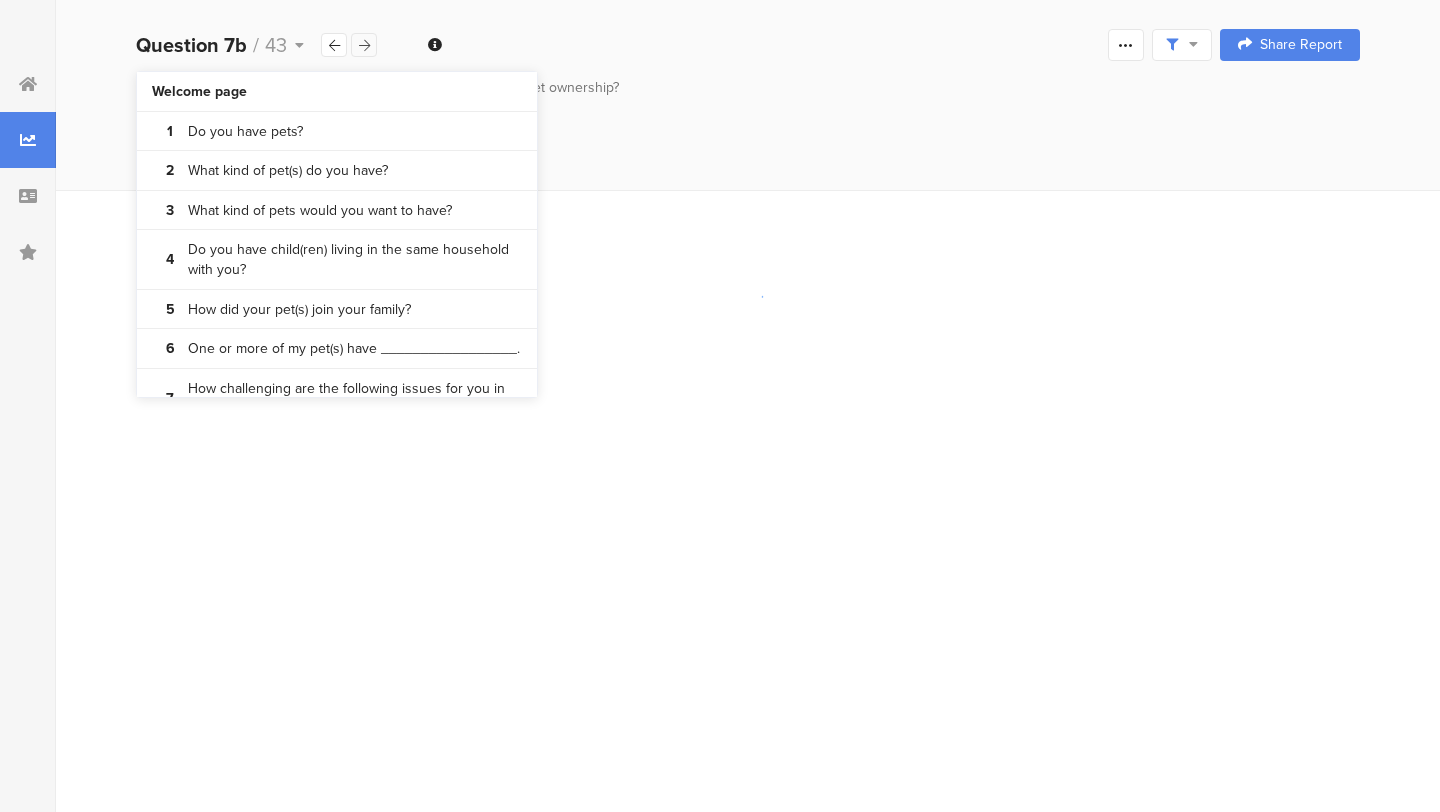 click at bounding box center (364, 45) 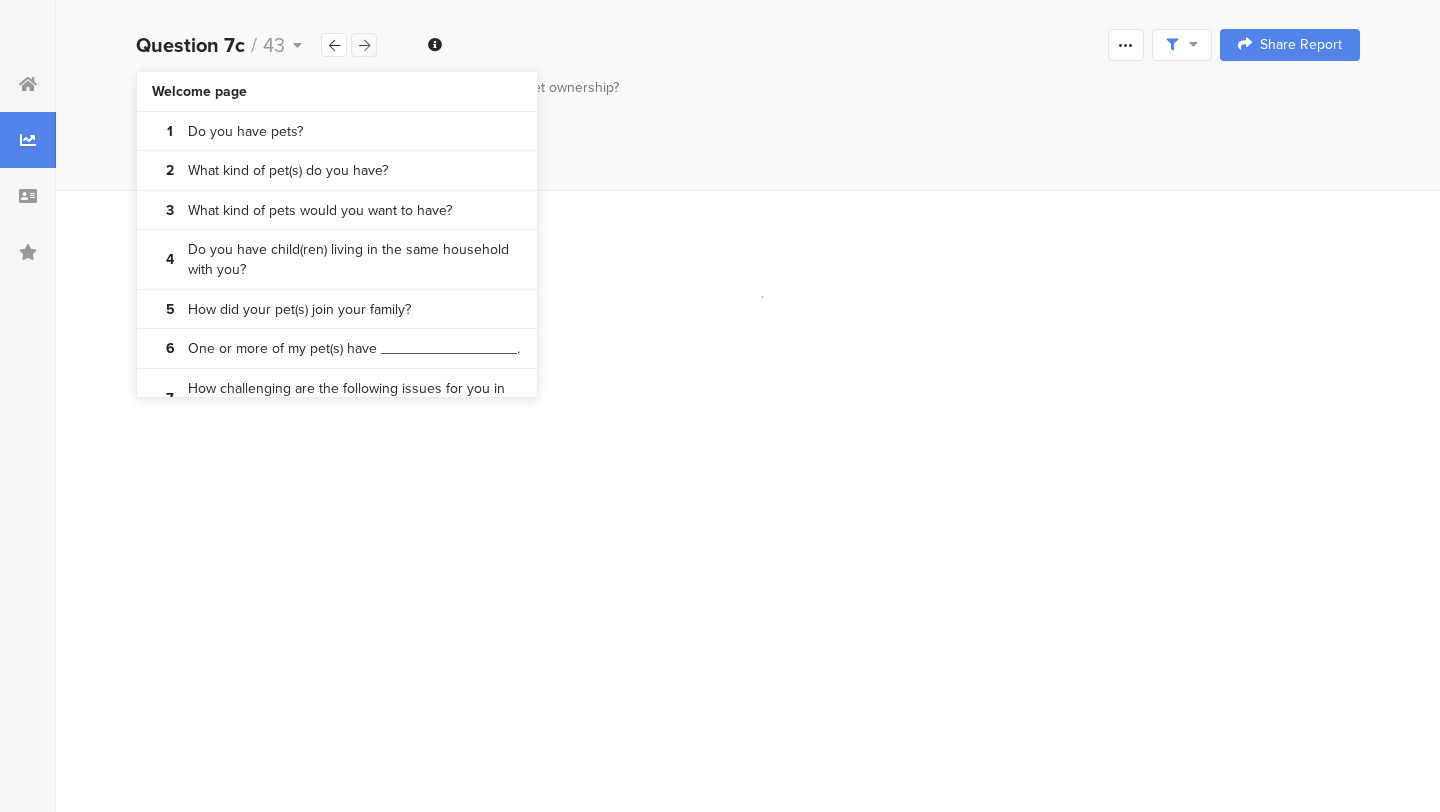 click at bounding box center [364, 45] 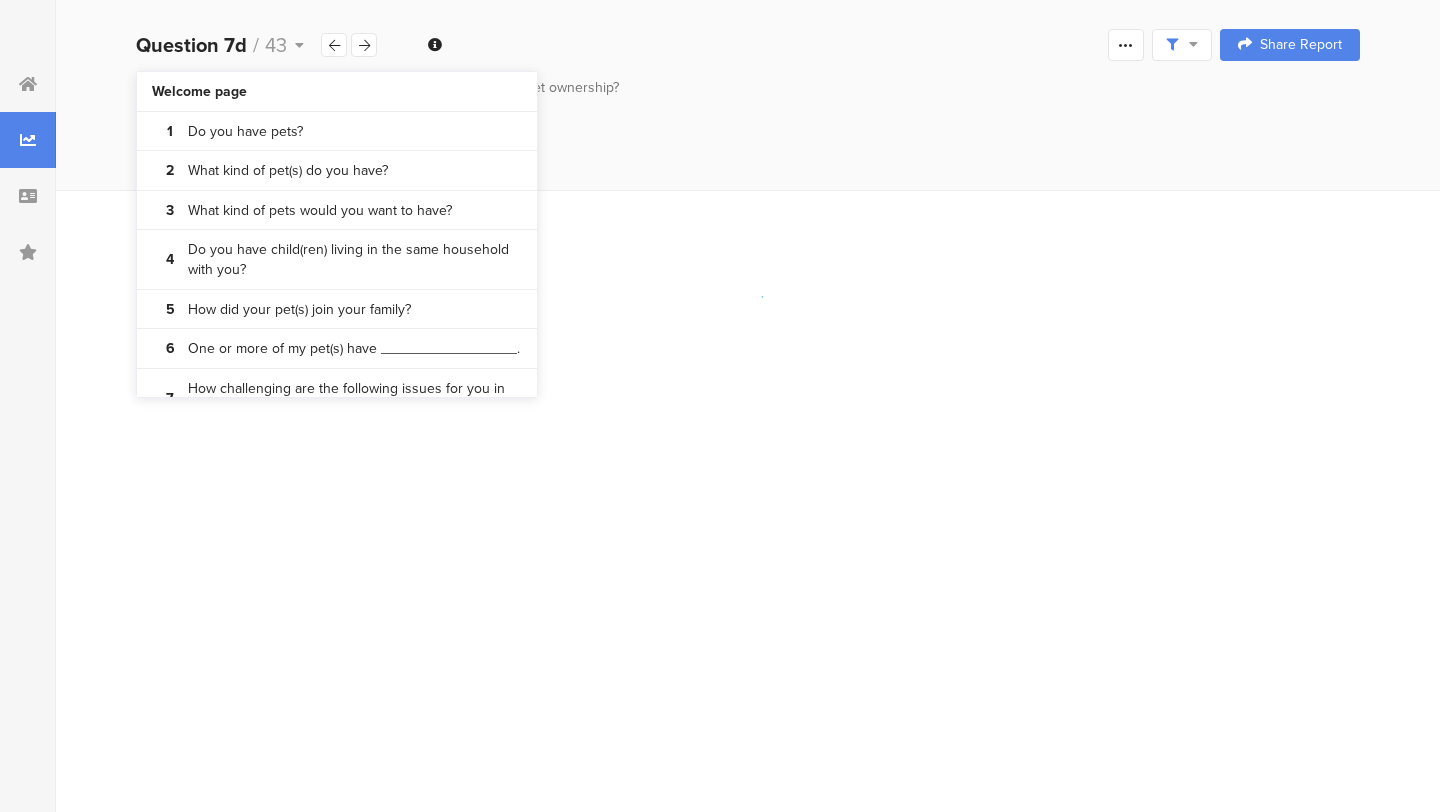 click on "Question 7d   /   43
Question Type
Multiple Rating
Required
This question was required
Maximum Rating
The maximum rating allowed was 5              Confidence Level       95   %     Preview survey     Edit survey       Purge results
Complete Responses Only
Edit Sample
Share Report
Share     Cancel
Share Report
Share Report" at bounding box center (748, 45) 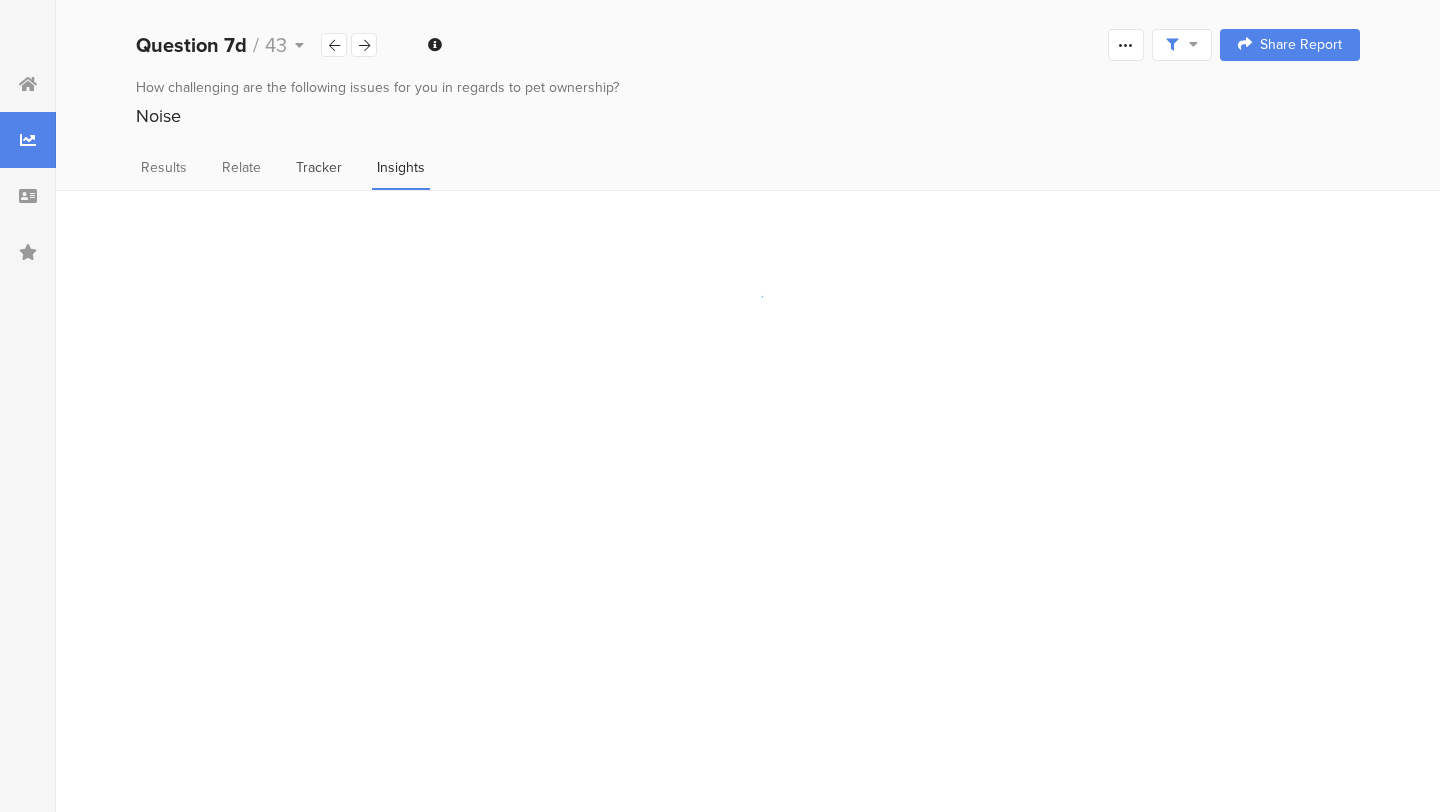 click on "Tracker" at bounding box center [319, 167] 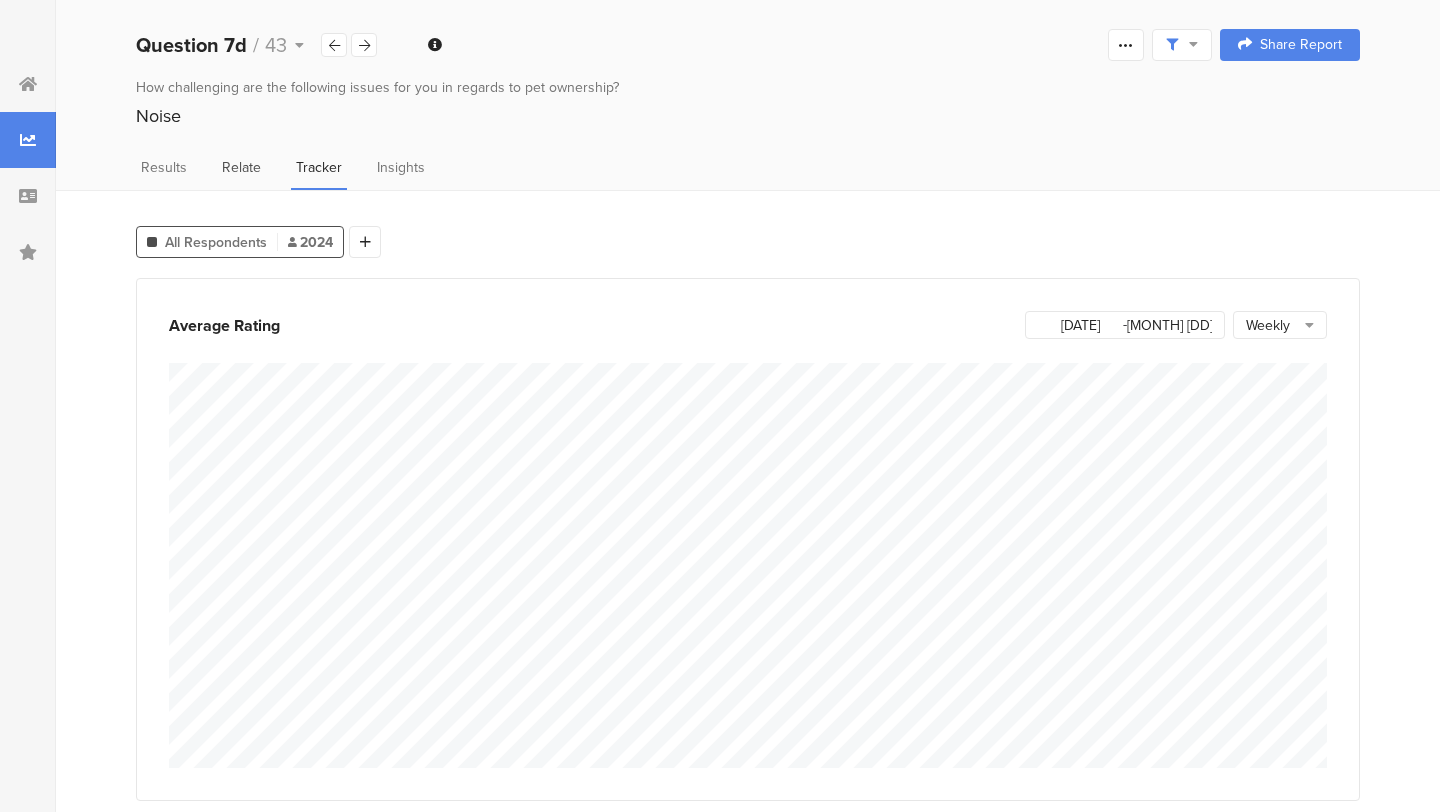 click on "Relate" at bounding box center [241, 167] 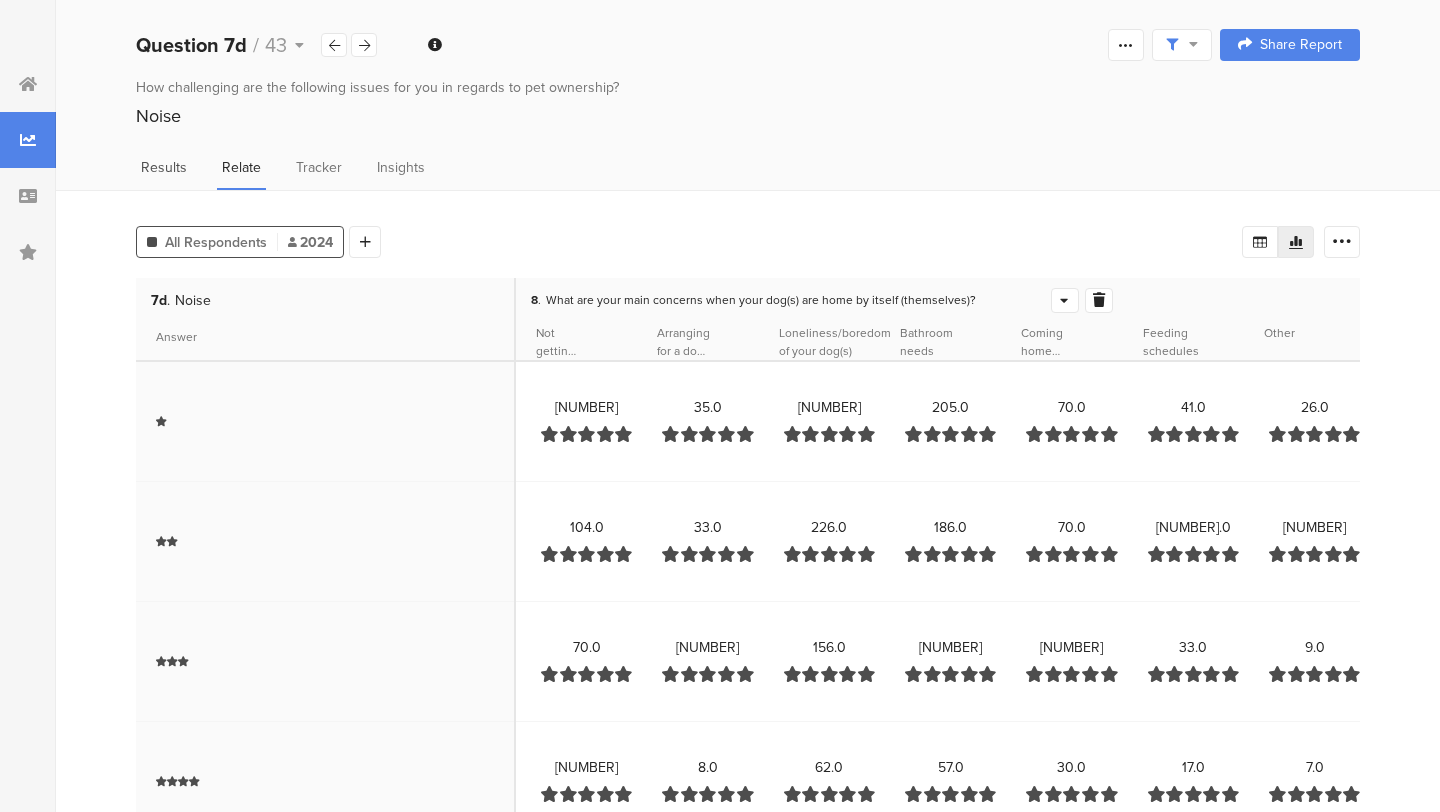 click on "Results" at bounding box center (164, 167) 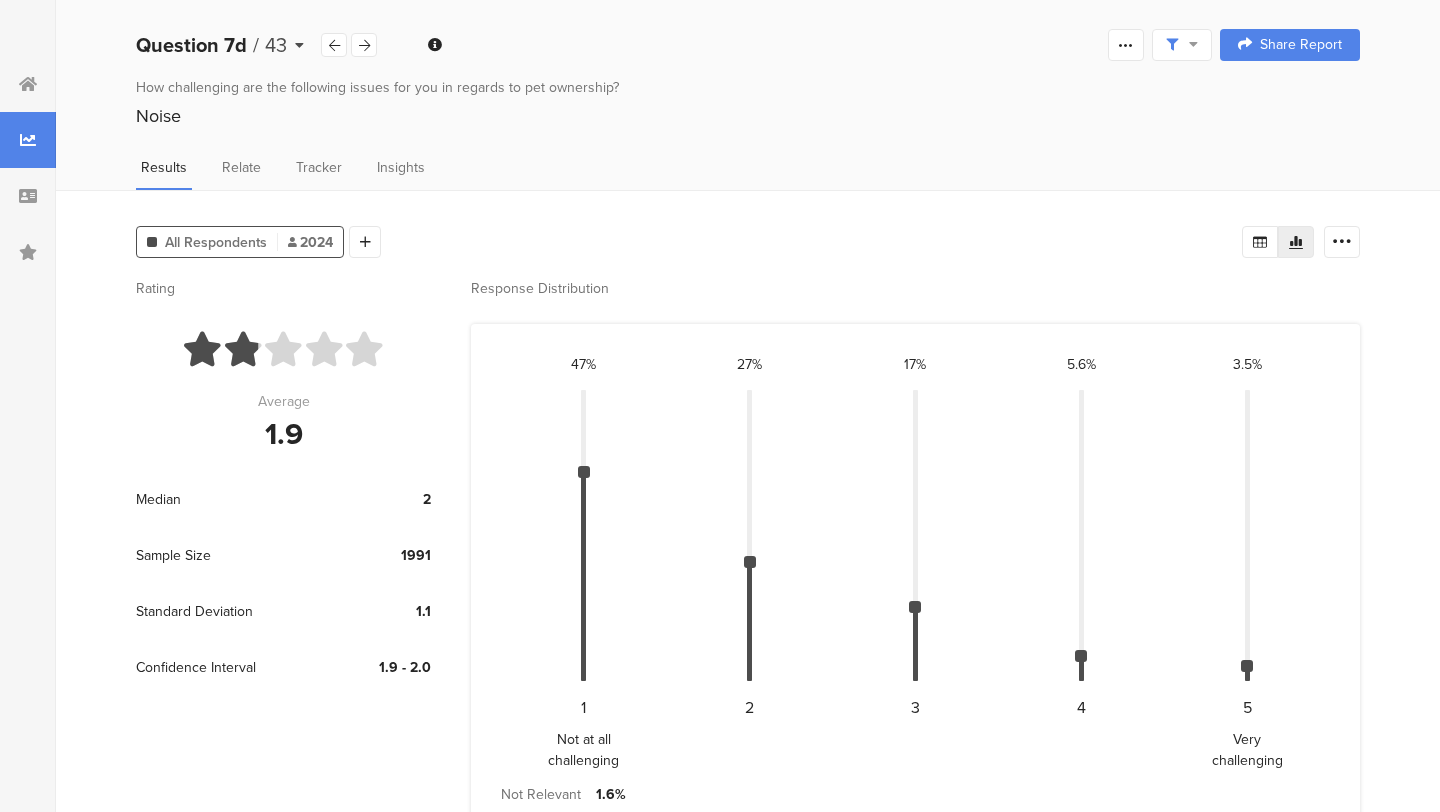 click at bounding box center (299, 45) 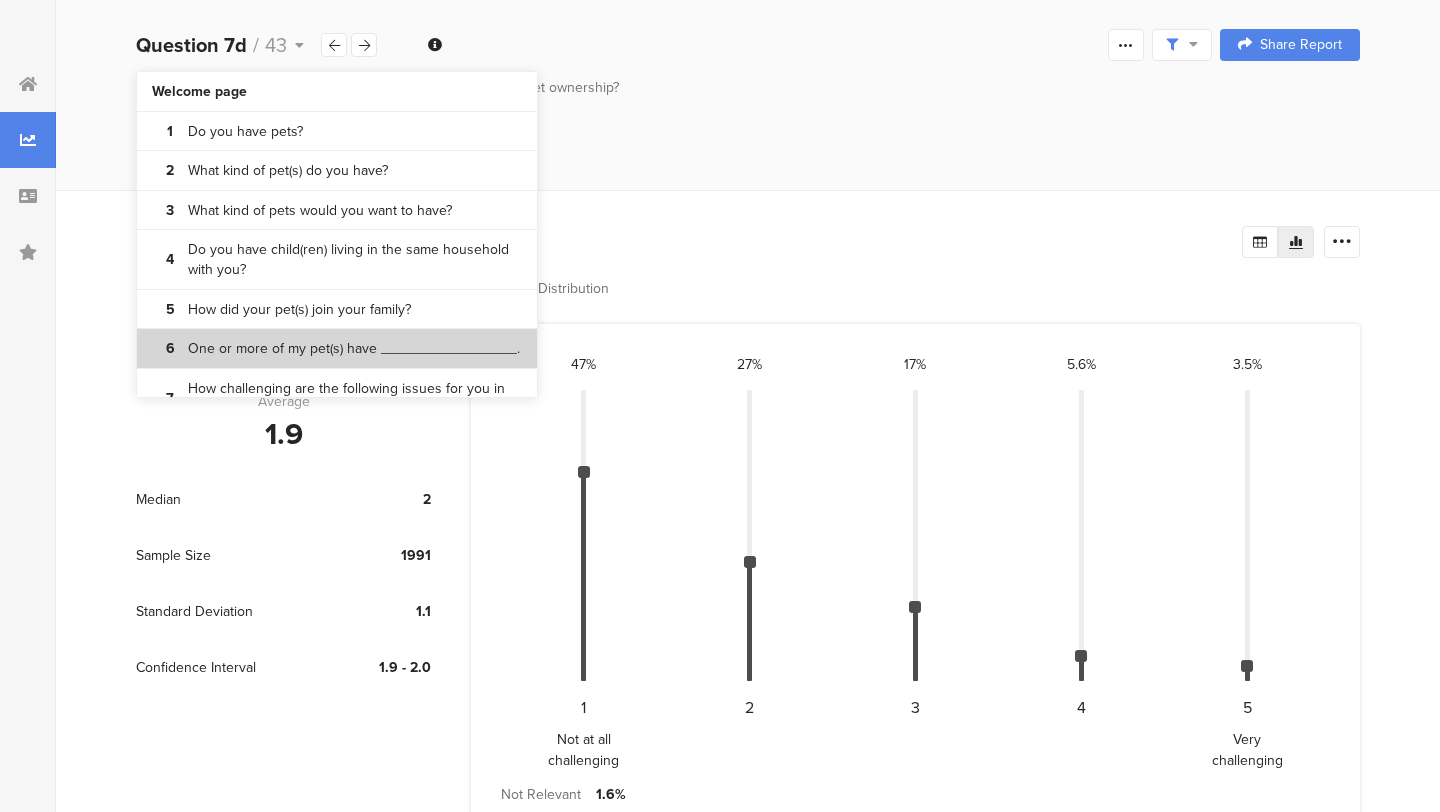 scroll, scrollTop: 32, scrollLeft: 0, axis: vertical 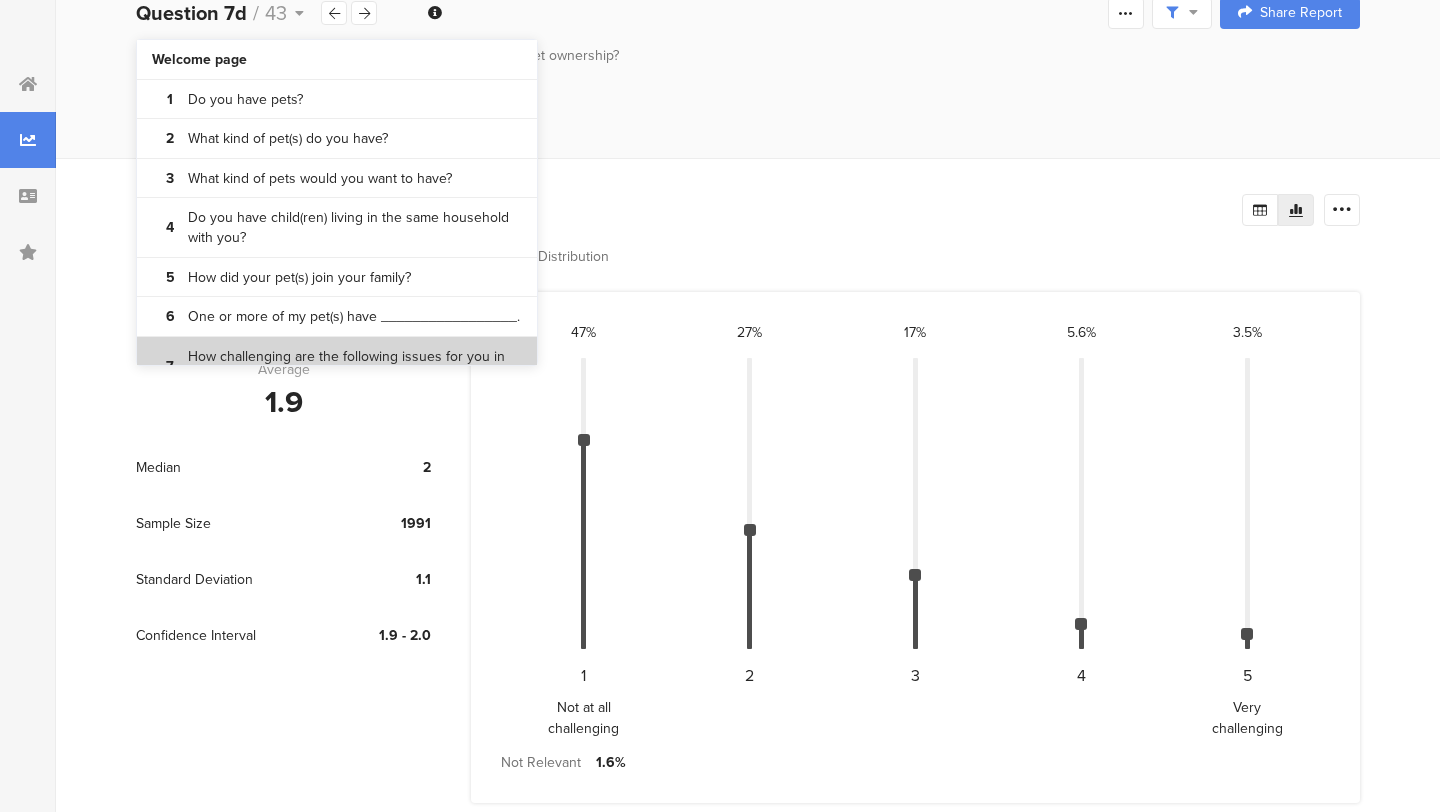 click on "How challenging are the following issues for you in regards to pet ownership?" at bounding box center [355, 366] 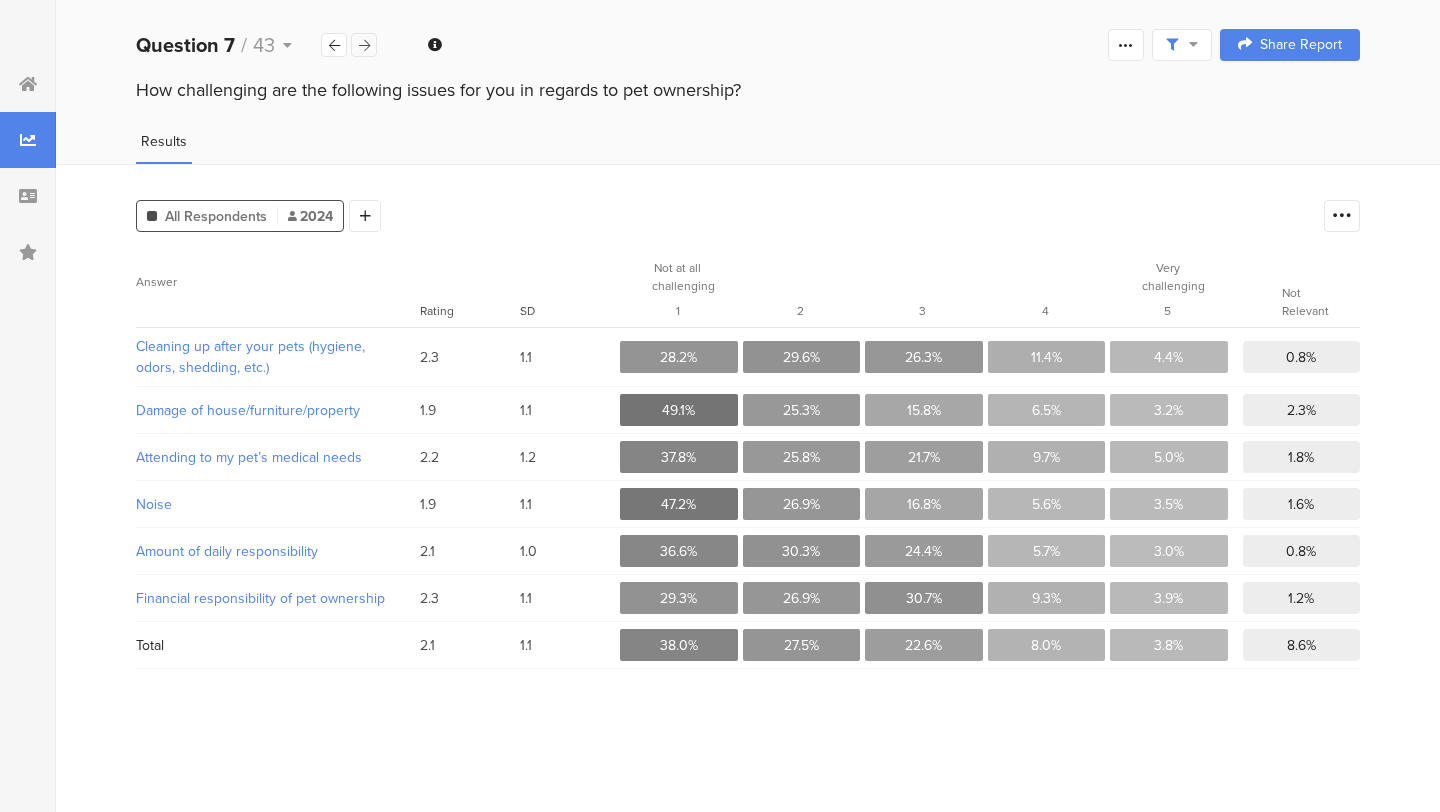 click at bounding box center [364, 45] 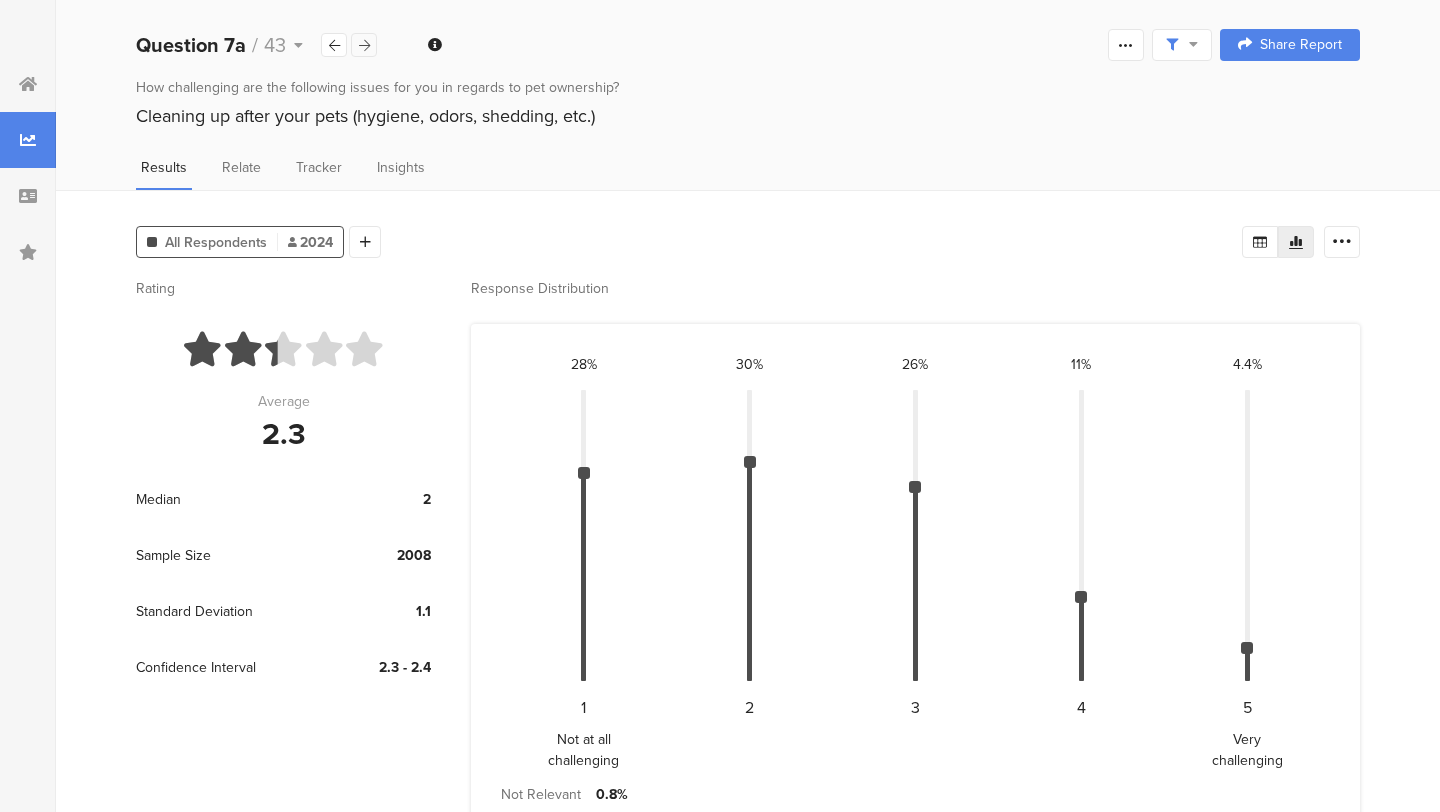 click at bounding box center [364, 45] 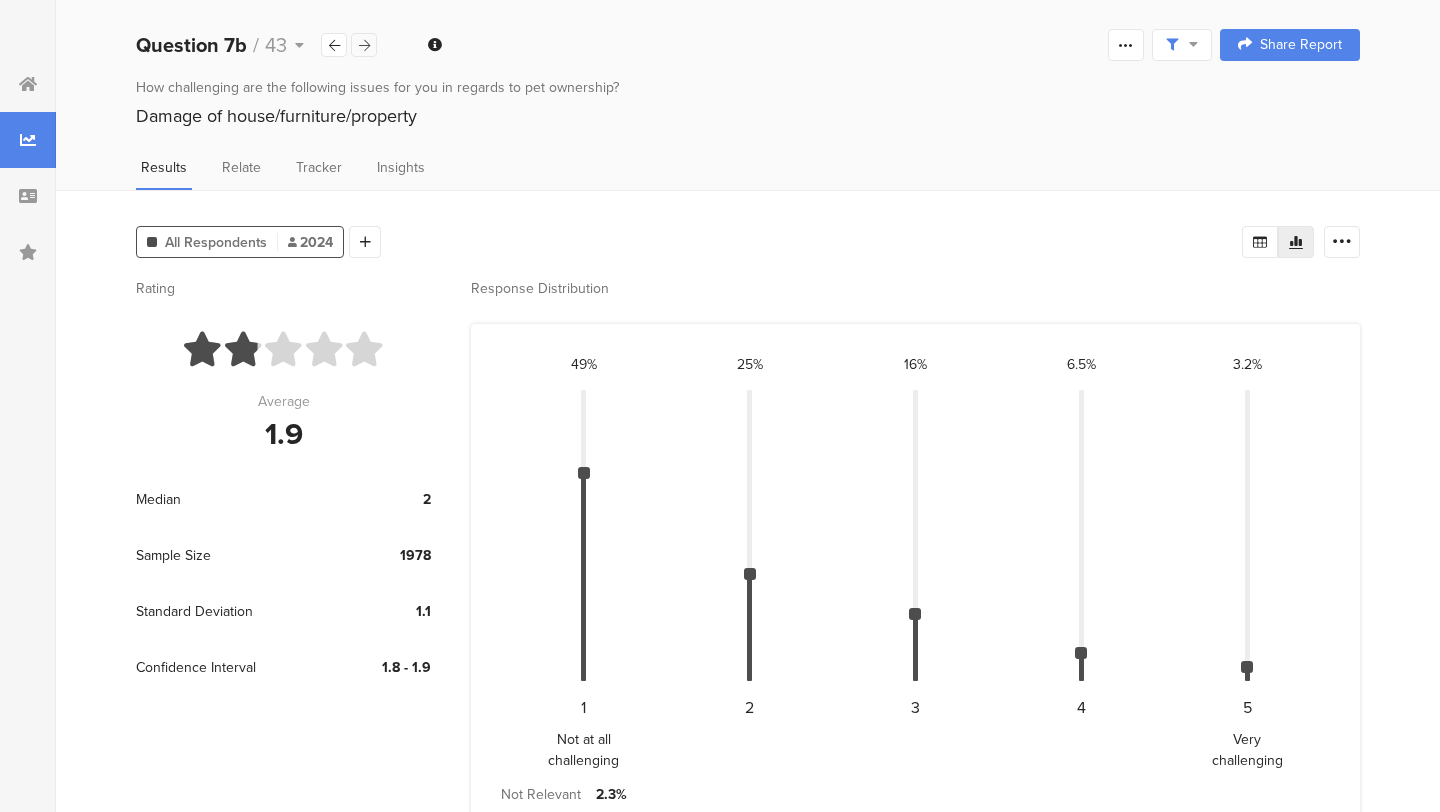 click at bounding box center (364, 45) 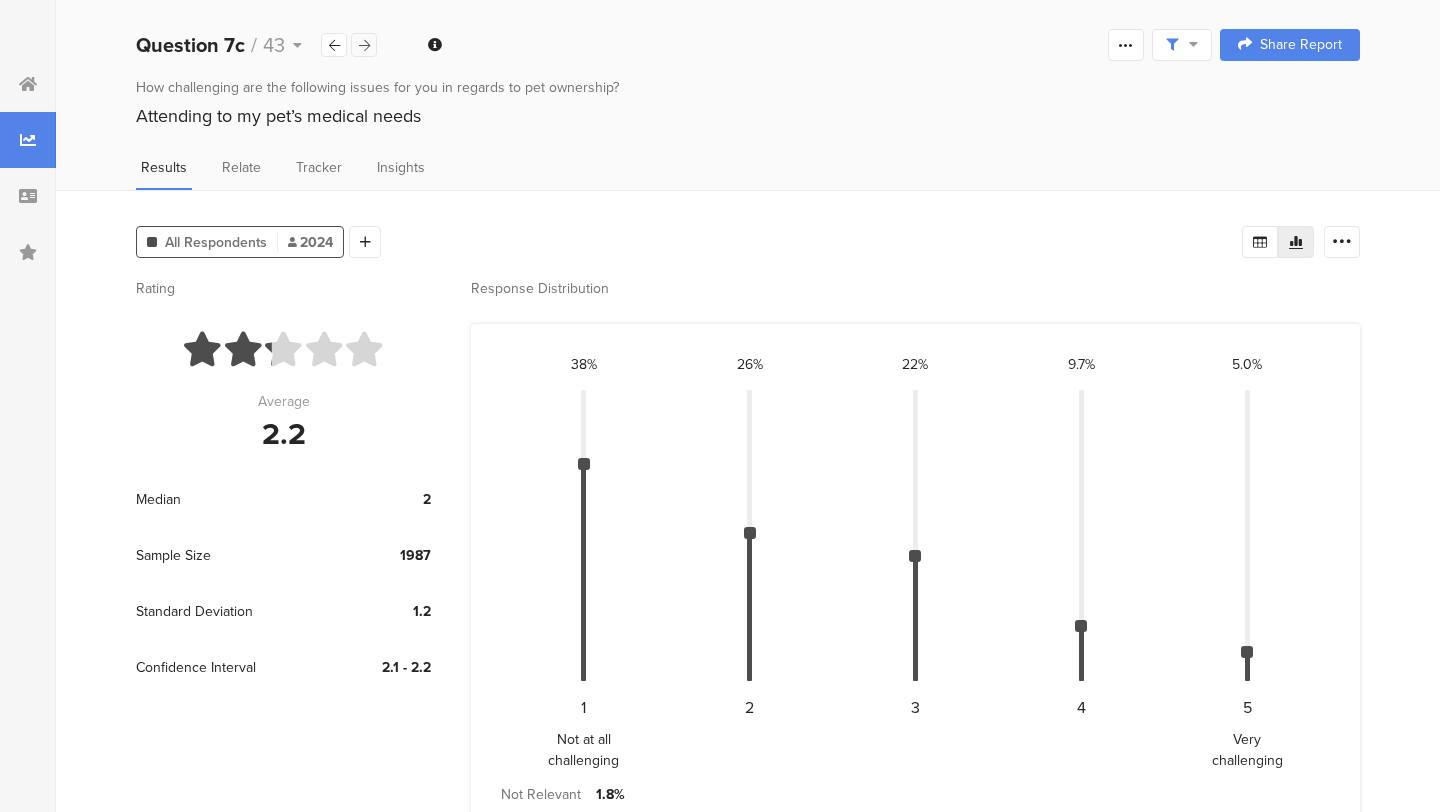 click at bounding box center [364, 45] 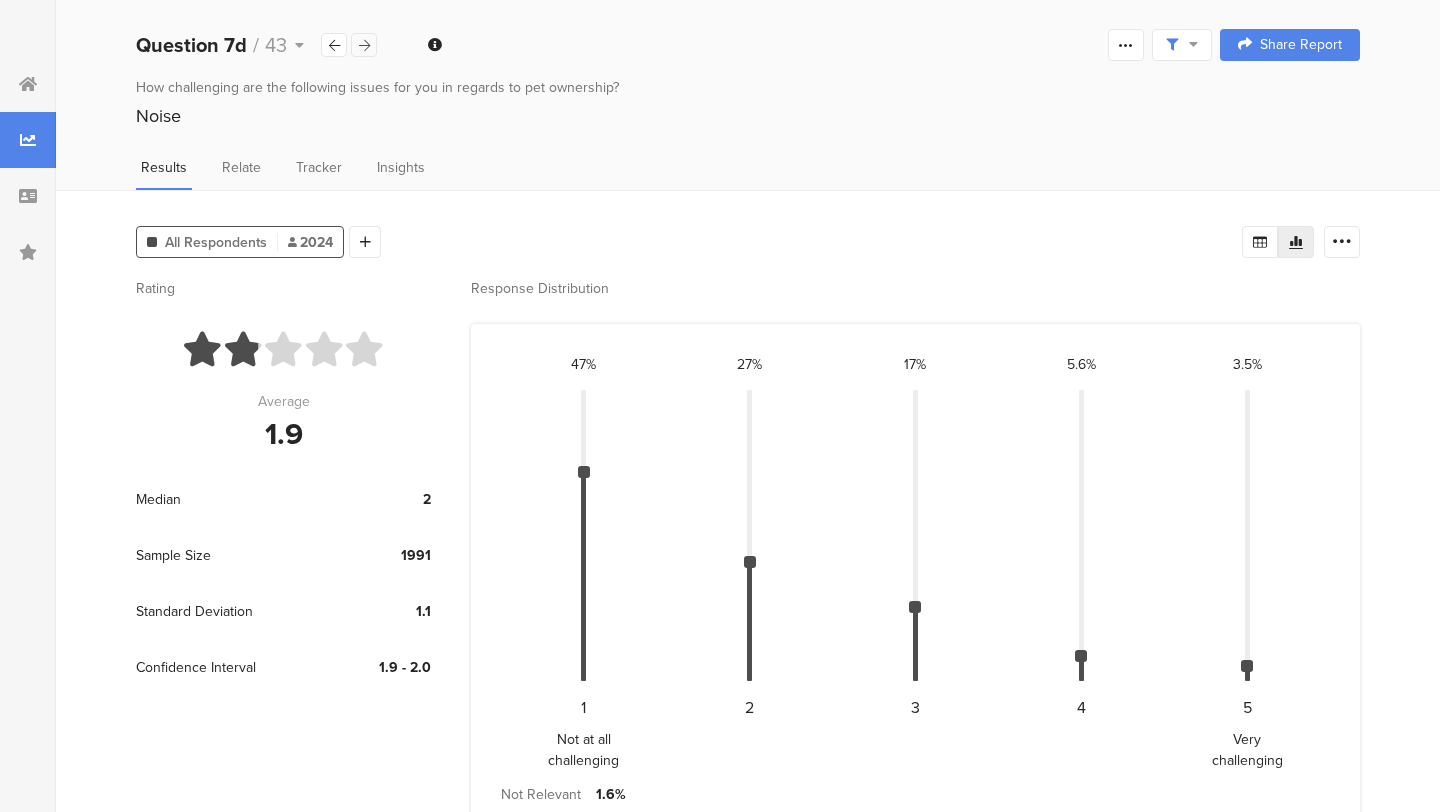 click at bounding box center (364, 45) 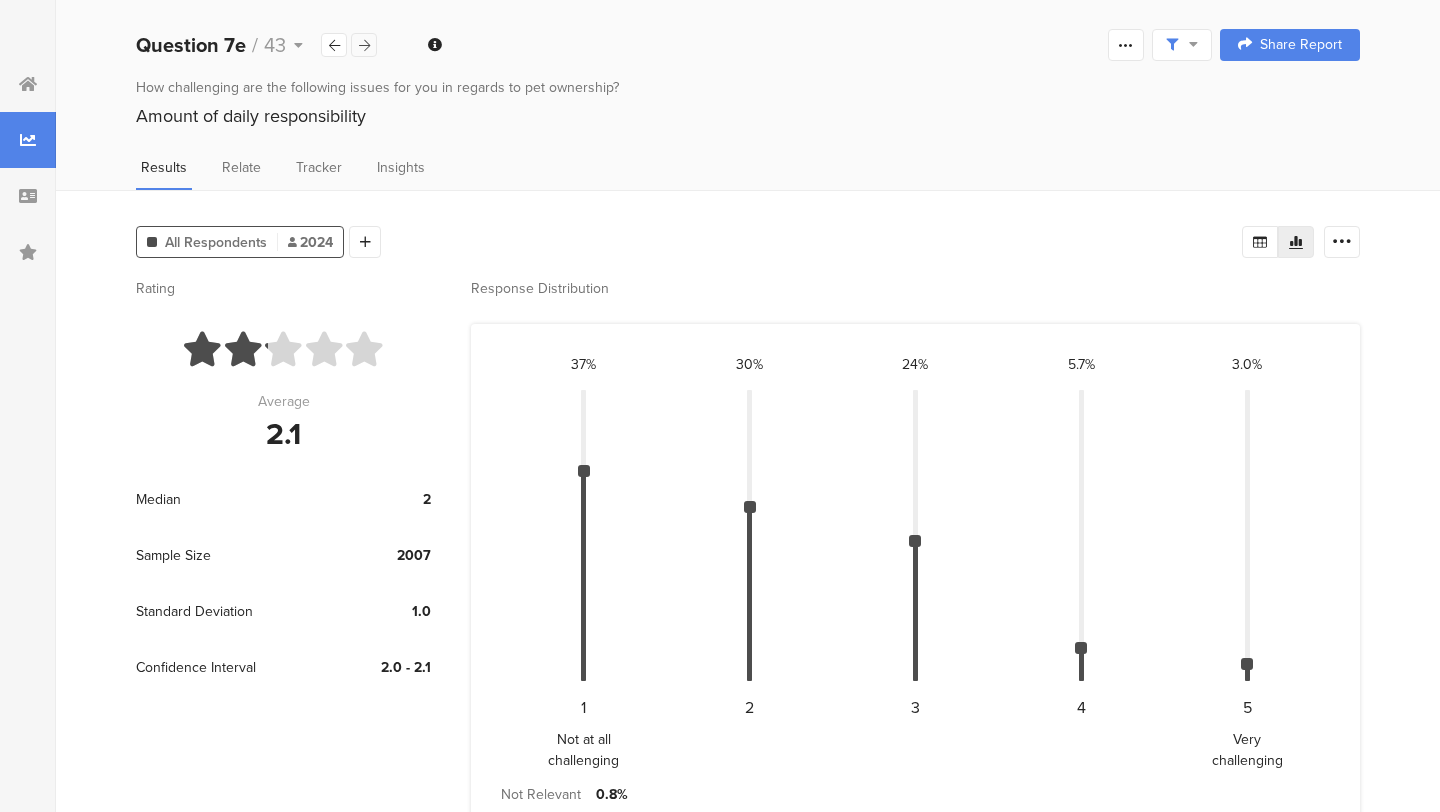 click at bounding box center [364, 45] 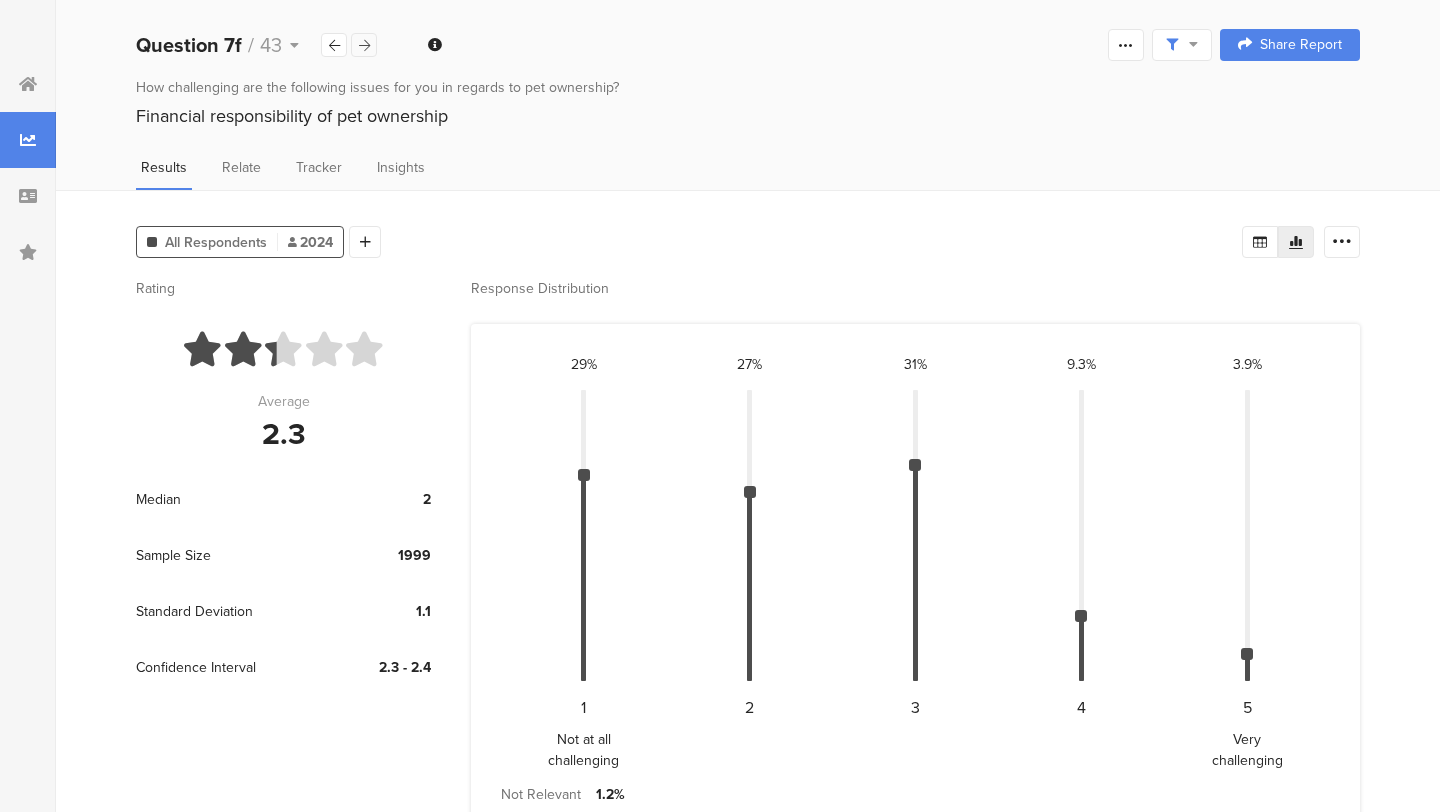 click at bounding box center (364, 45) 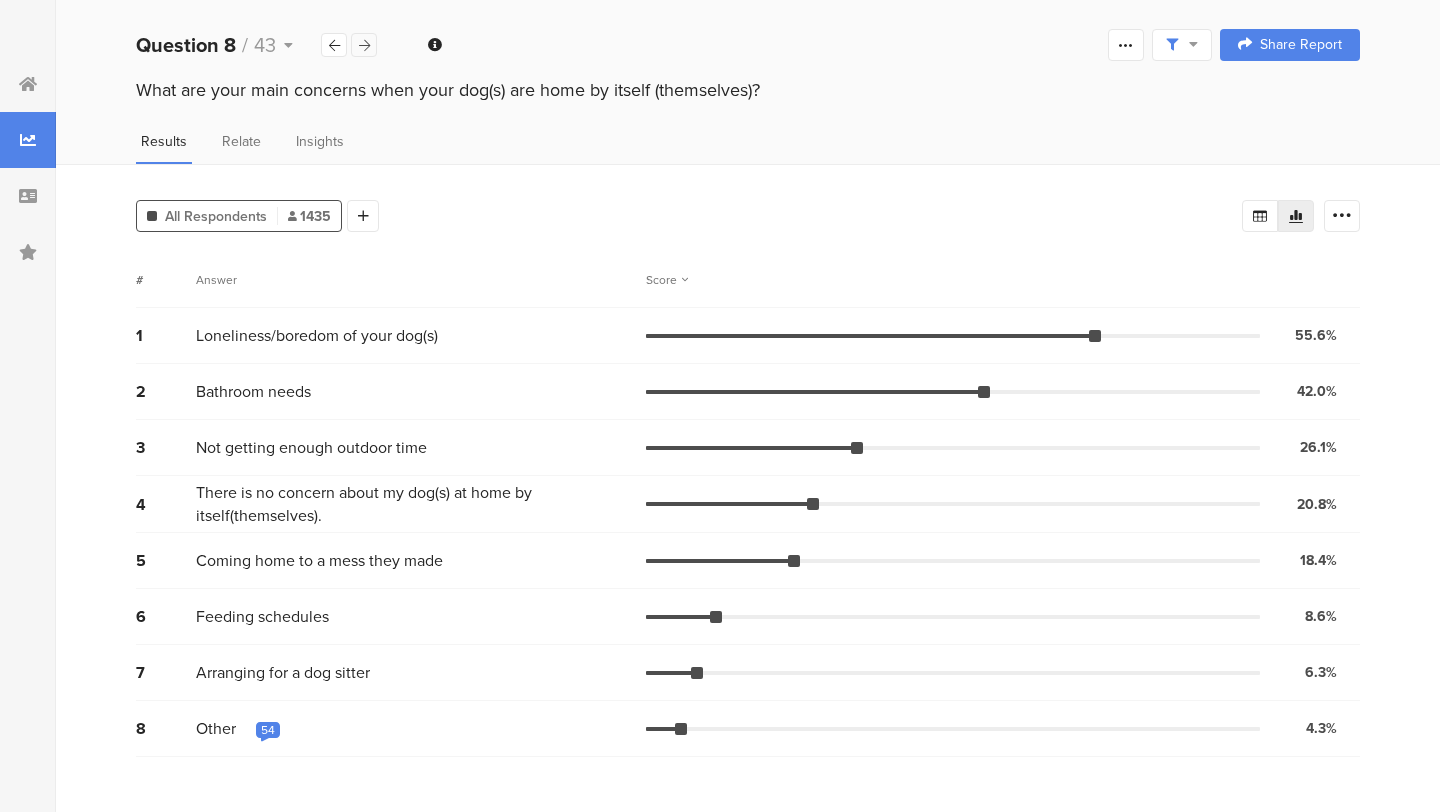 click at bounding box center [364, 45] 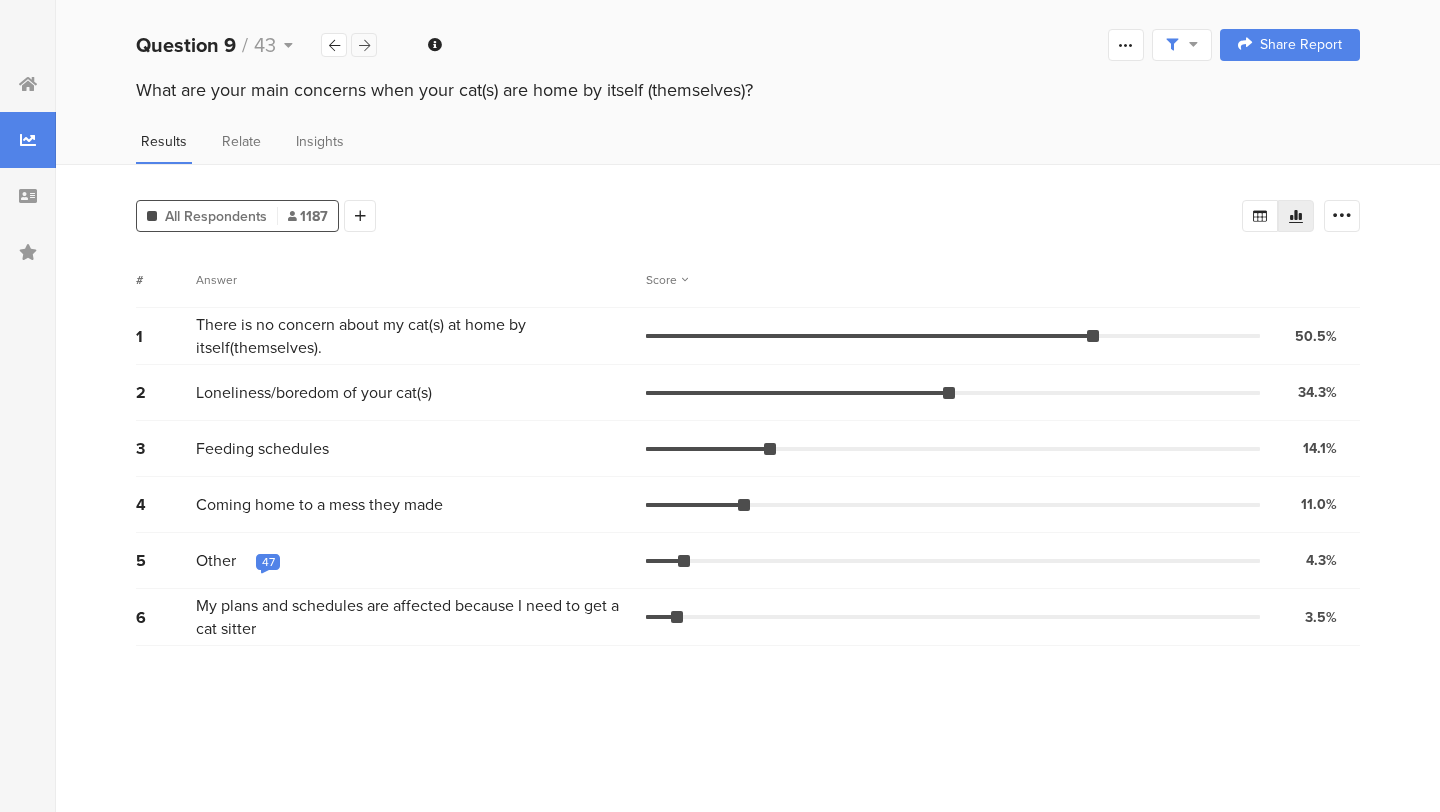click at bounding box center (364, 45) 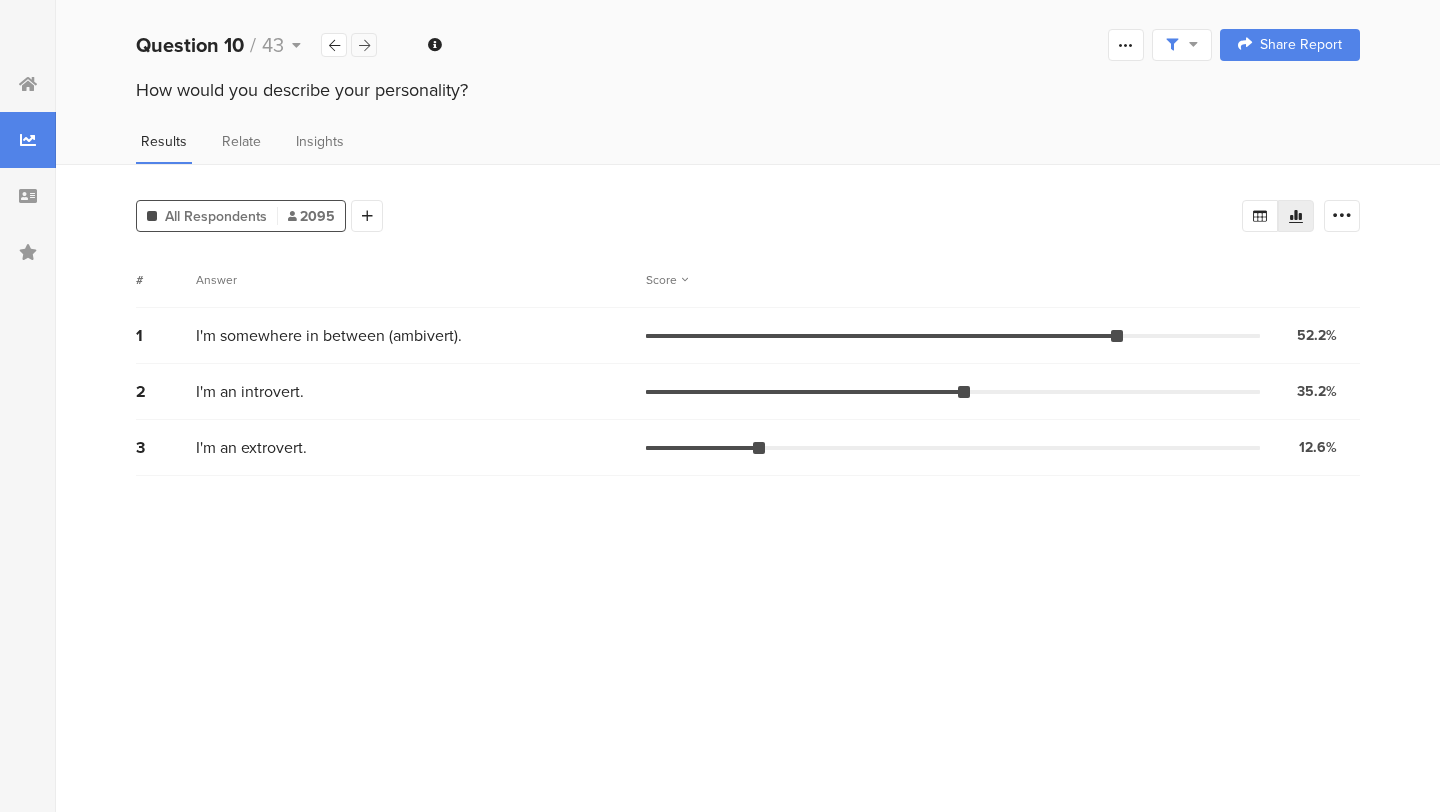 click at bounding box center [364, 45] 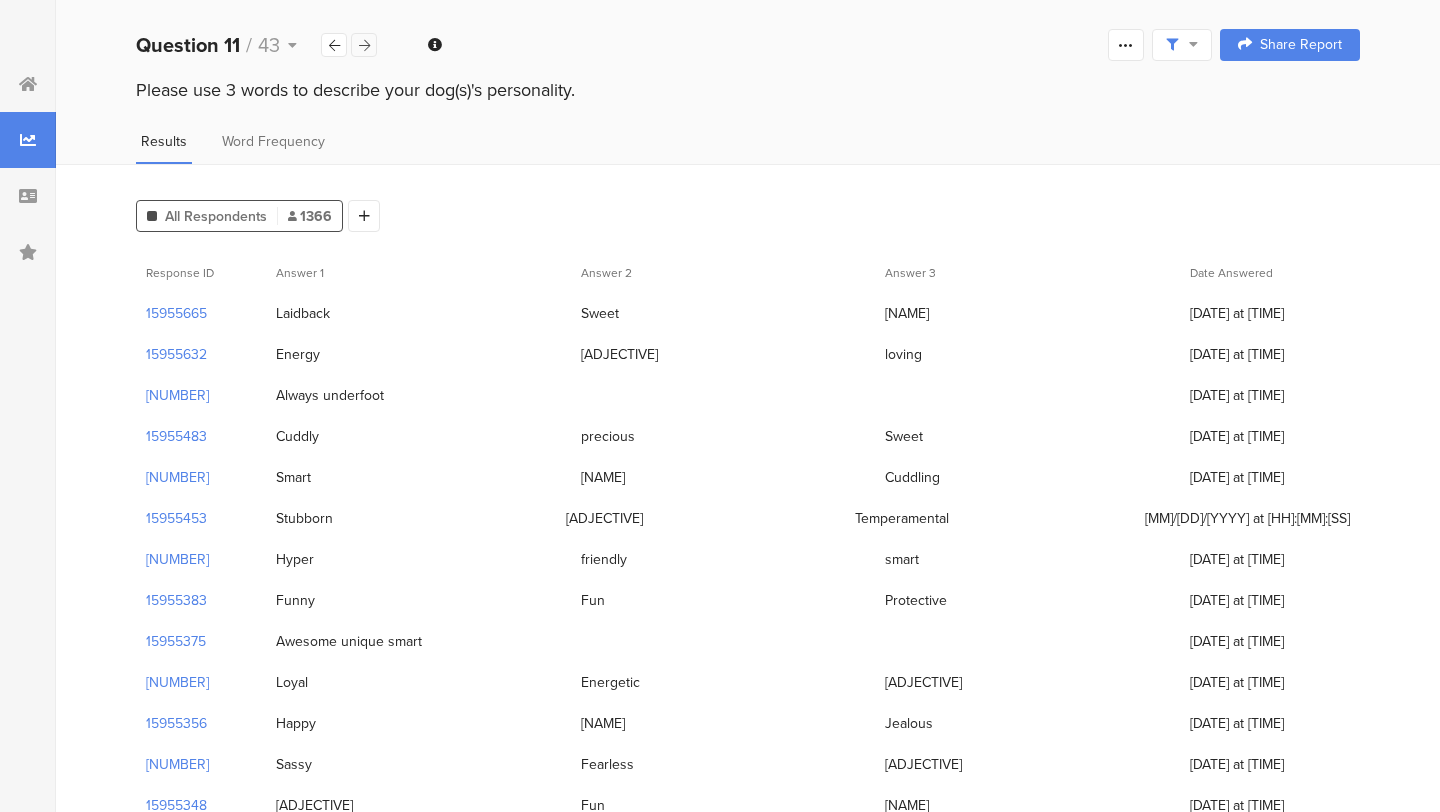 click at bounding box center [364, 45] 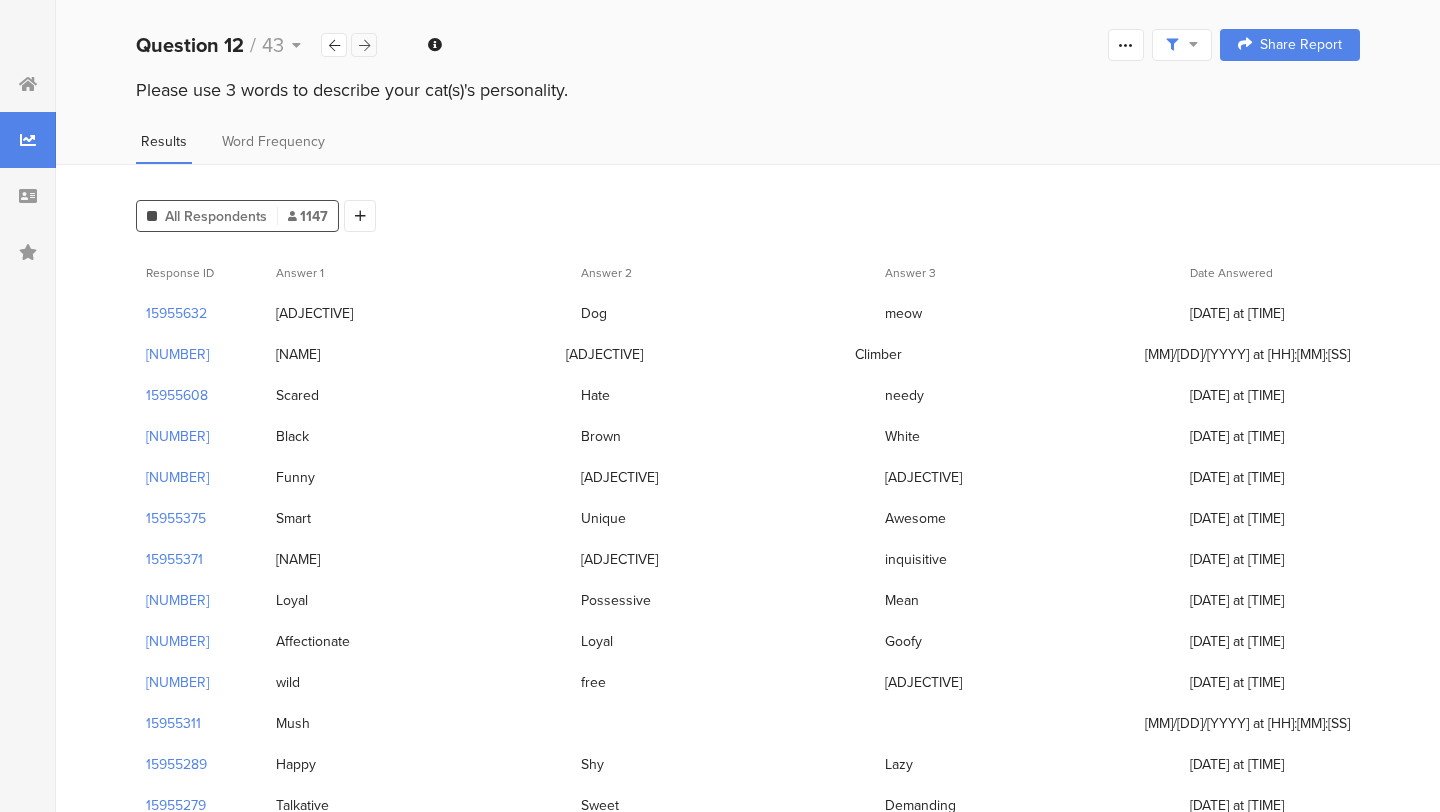 click at bounding box center [364, 45] 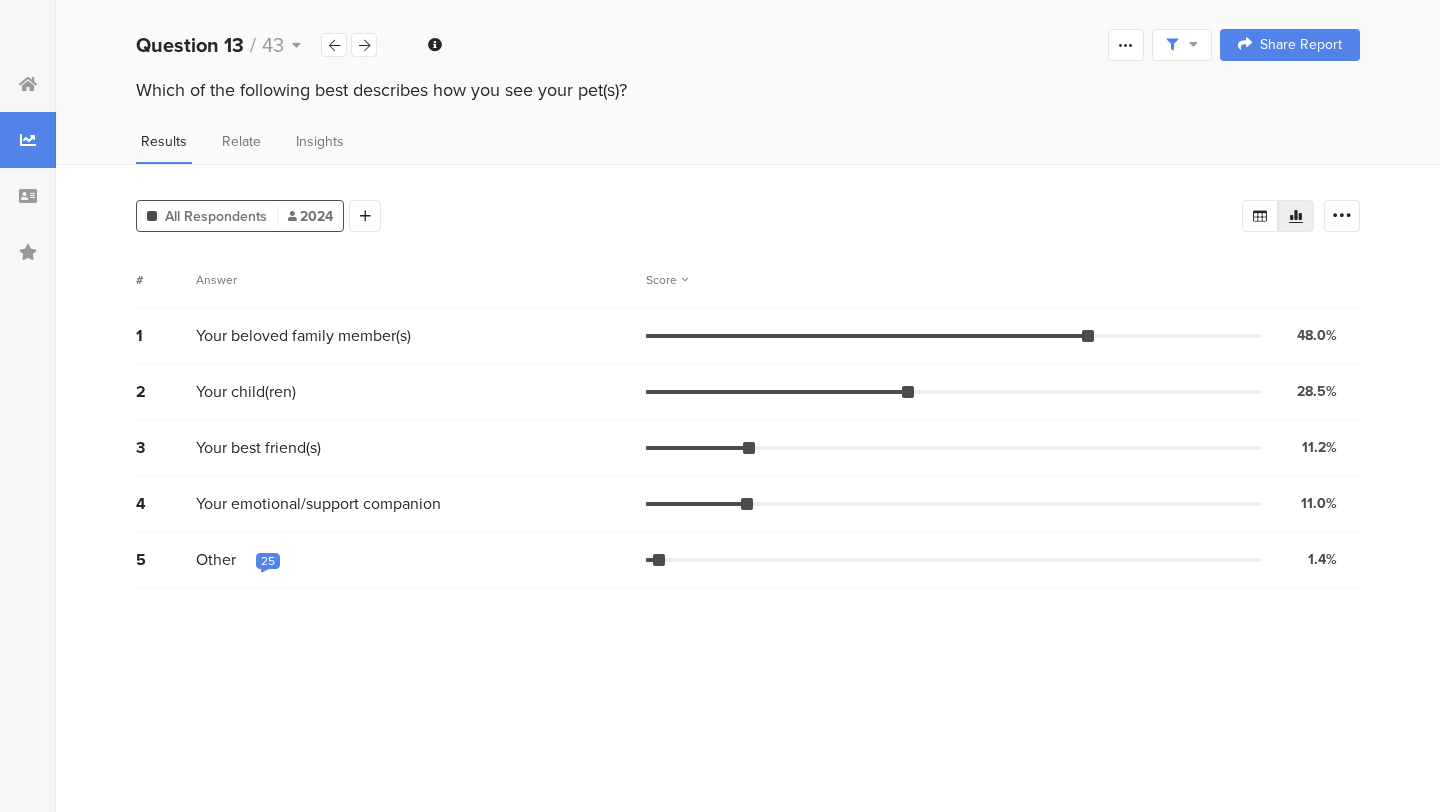 click on "All Respondents" at bounding box center [216, 216] 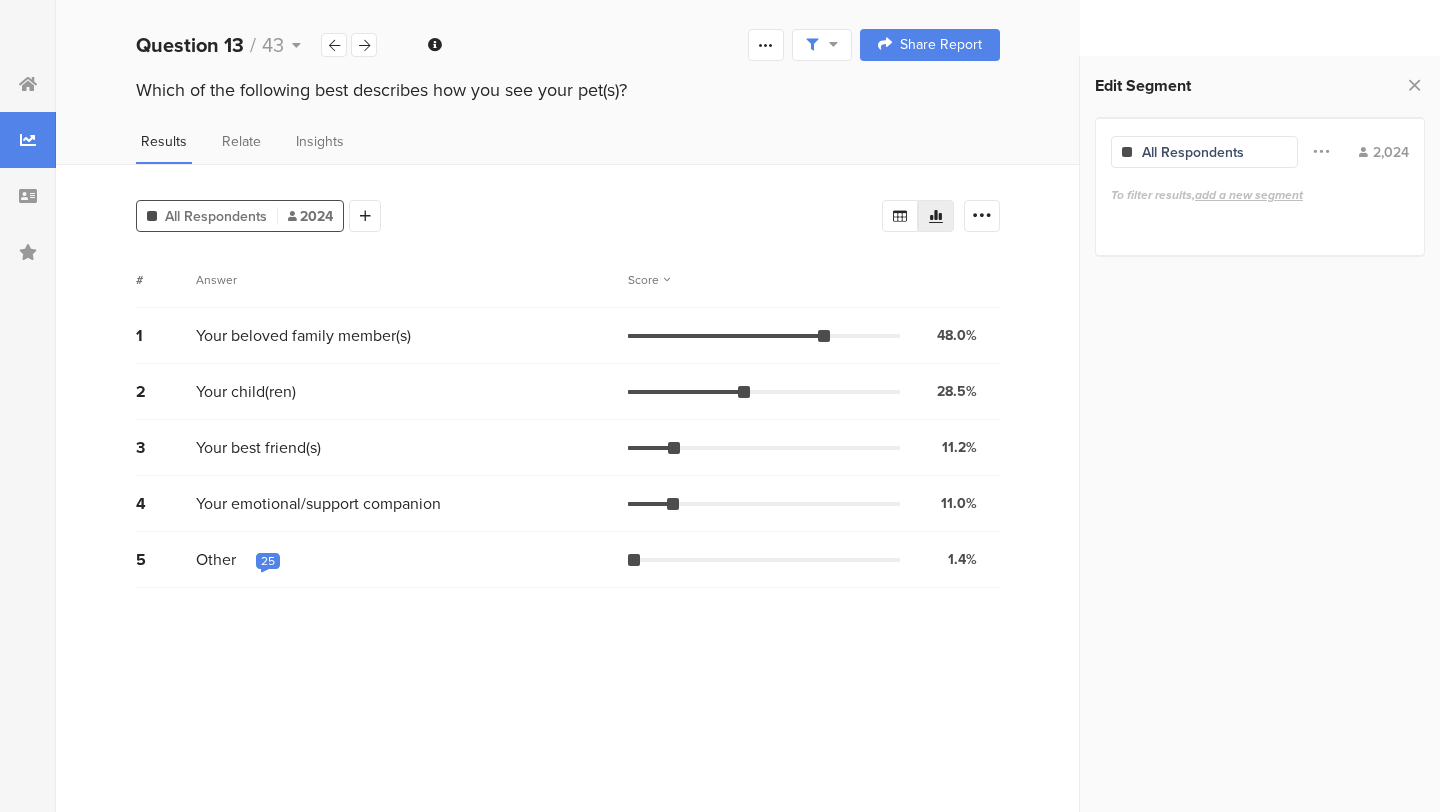 click on "add a new segment" at bounding box center (1249, 195) 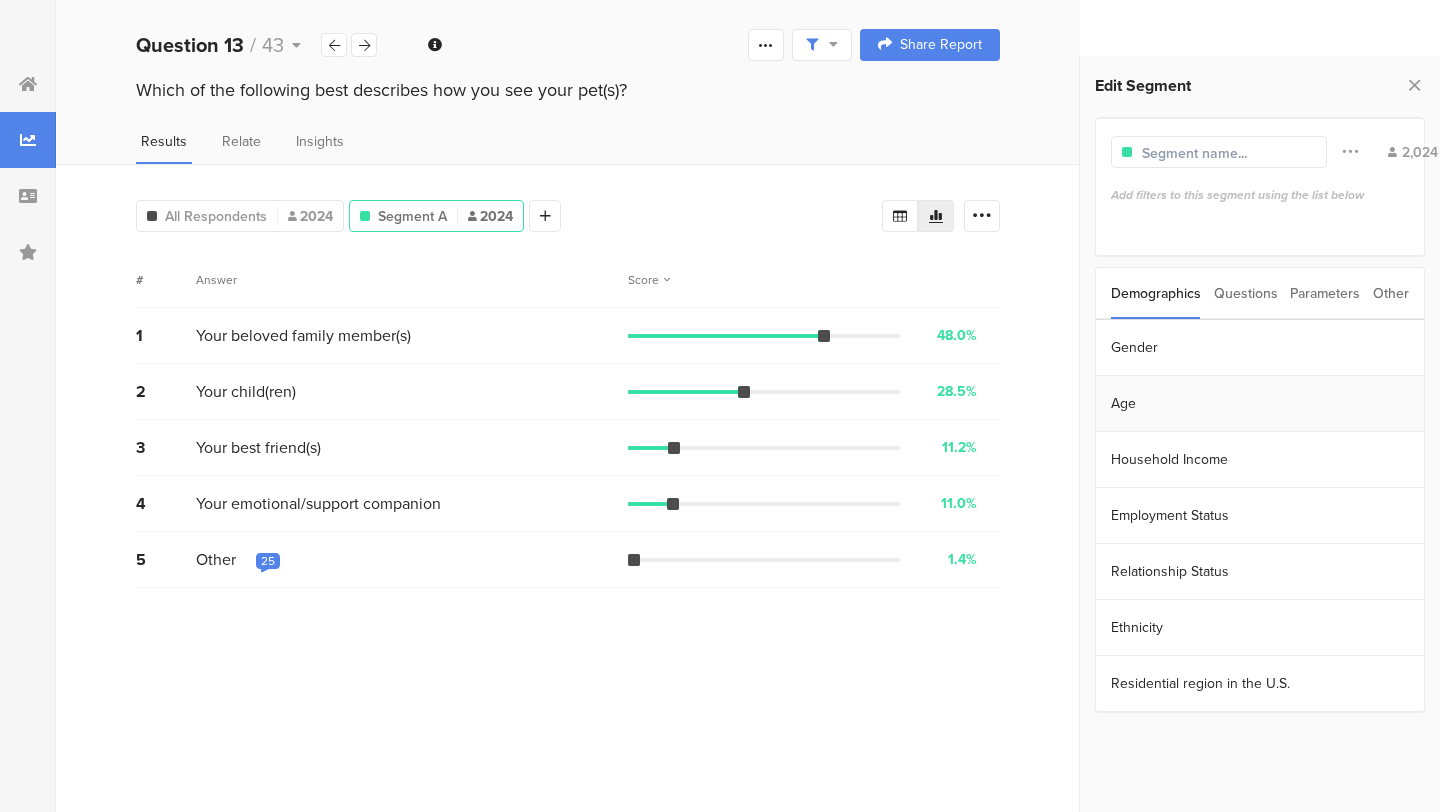 click on "Age" at bounding box center (1260, 404) 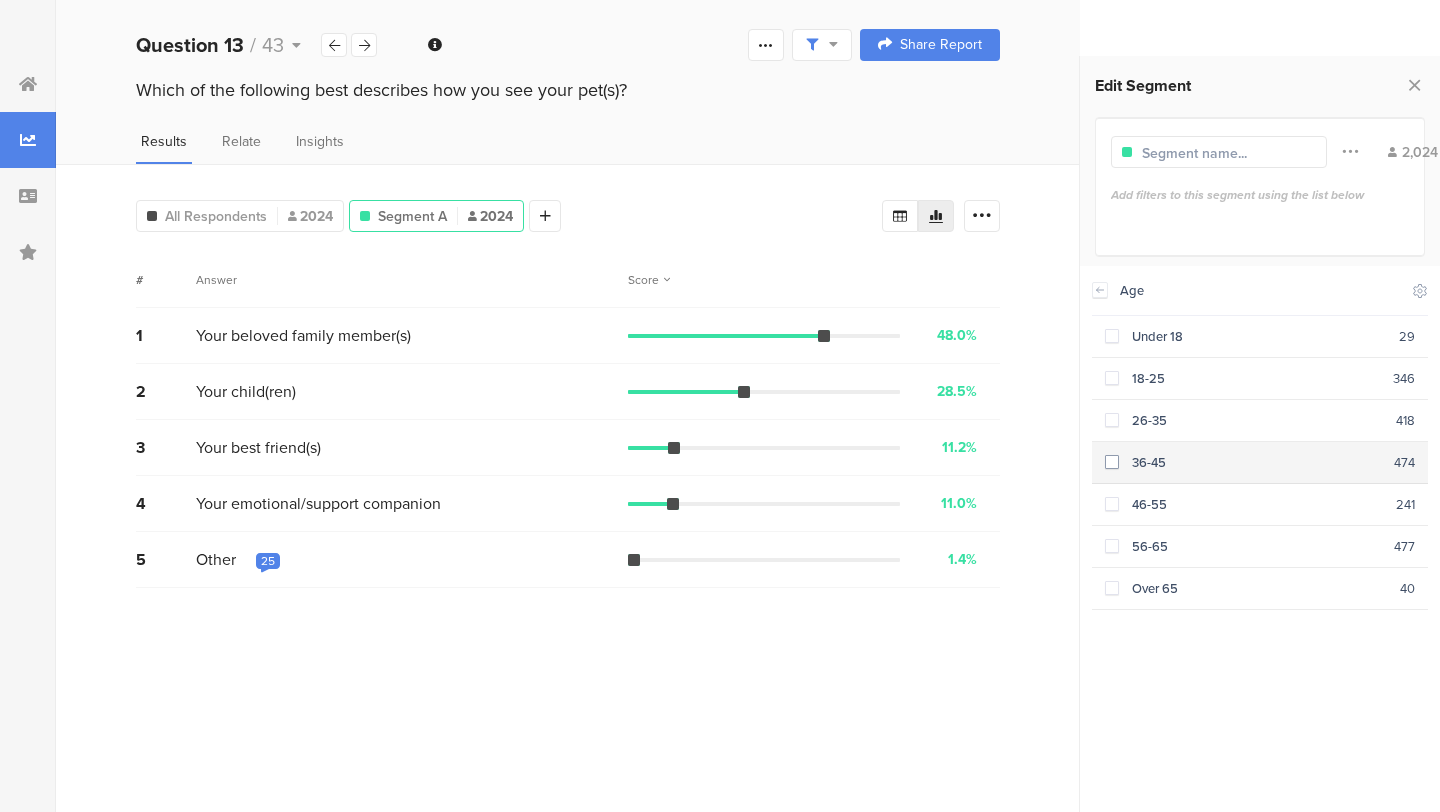 click at bounding box center [1112, 462] 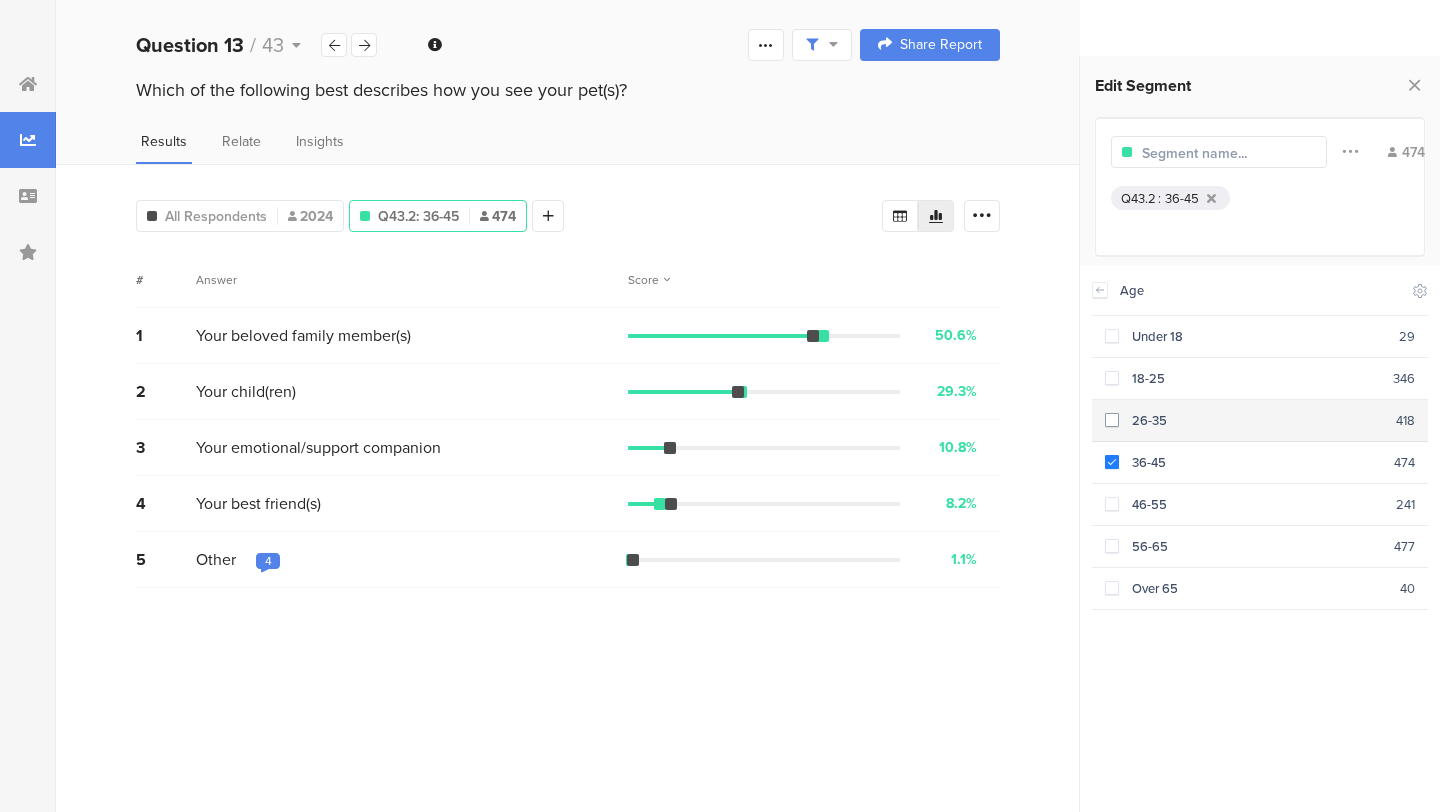 click at bounding box center [1112, 420] 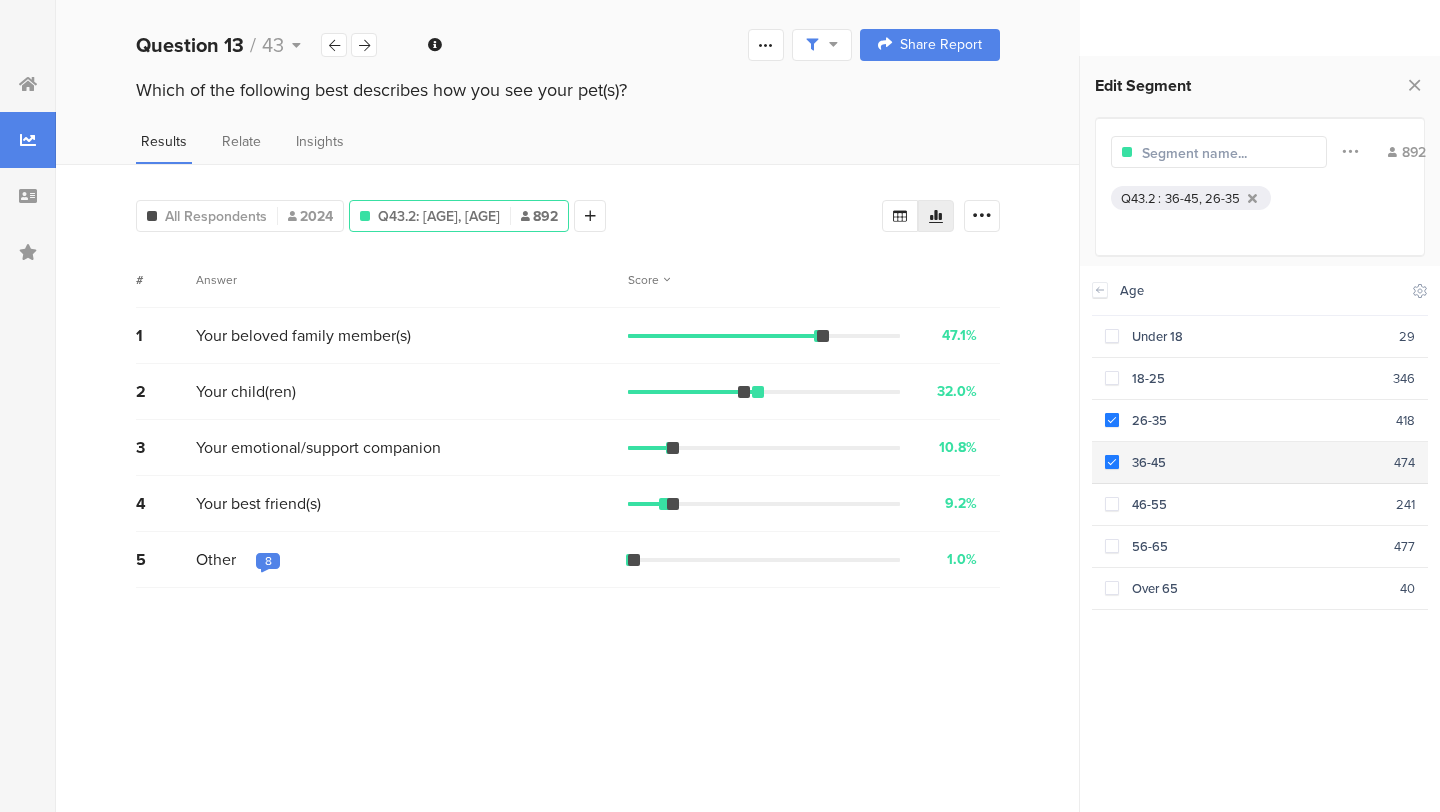 click at bounding box center [1112, 462] 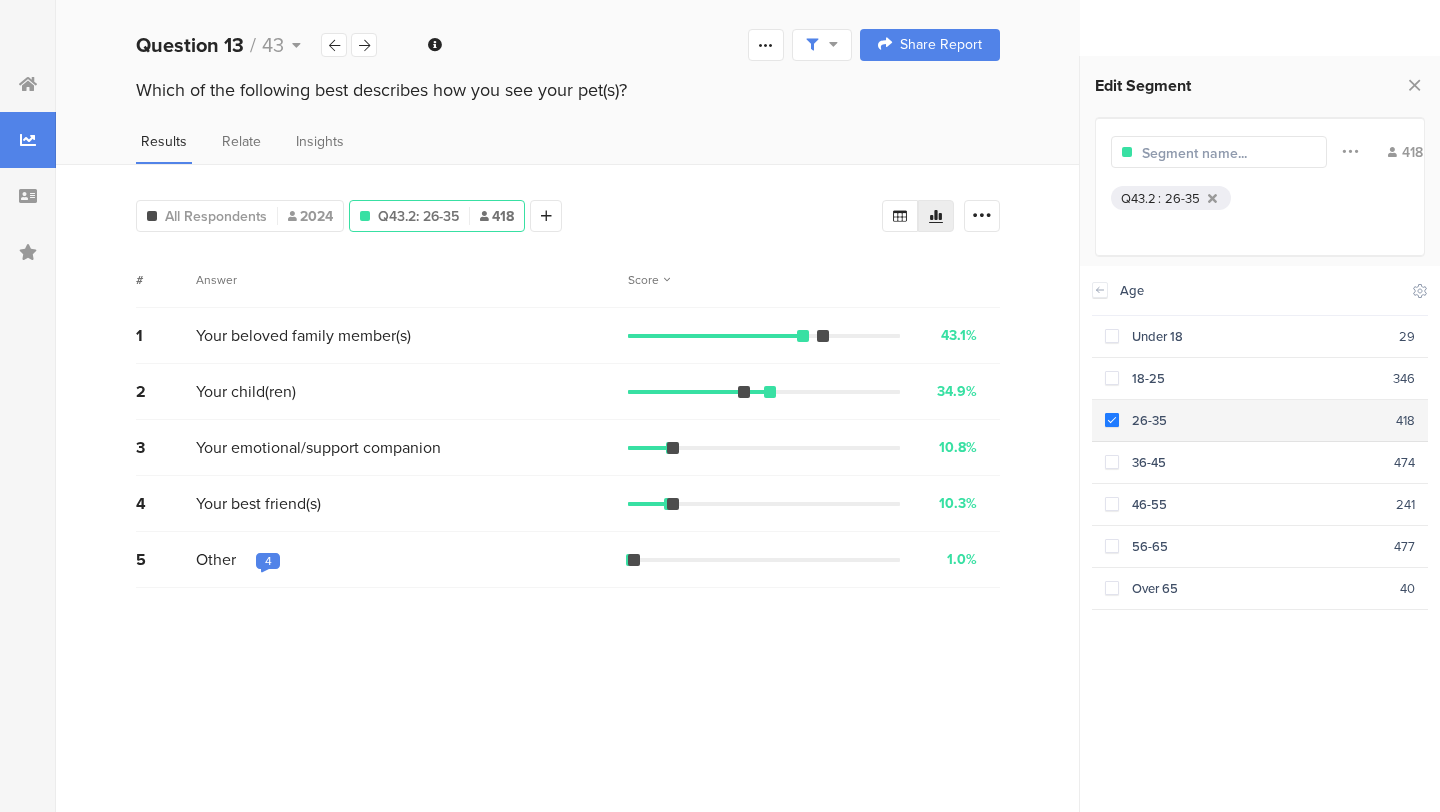click on "[AGE]
[NUMBER]" at bounding box center (1260, 421) 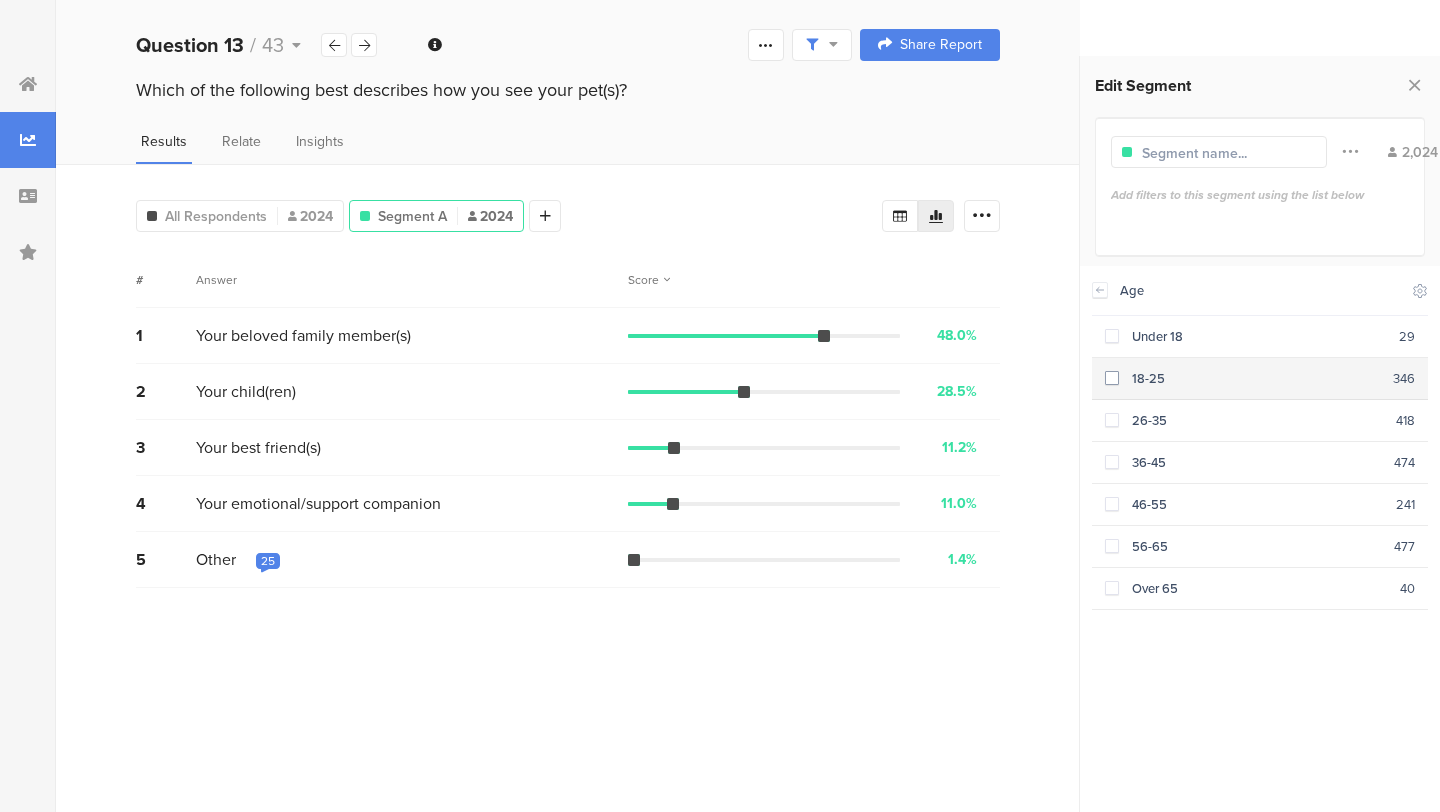 click on "18-25" at bounding box center (1256, 378) 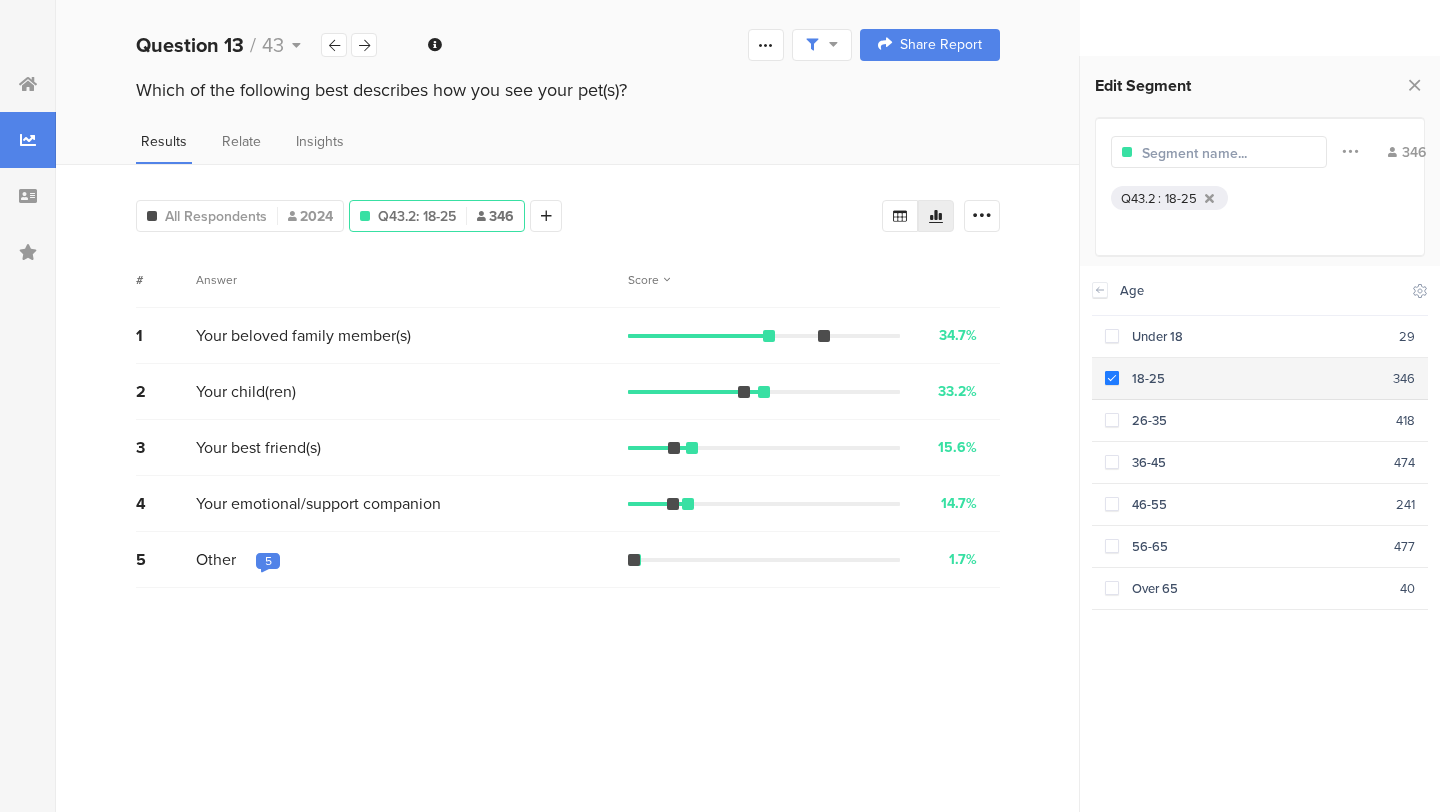 click at bounding box center (1112, 378) 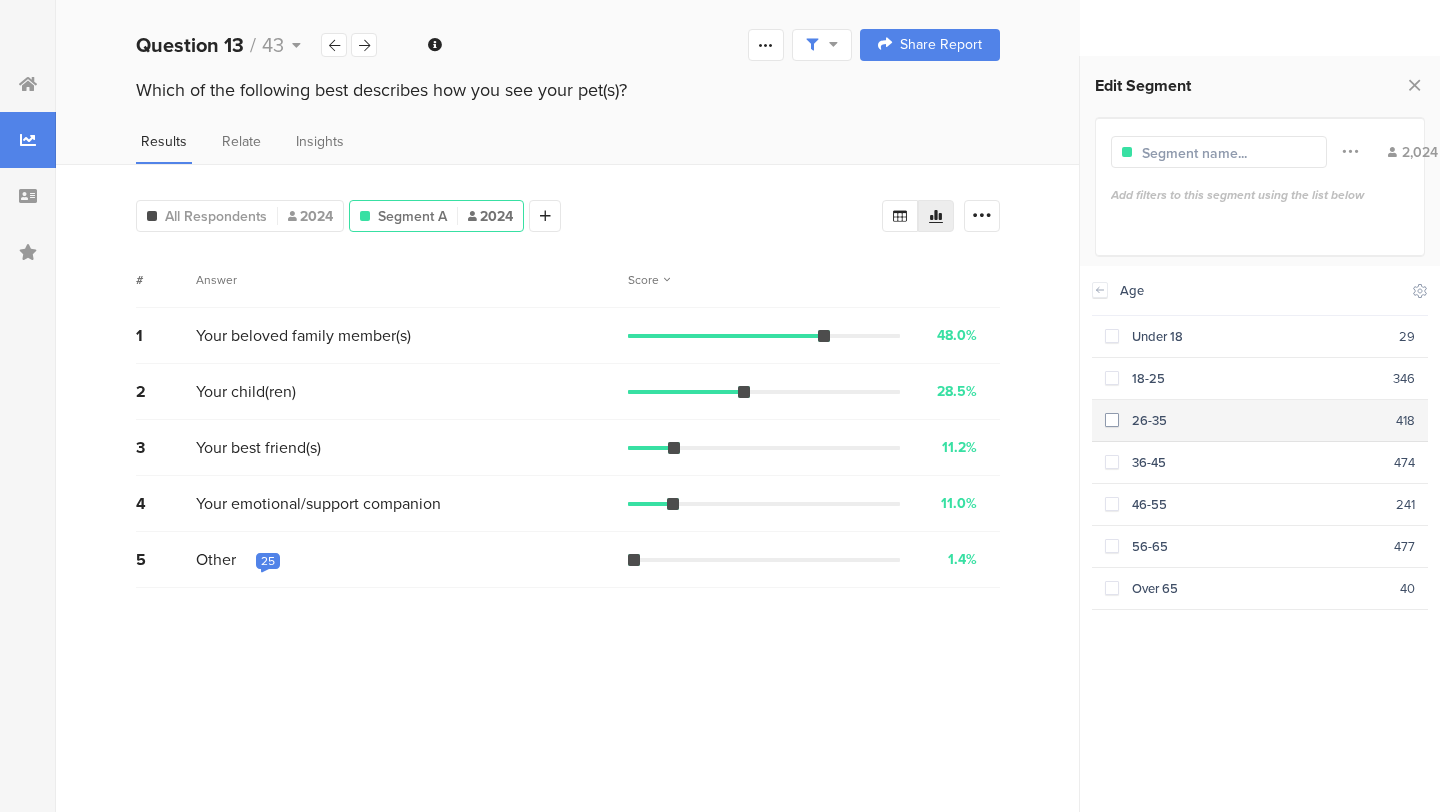 click at bounding box center (1112, 421) 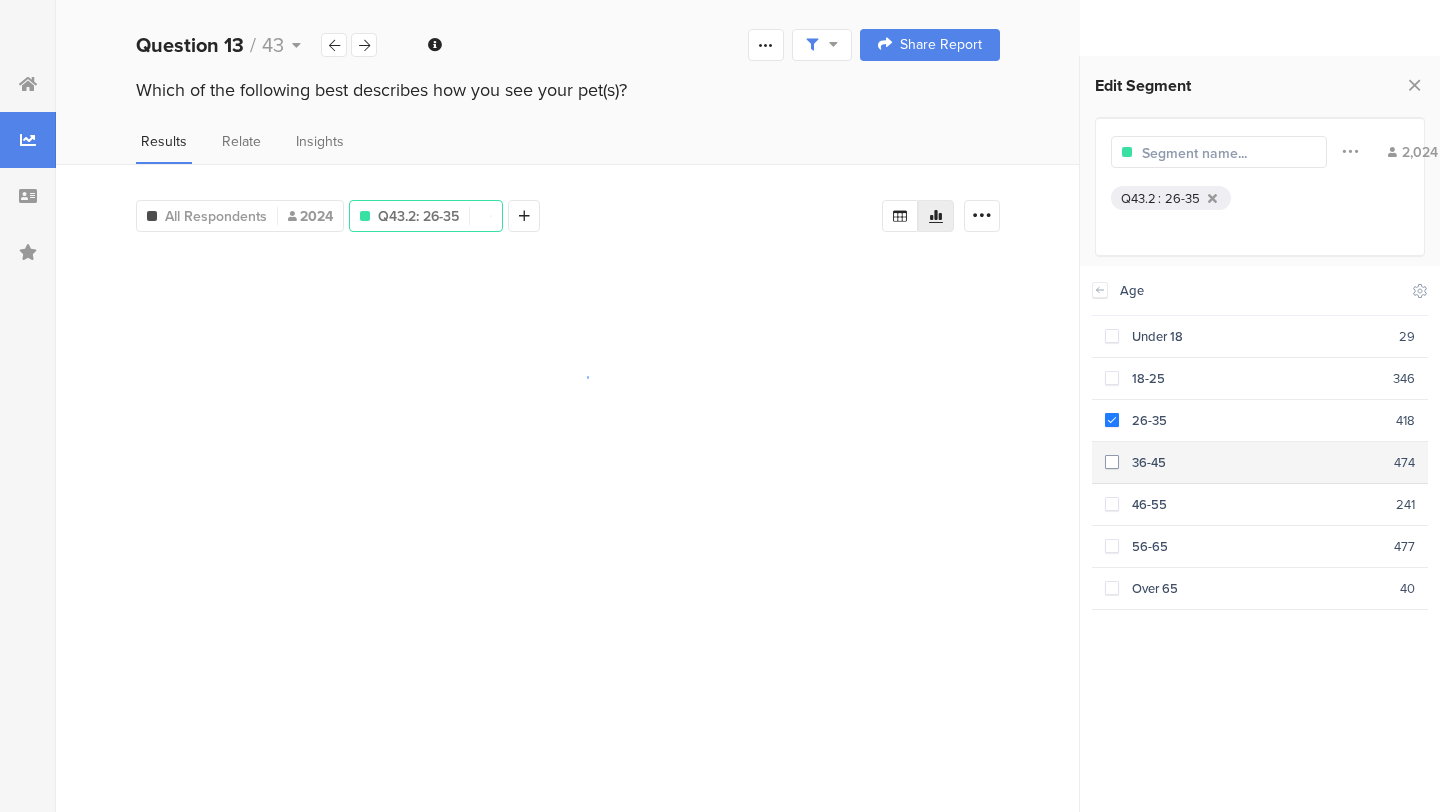 click at bounding box center (1112, 462) 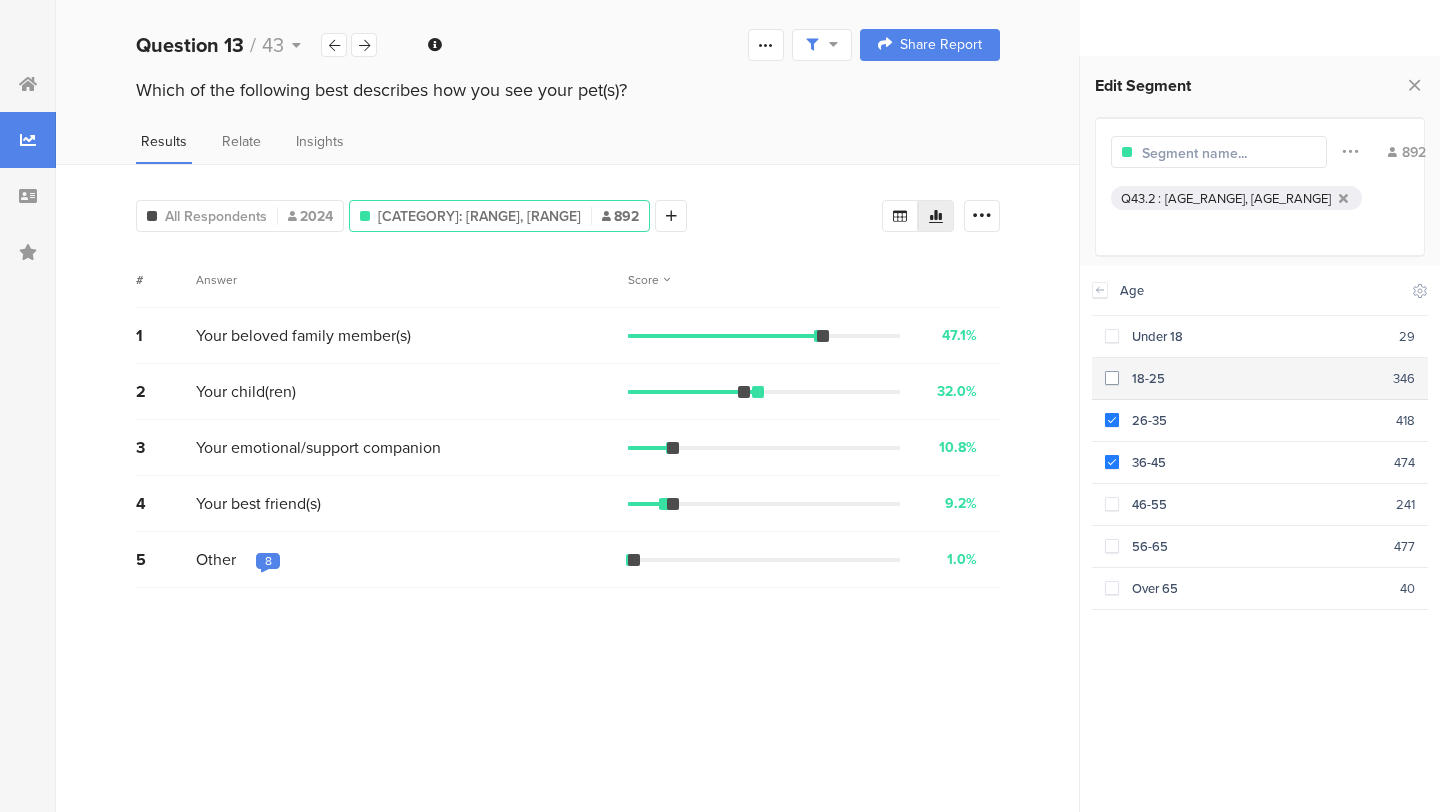 click at bounding box center [1112, 378] 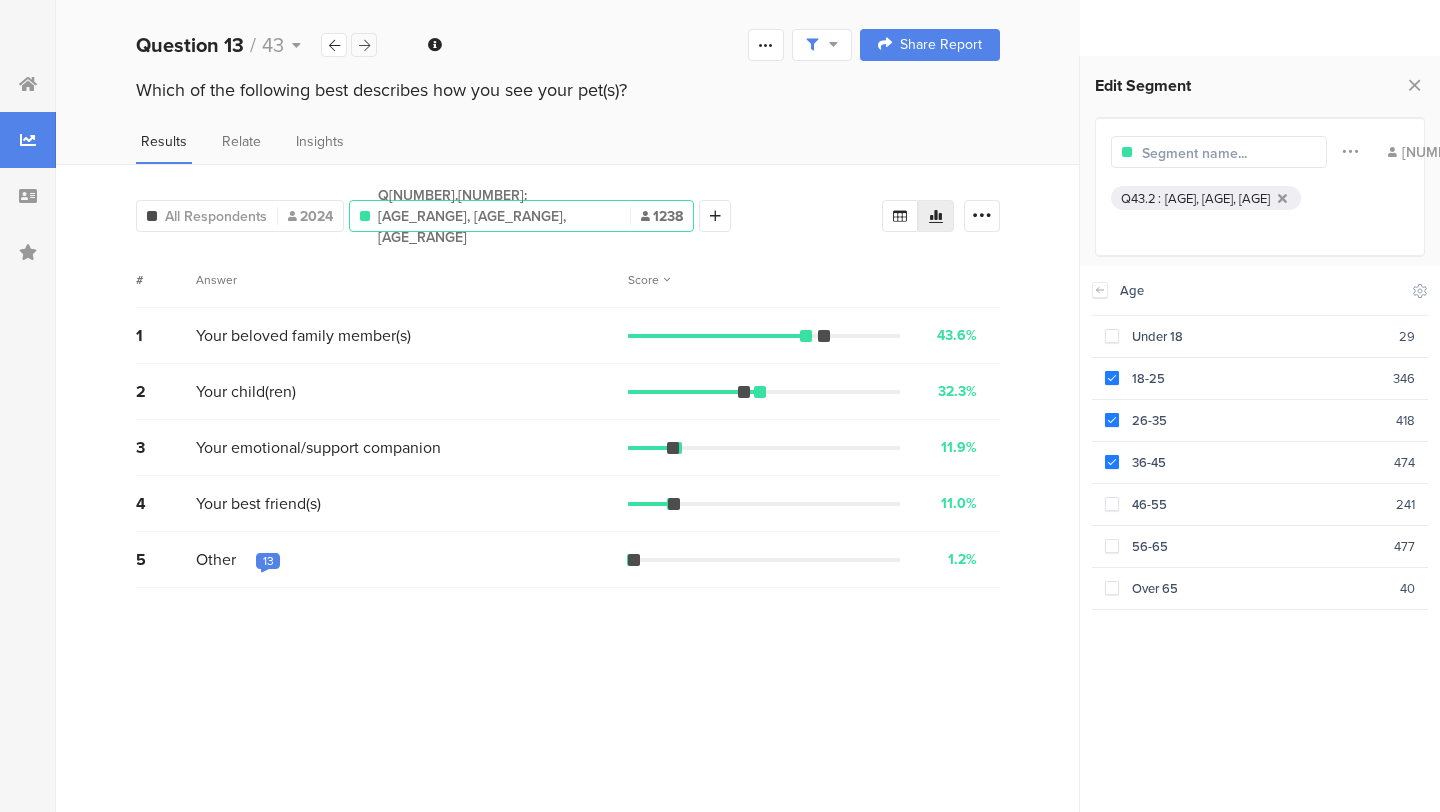 click at bounding box center [364, 45] 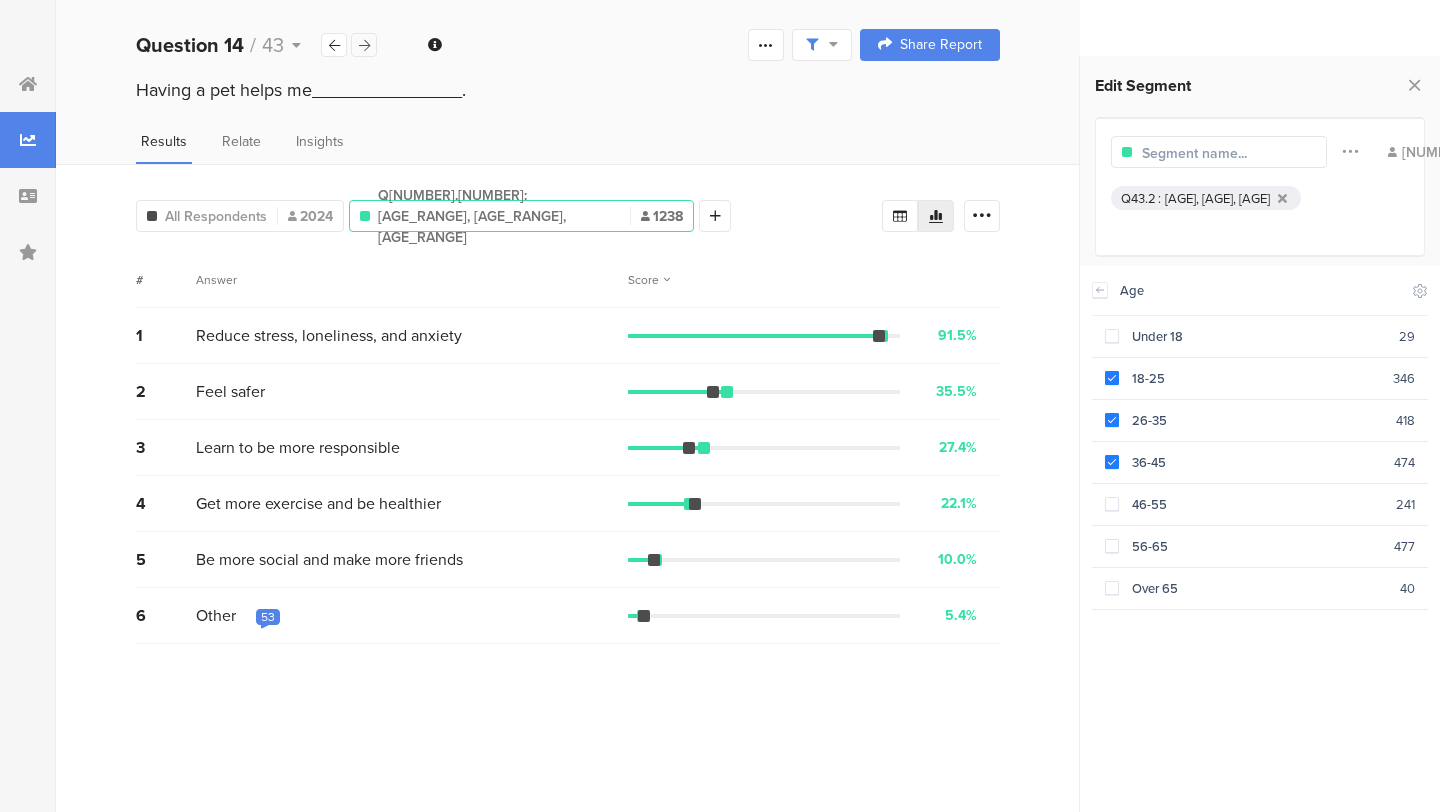 click at bounding box center [364, 45] 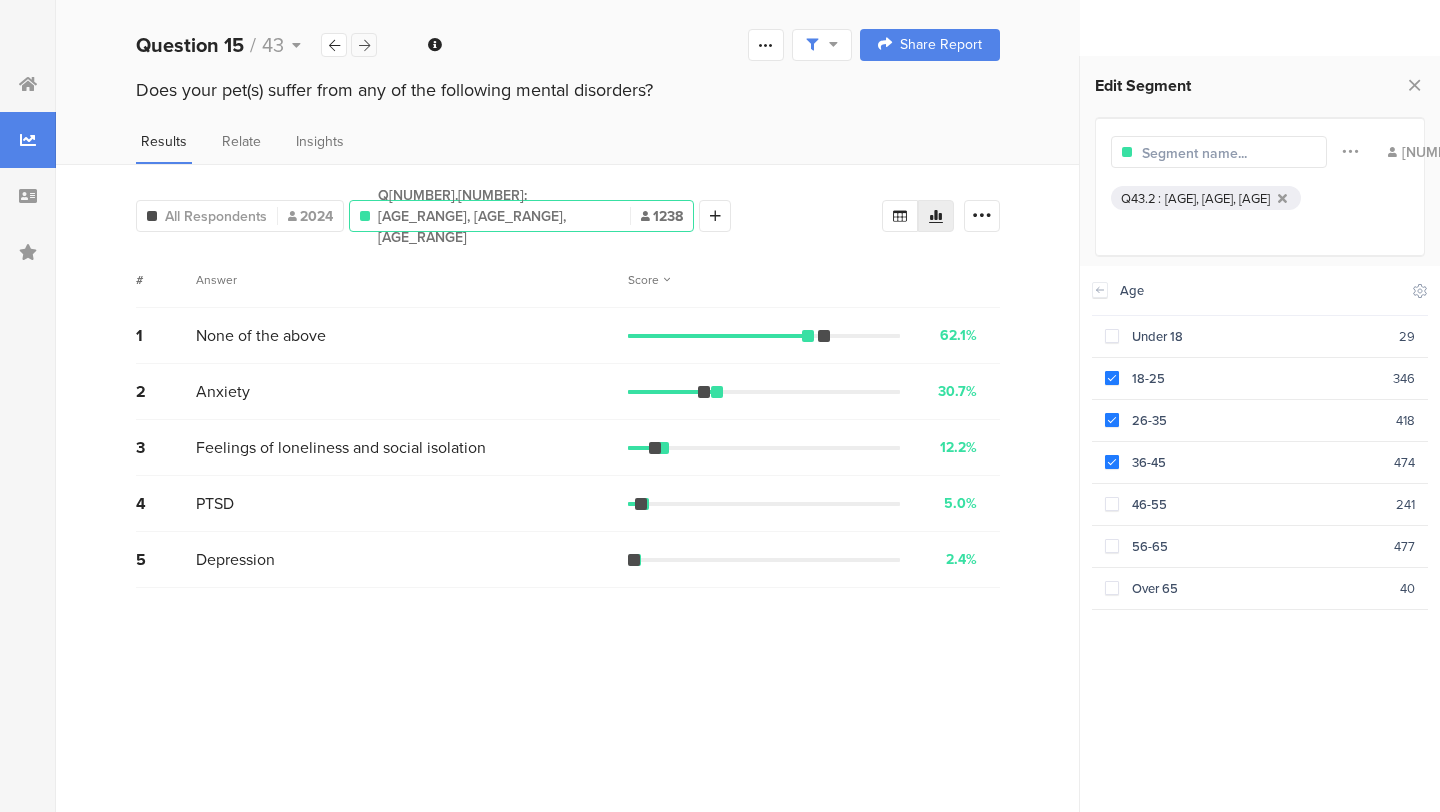 click at bounding box center (364, 45) 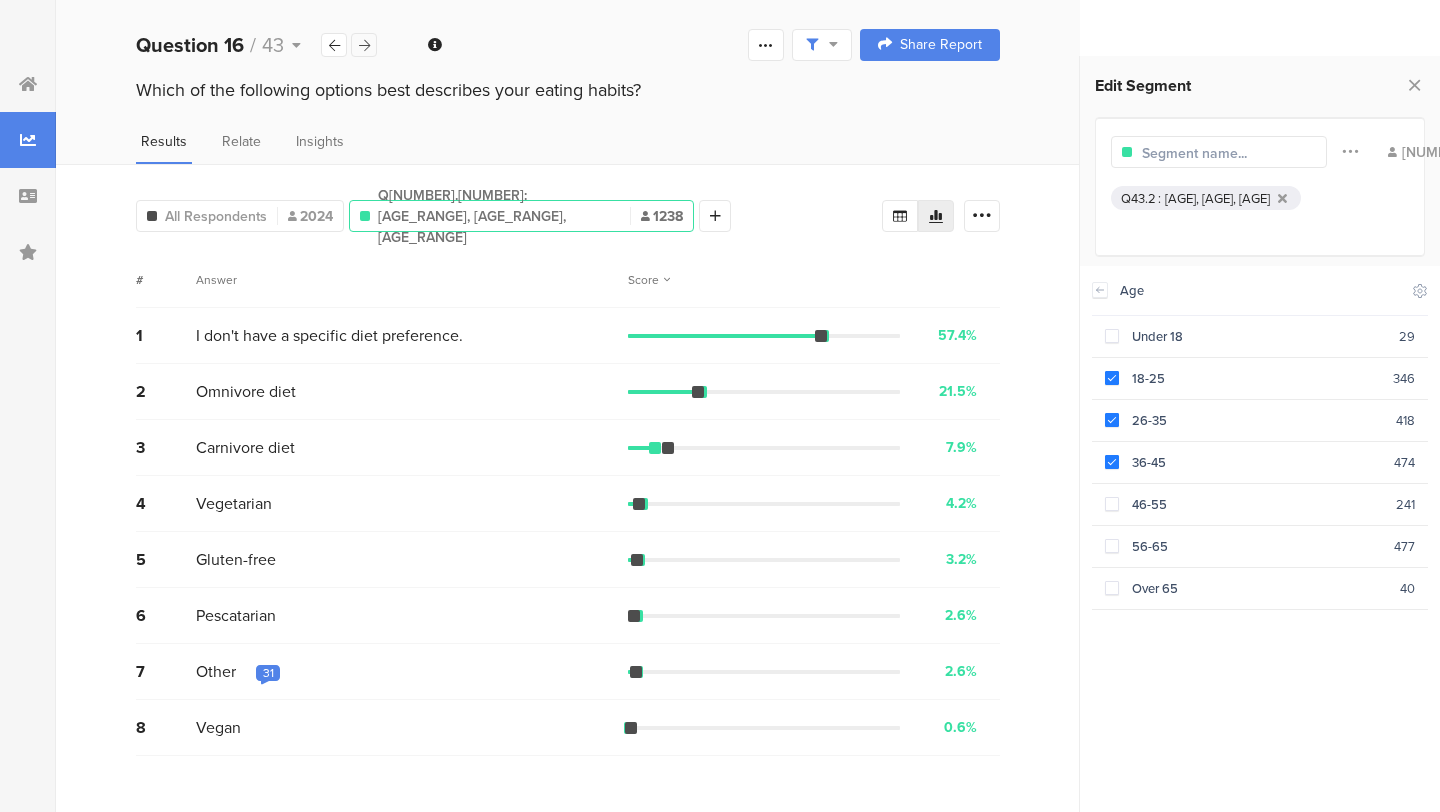 click at bounding box center [364, 45] 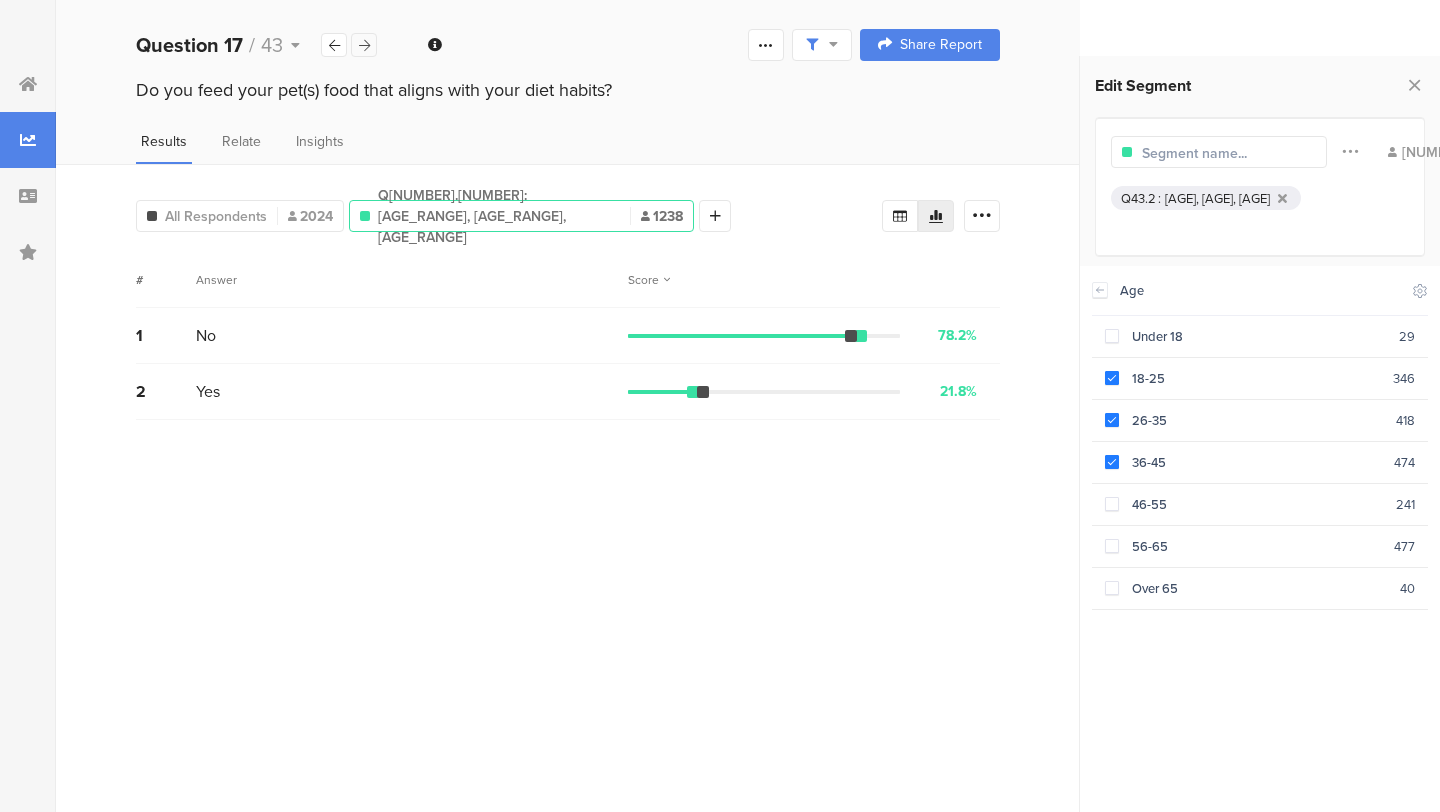 click at bounding box center (364, 45) 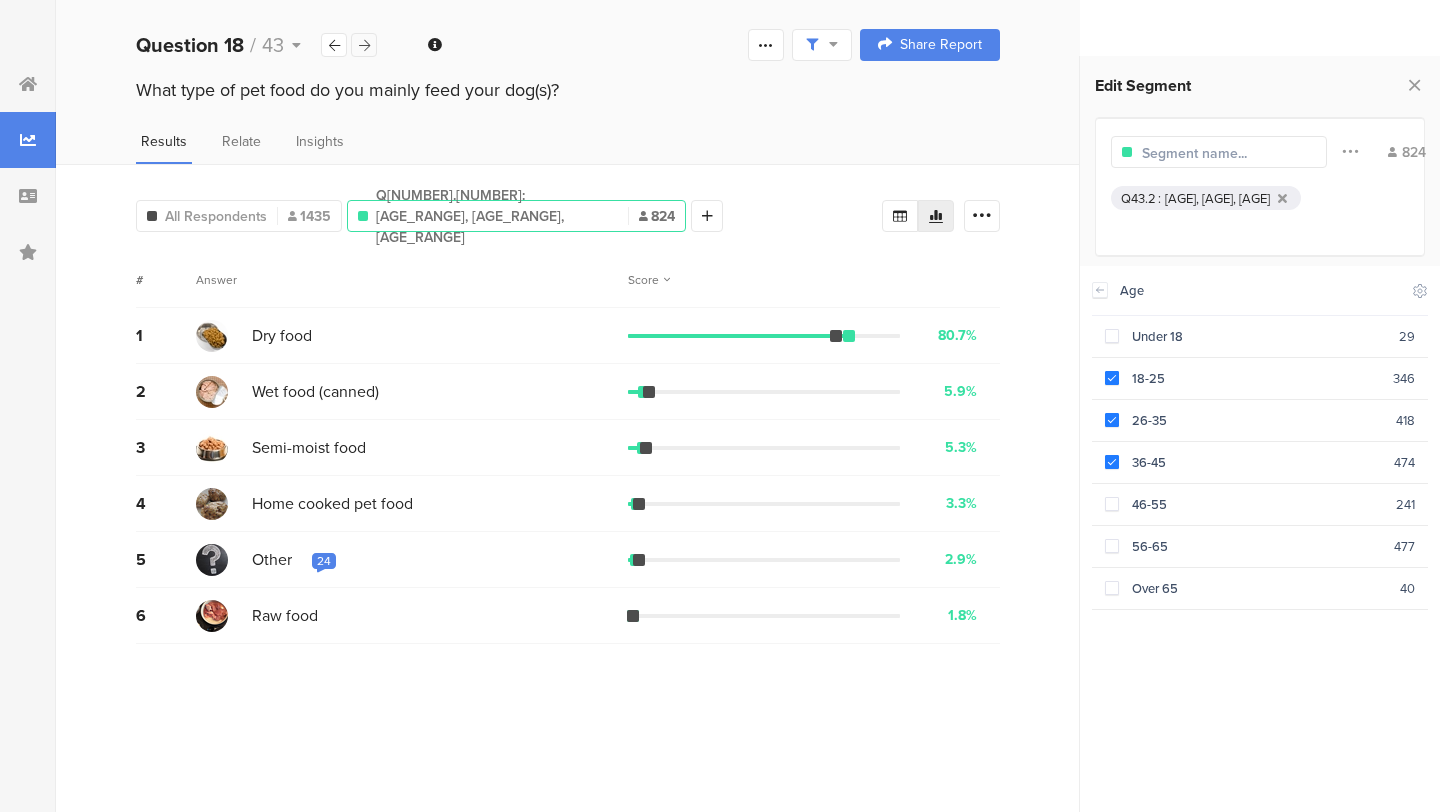 click at bounding box center [364, 45] 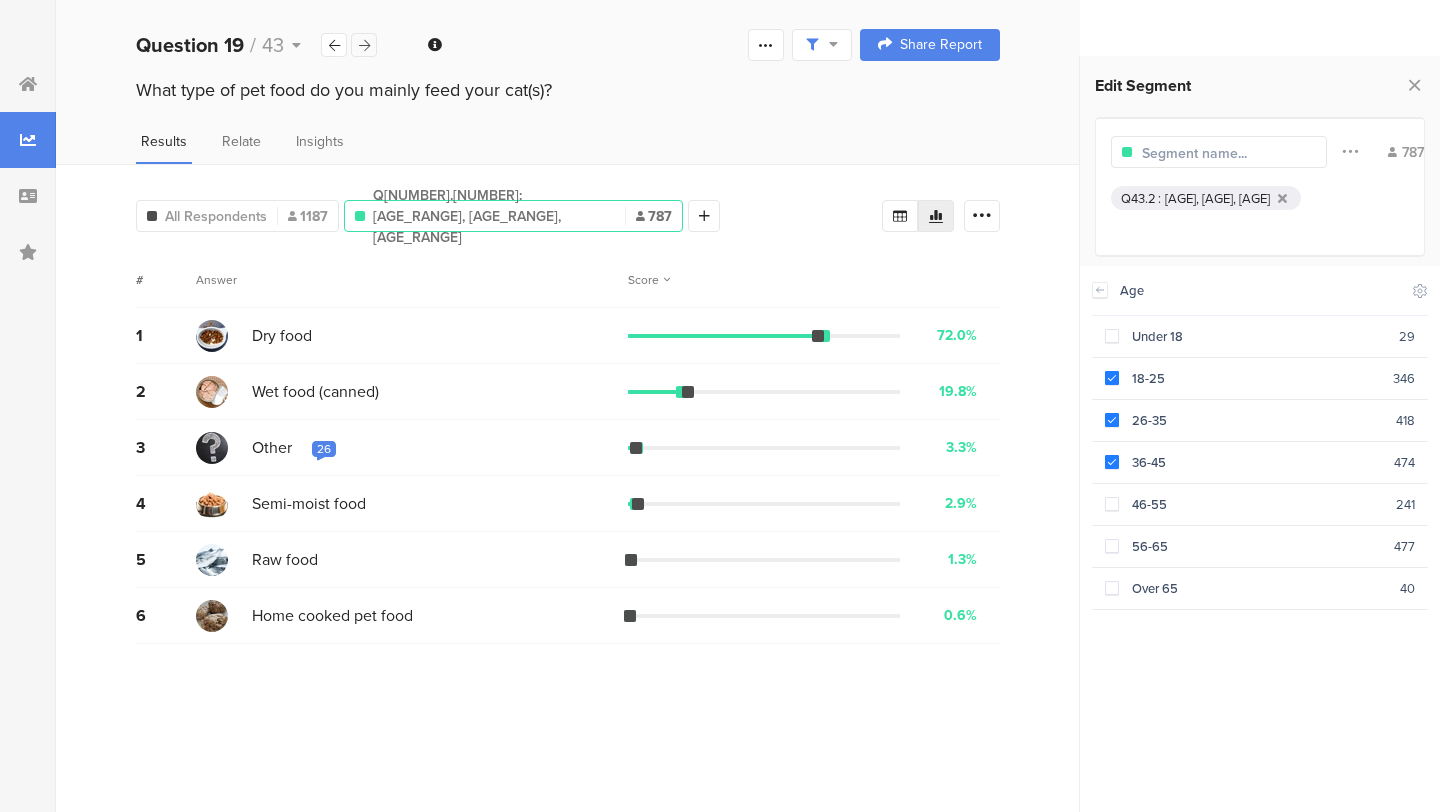 click at bounding box center [364, 45] 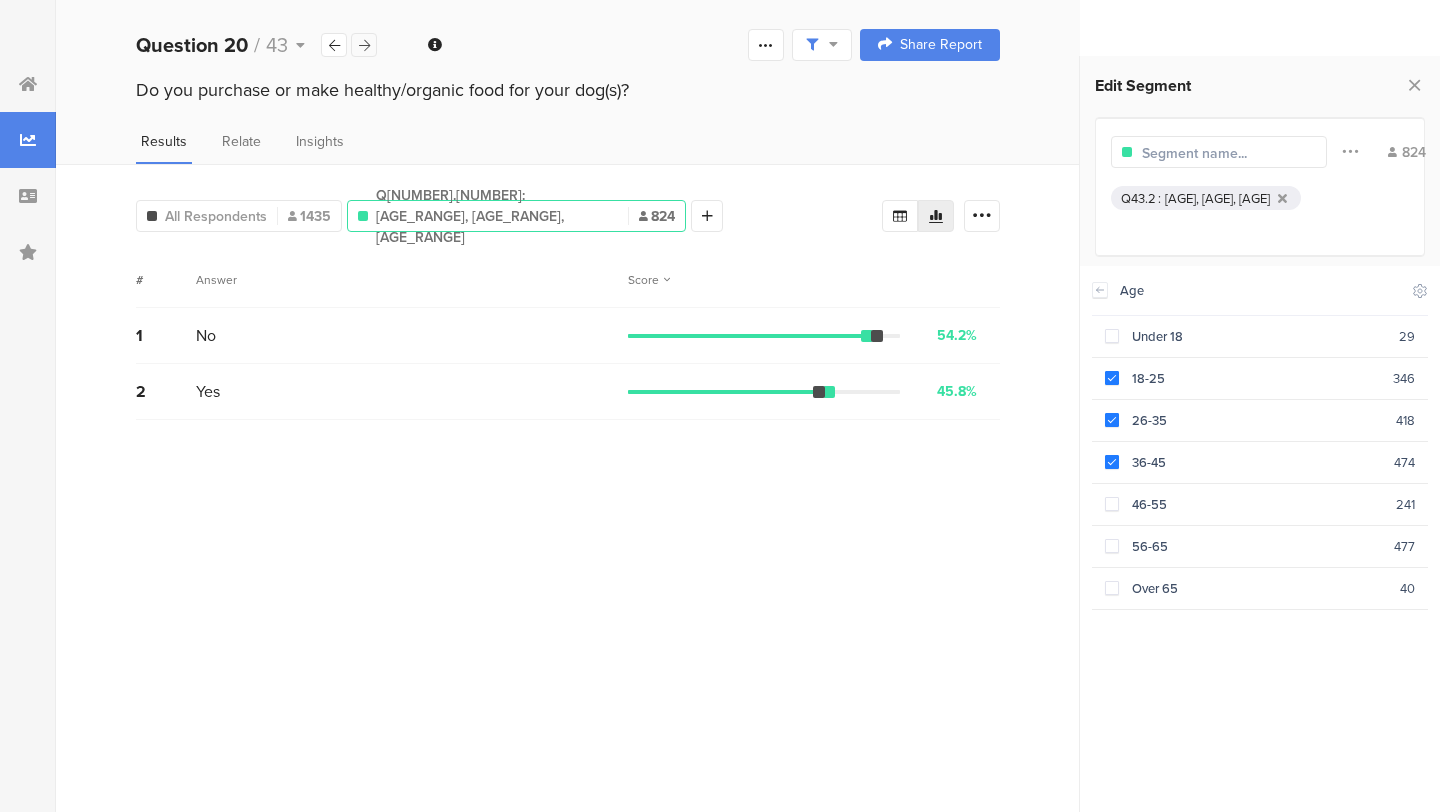 click at bounding box center [364, 45] 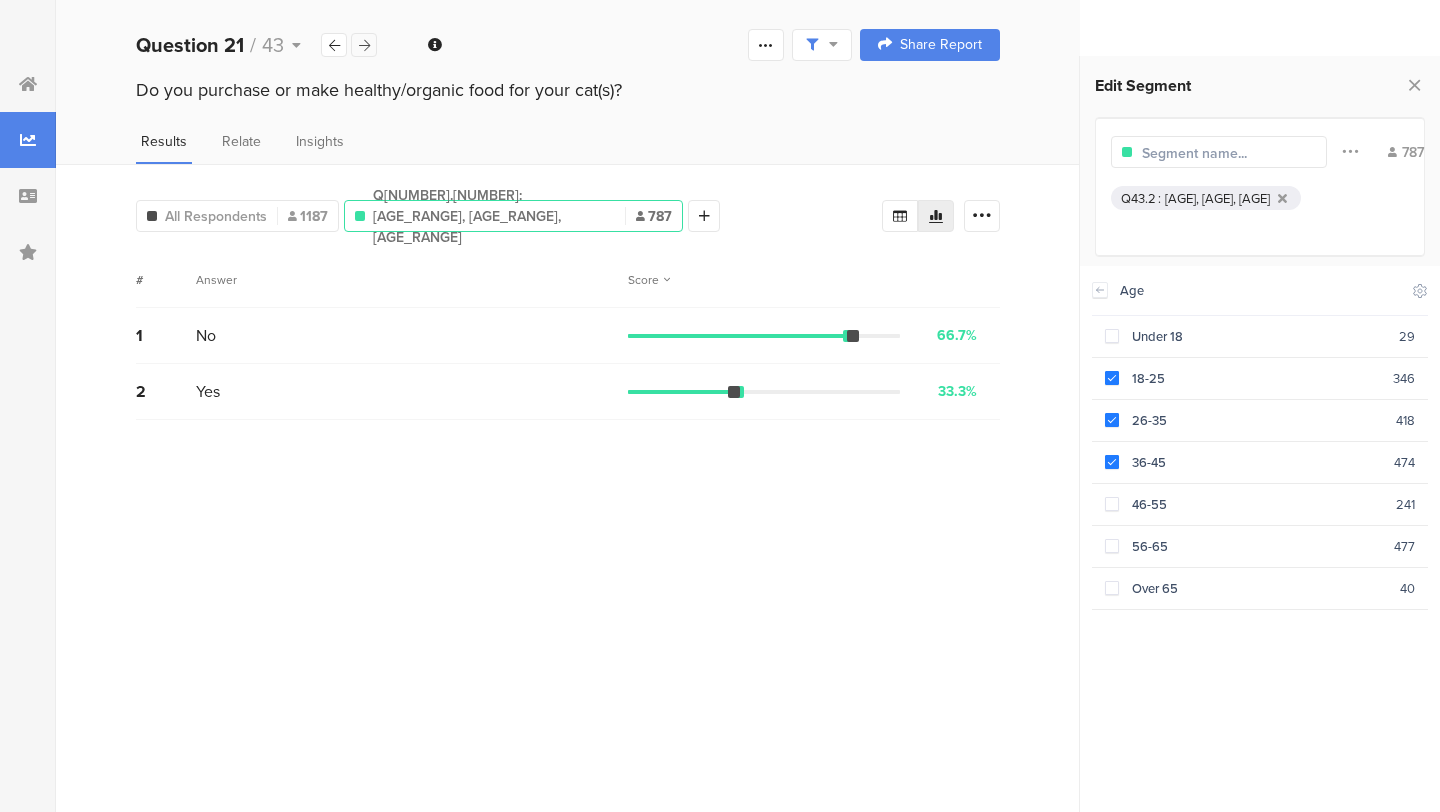 click at bounding box center (364, 45) 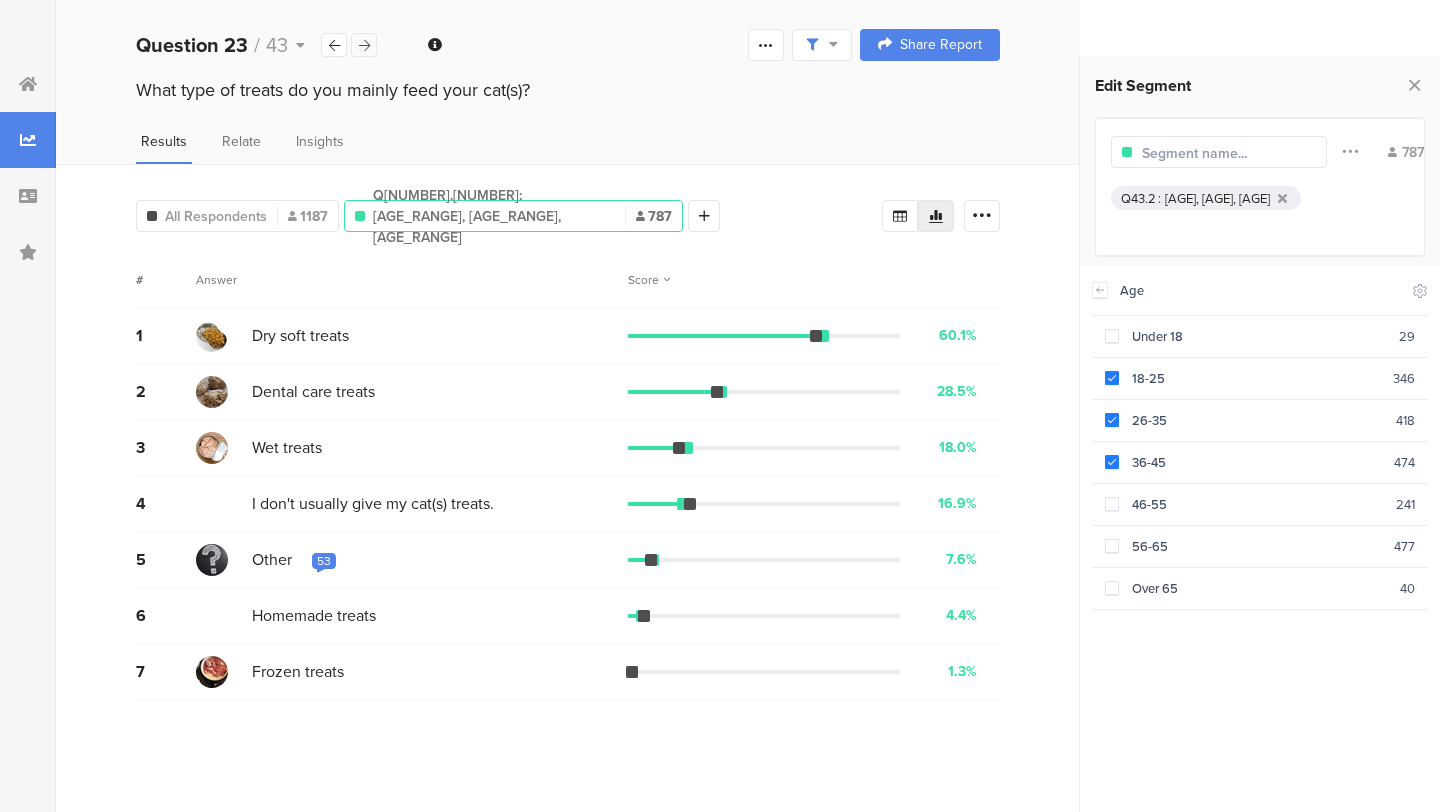 click at bounding box center [364, 45] 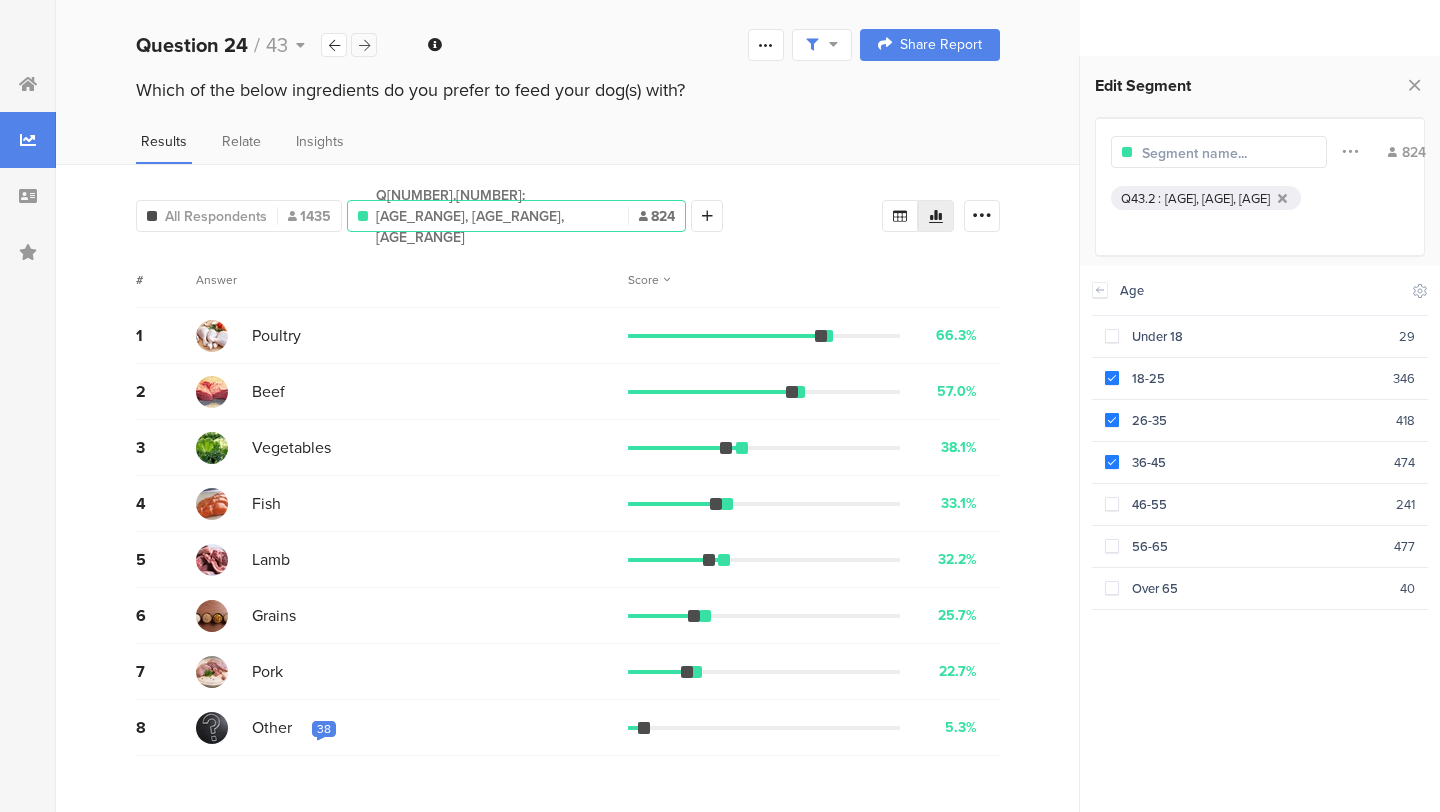 click at bounding box center (364, 45) 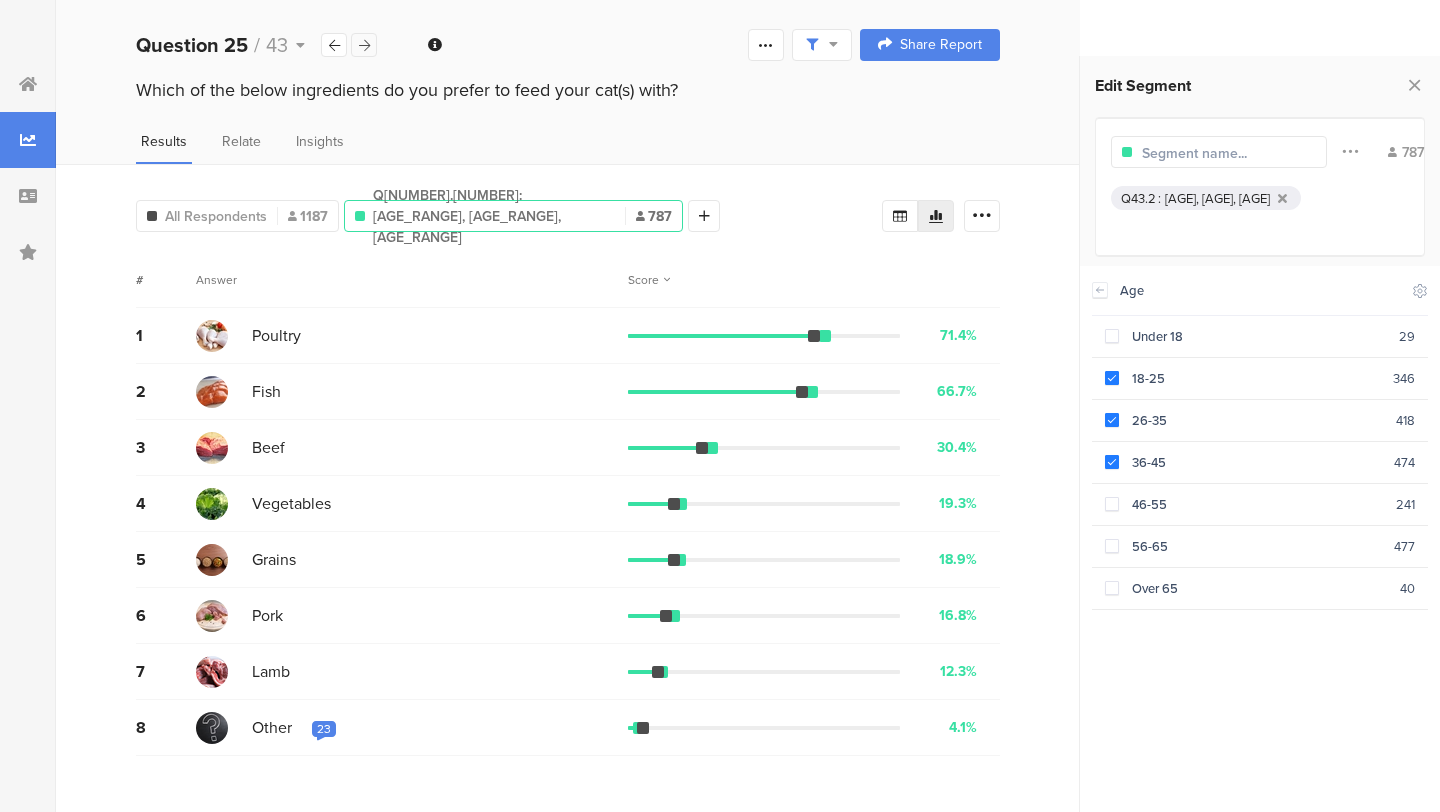click at bounding box center (364, 45) 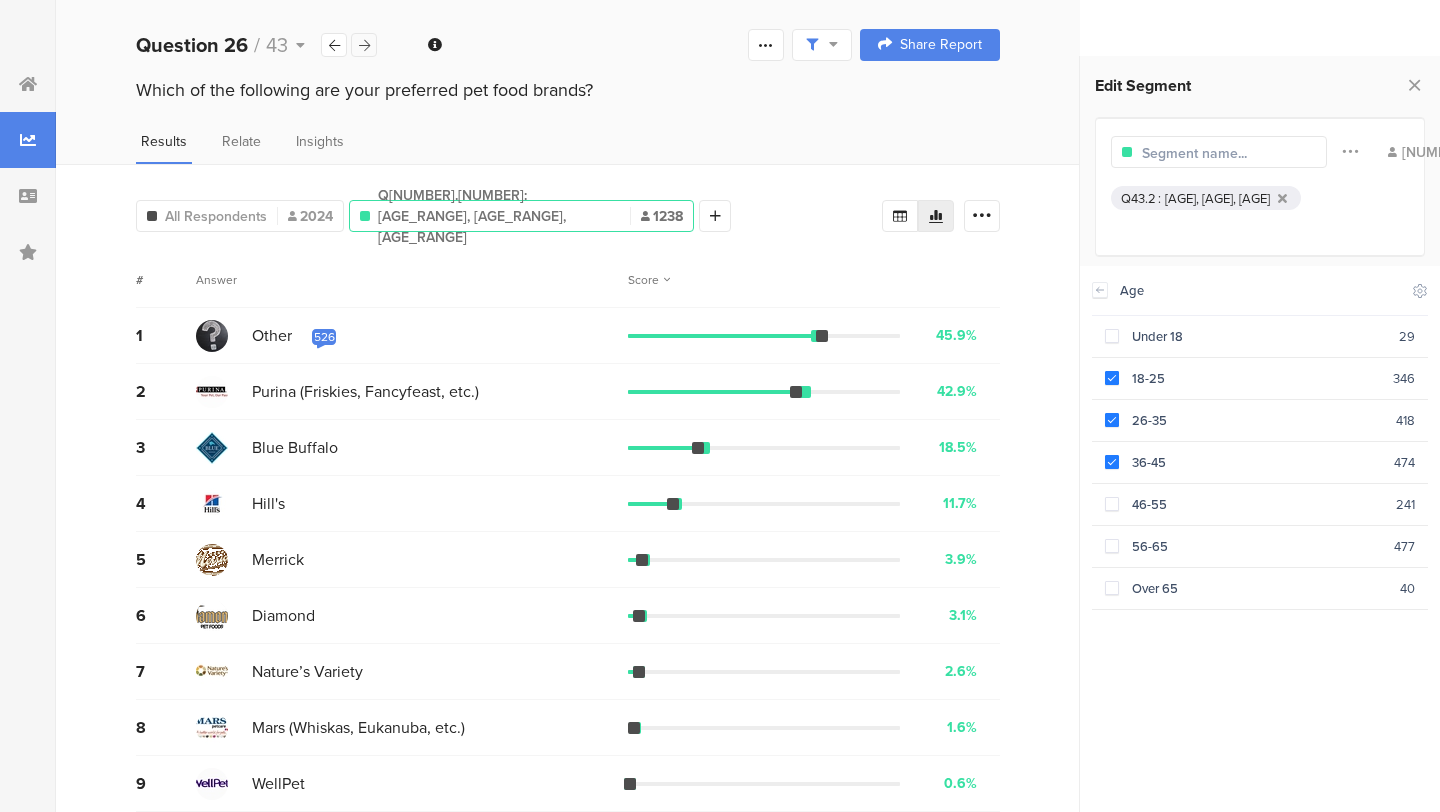 click at bounding box center [364, 45] 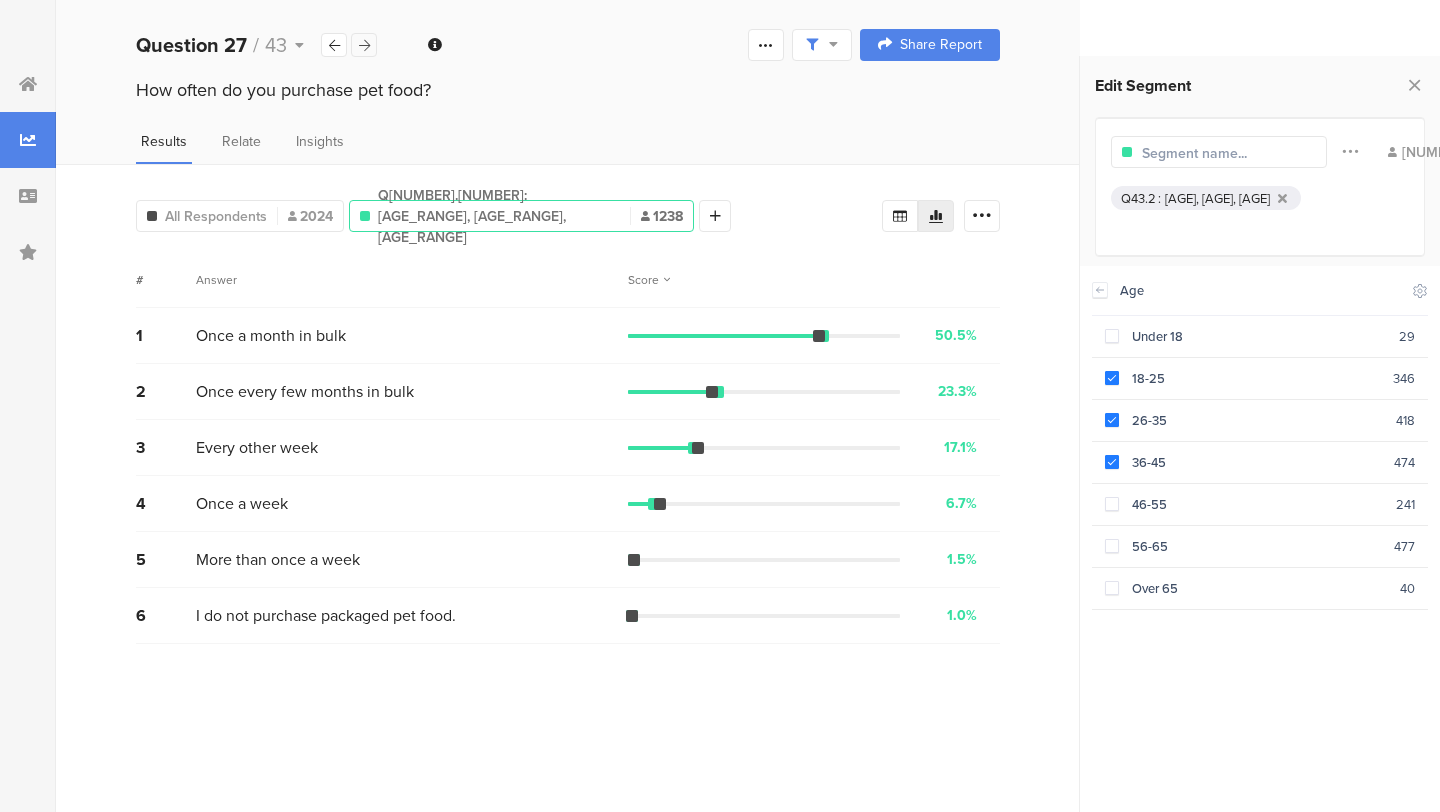 click at bounding box center (364, 45) 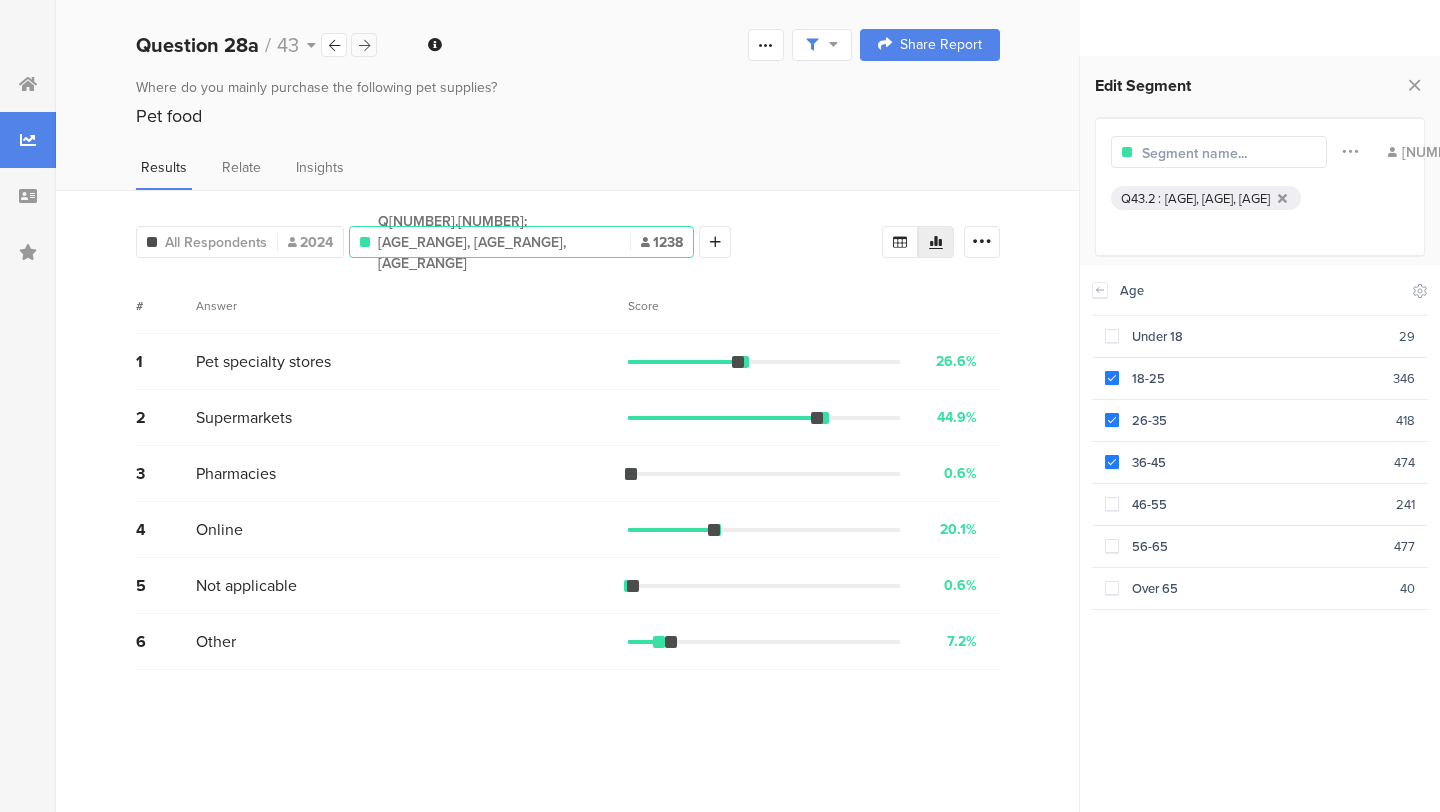 click at bounding box center [364, 45] 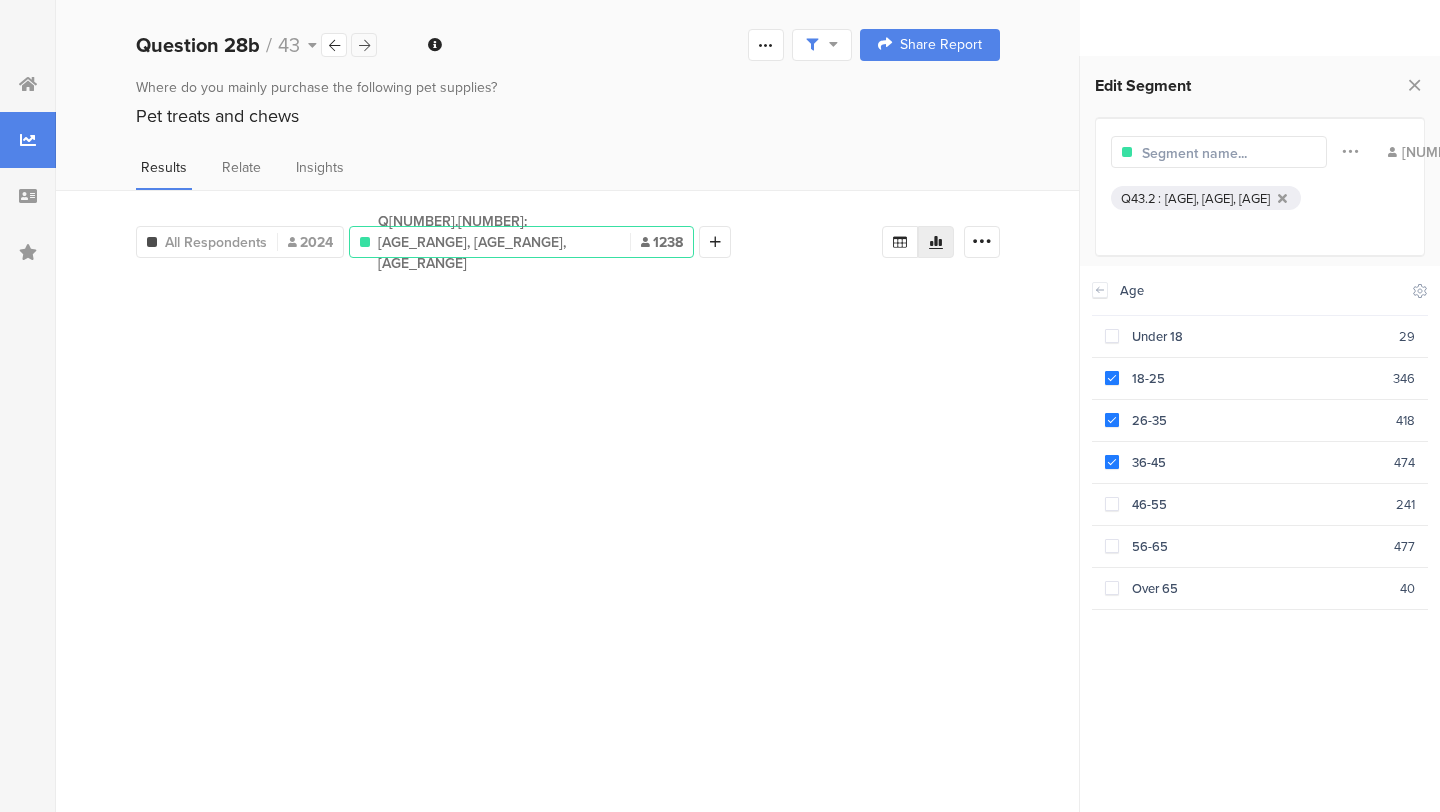 click at bounding box center [364, 45] 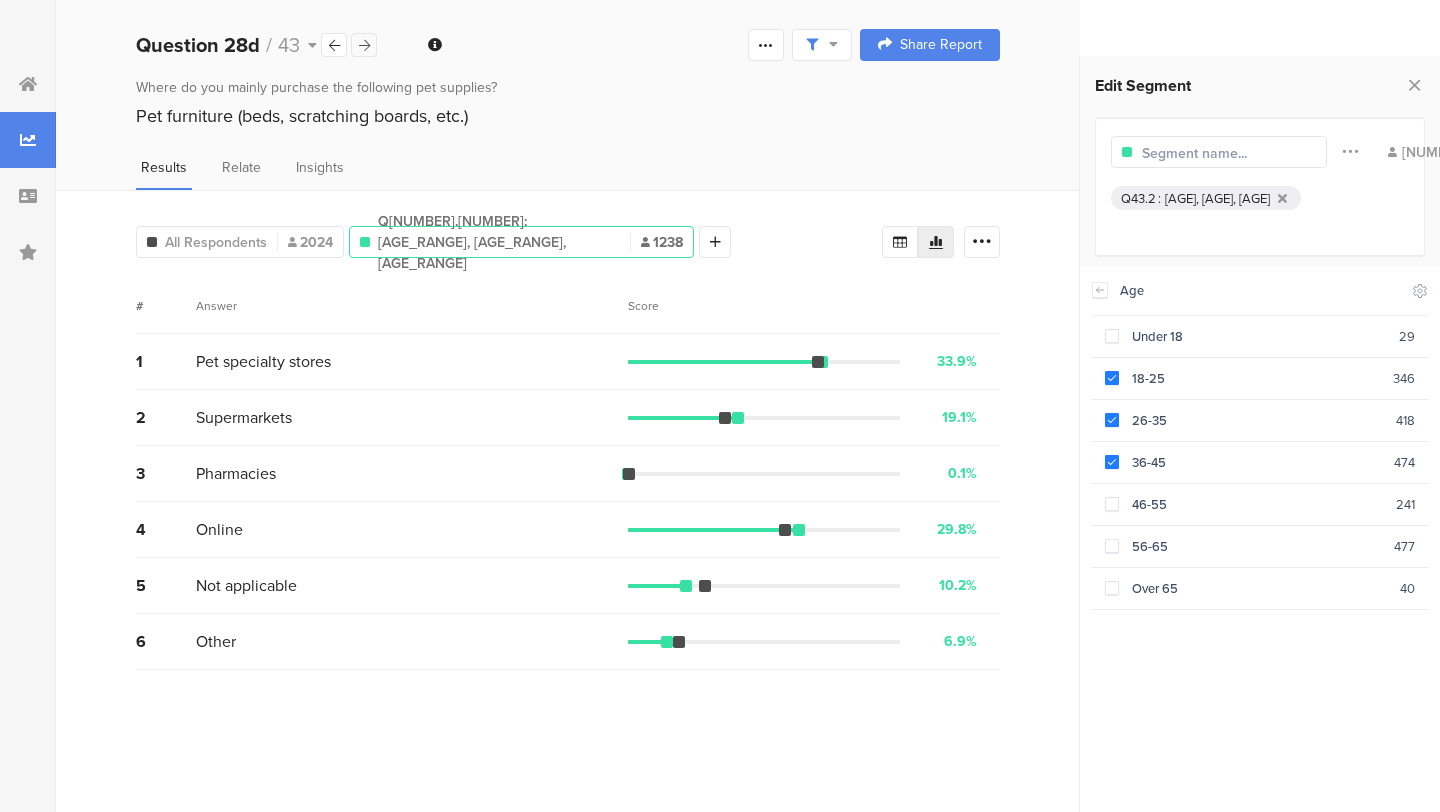 click at bounding box center [364, 45] 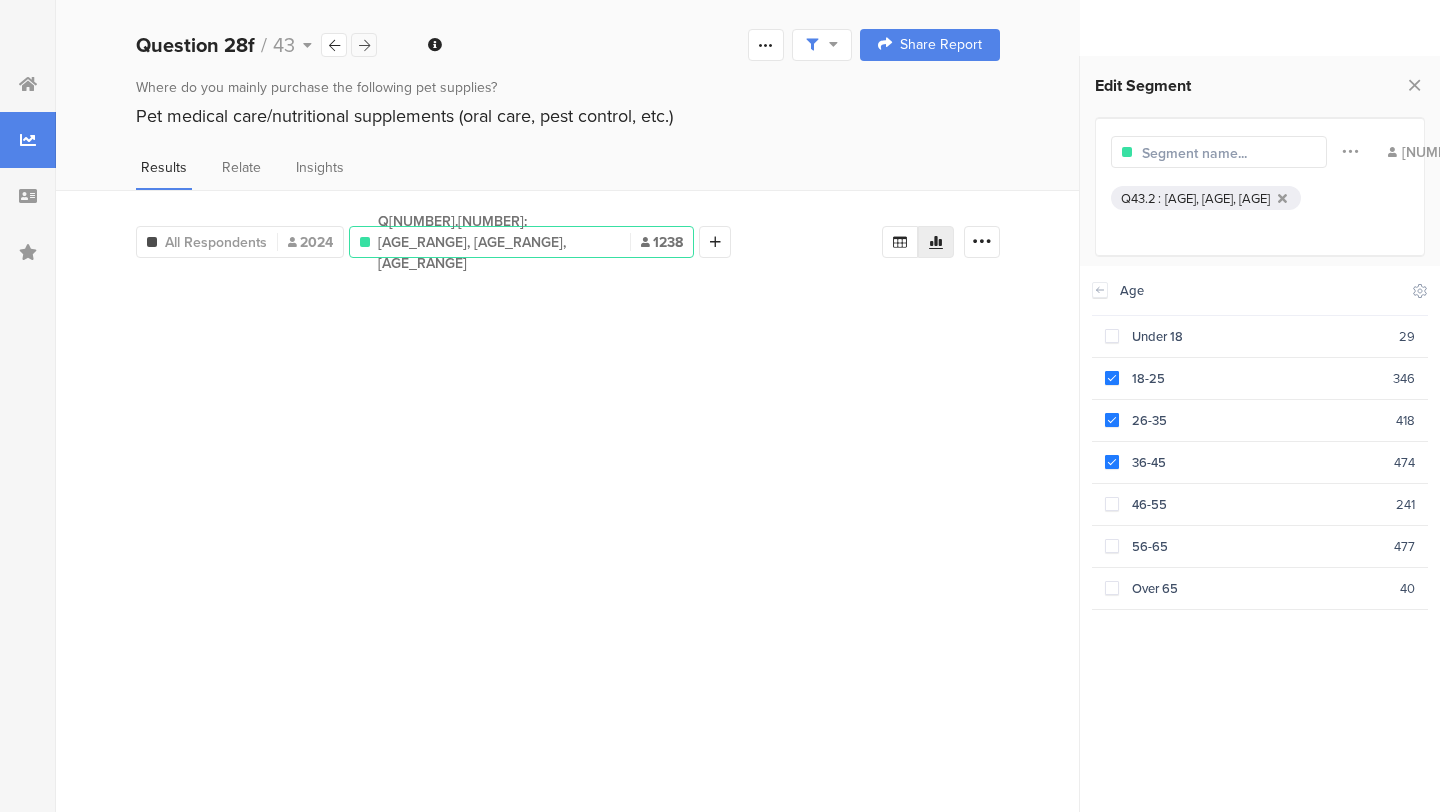 click at bounding box center [364, 45] 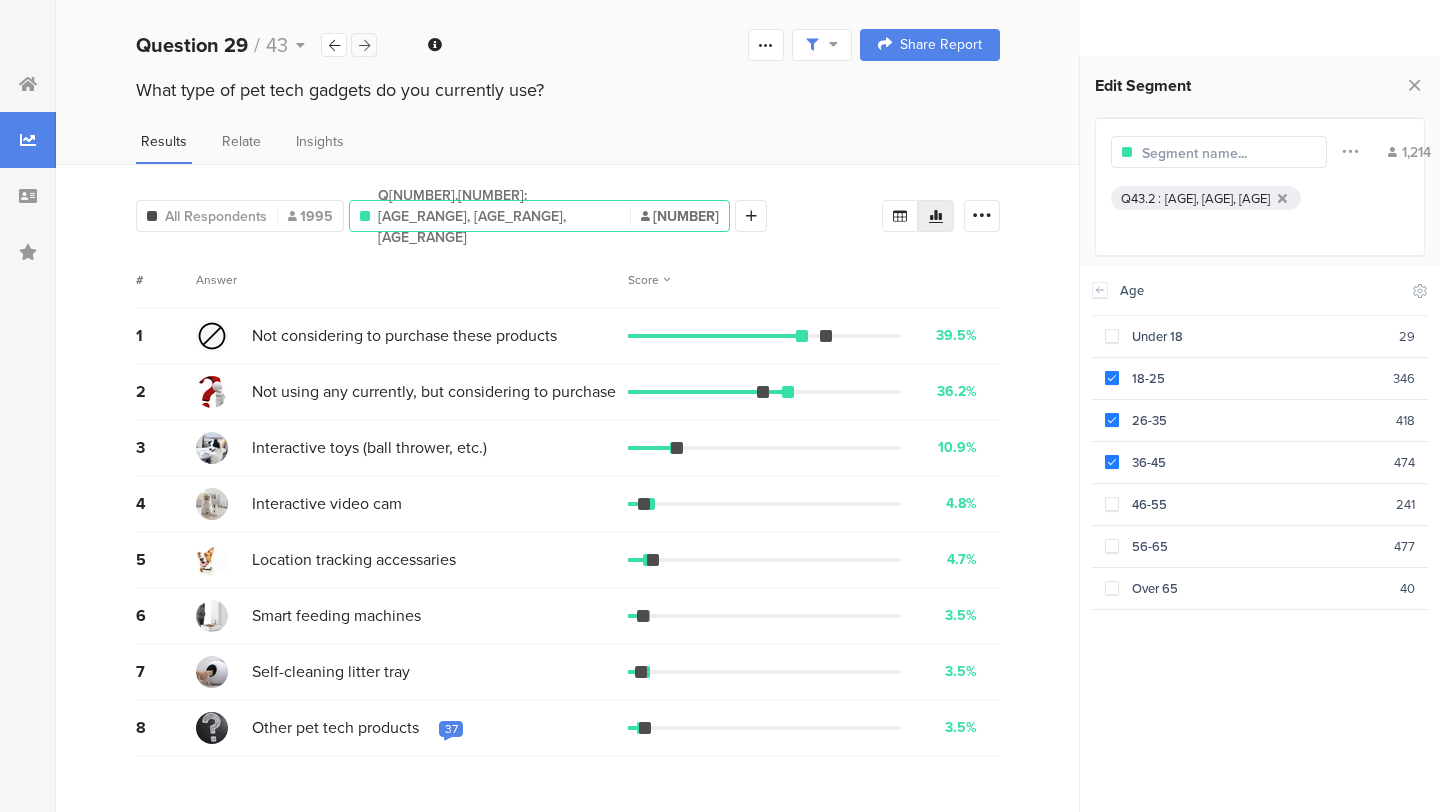 click at bounding box center [364, 45] 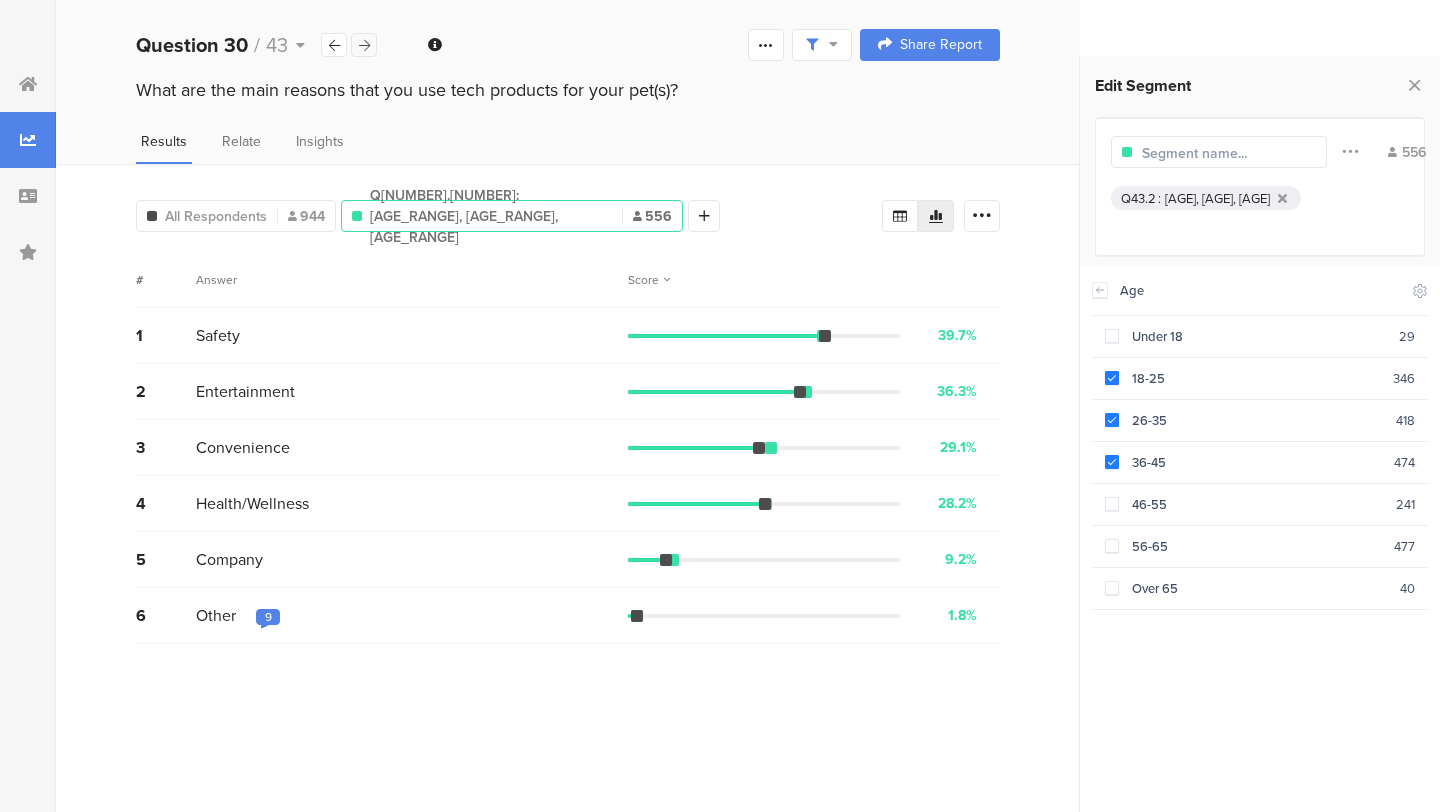 click at bounding box center [364, 45] 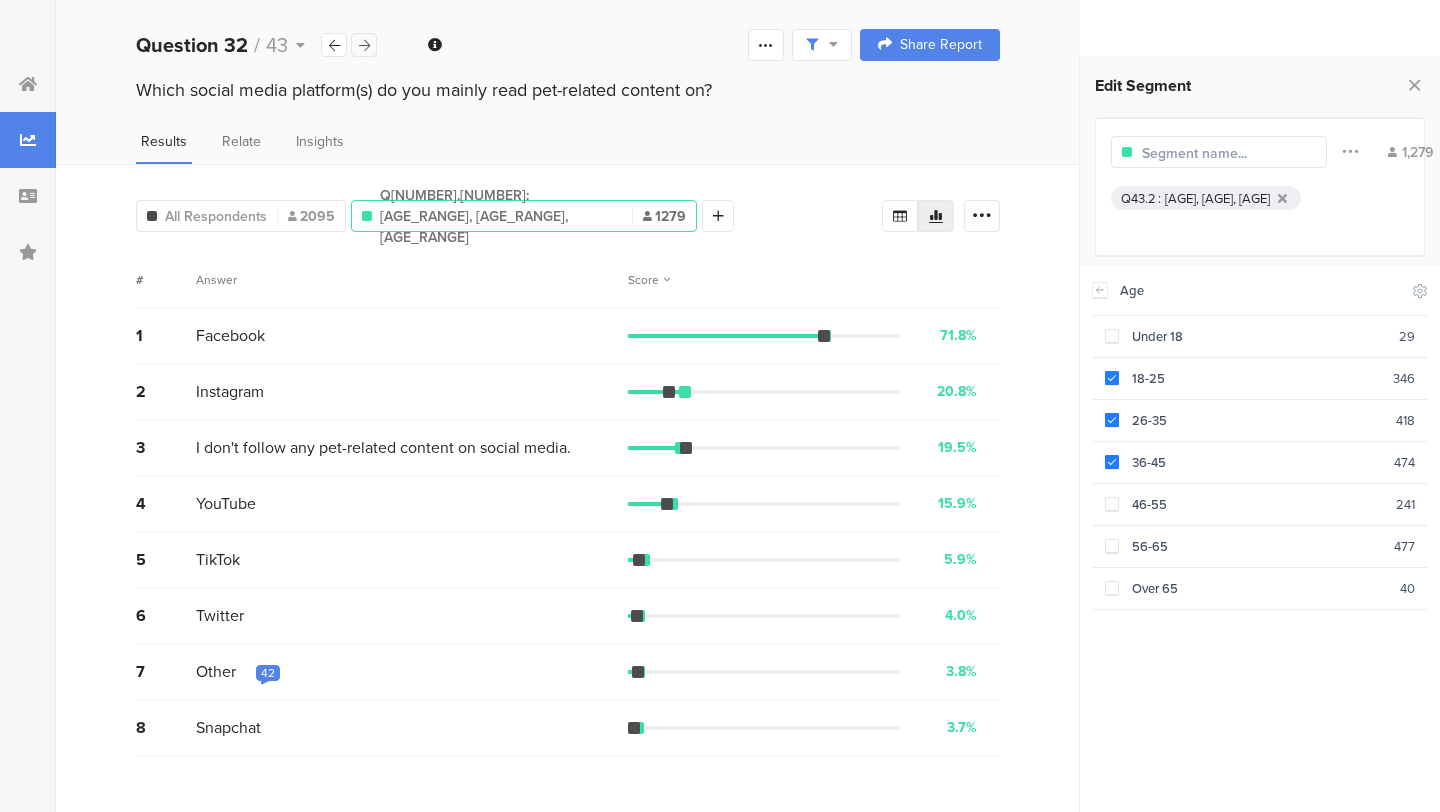 click at bounding box center (364, 45) 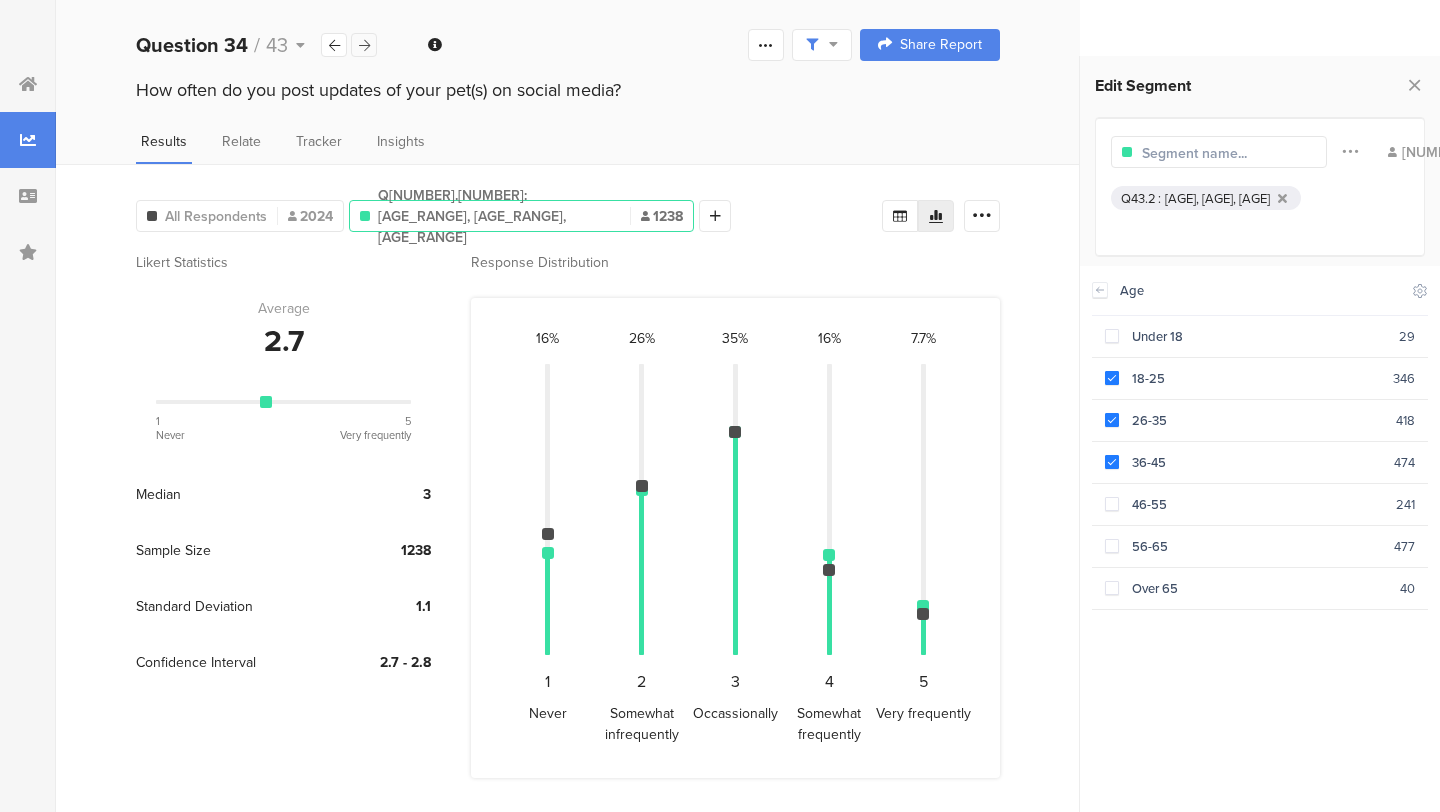 click at bounding box center (364, 45) 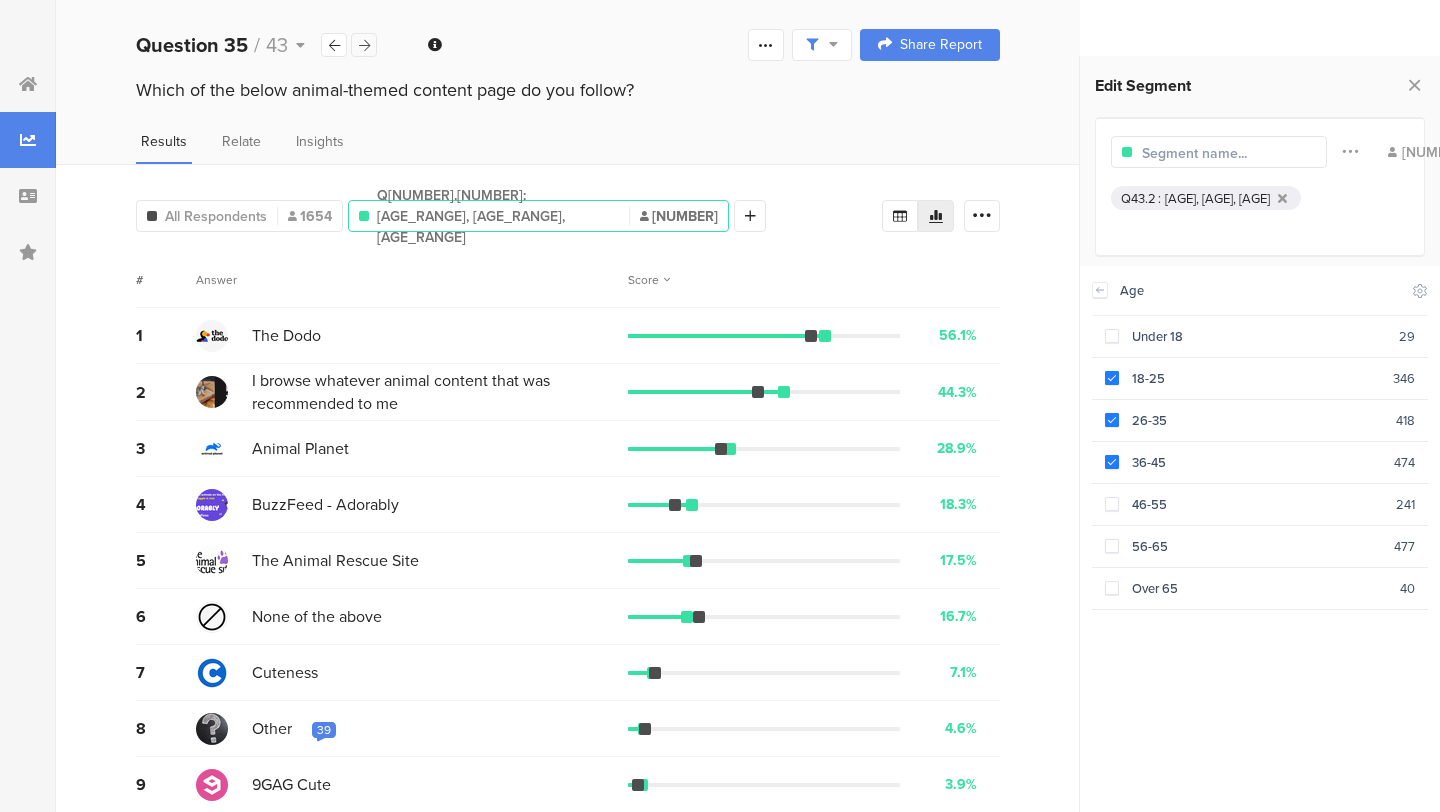 click at bounding box center (364, 45) 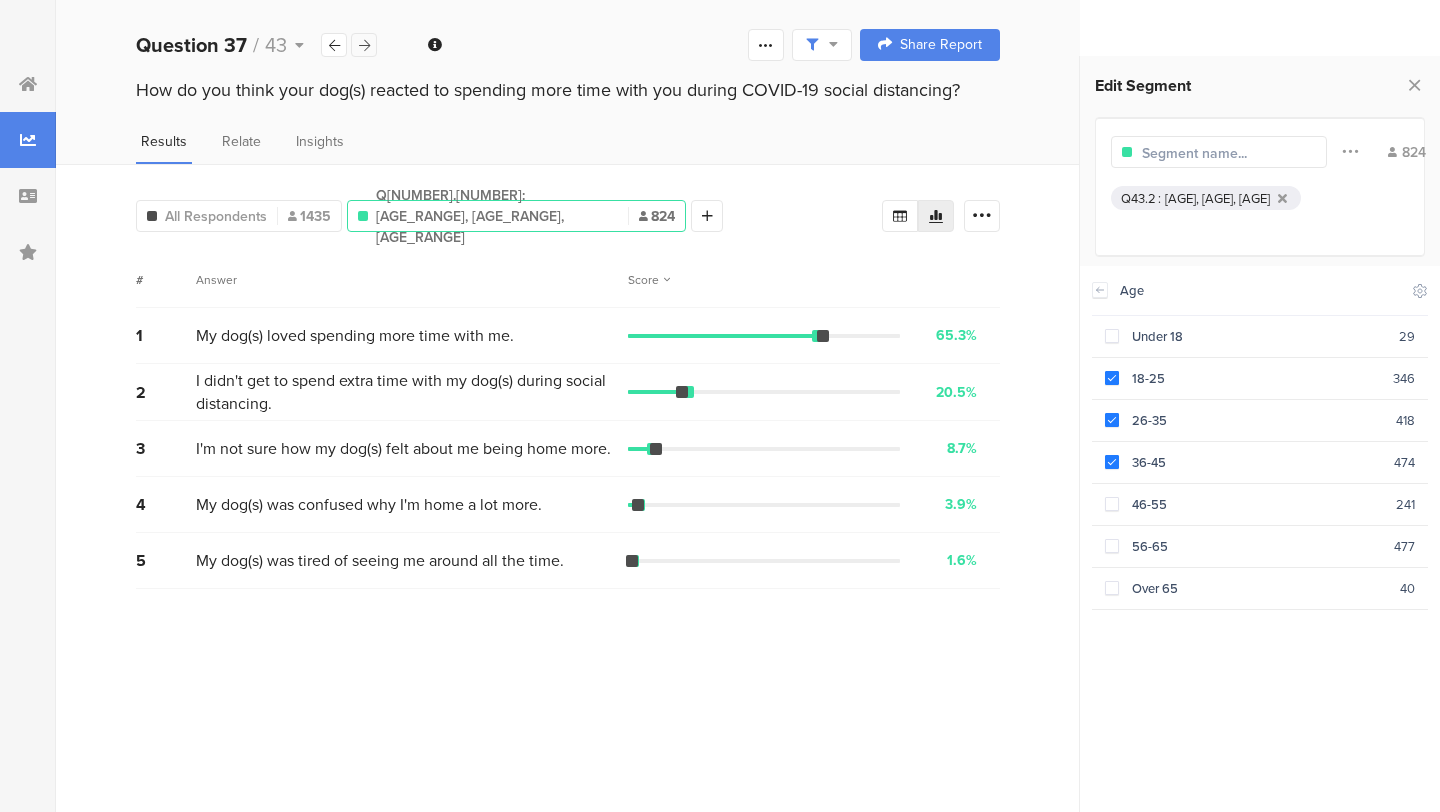 click at bounding box center (364, 45) 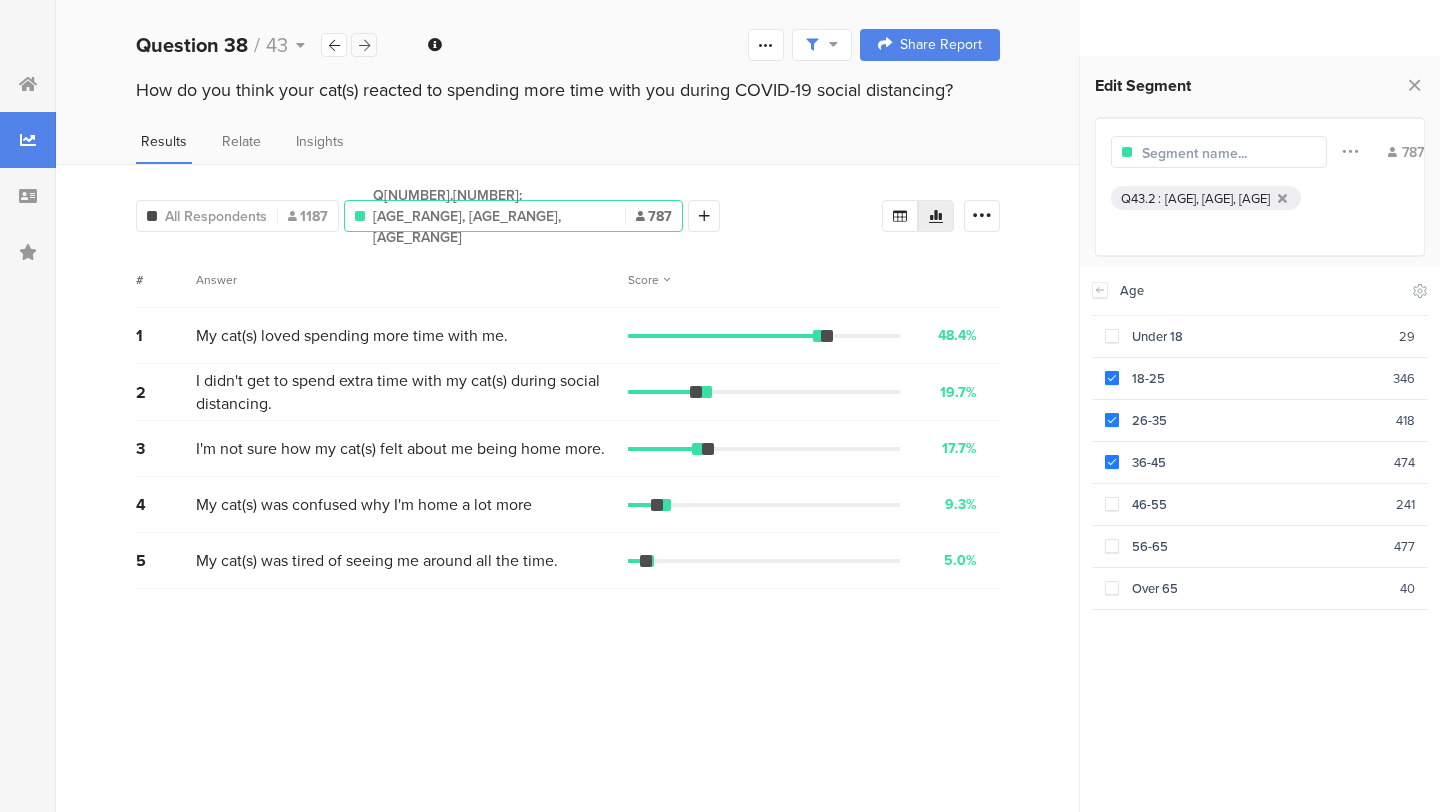 click at bounding box center [364, 45] 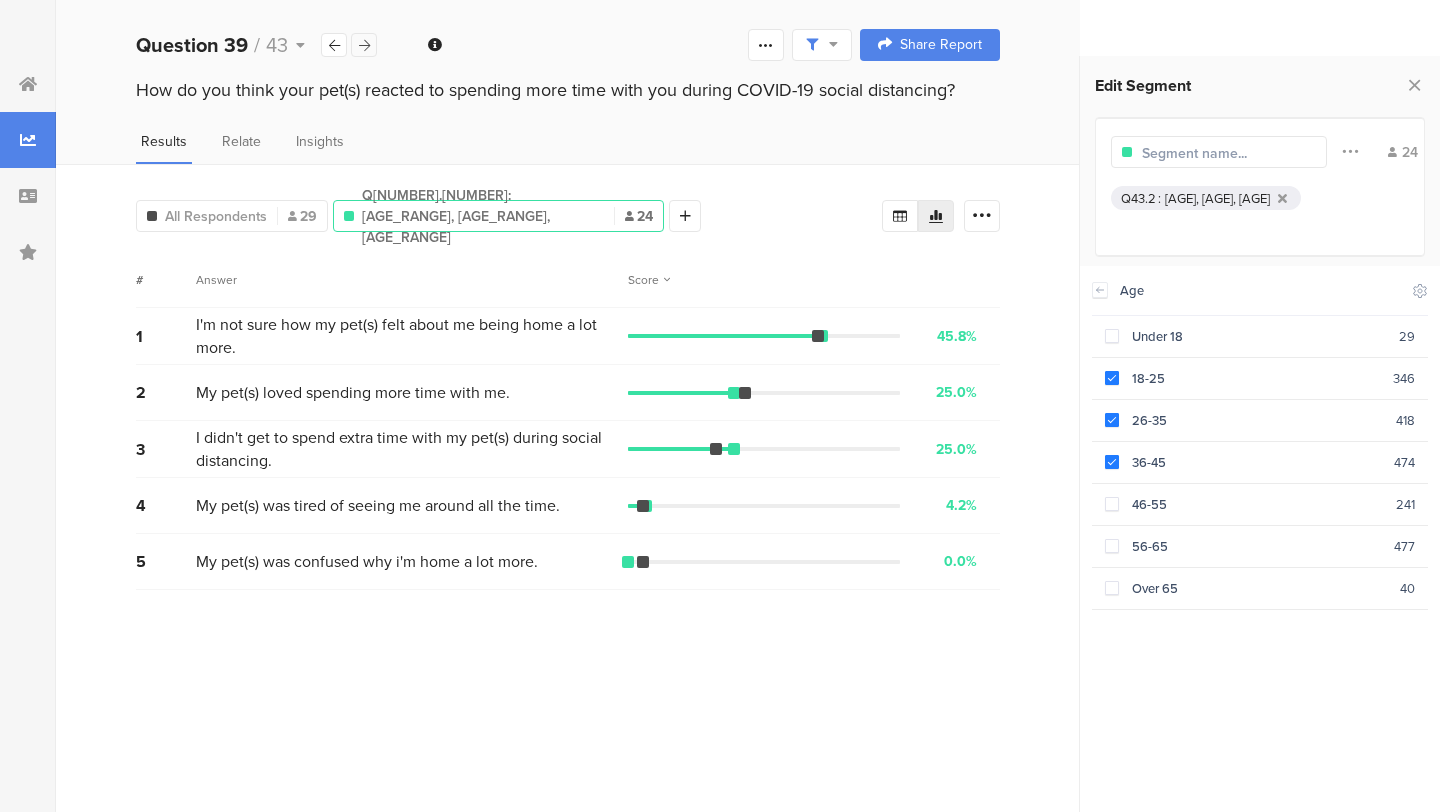 click at bounding box center (364, 45) 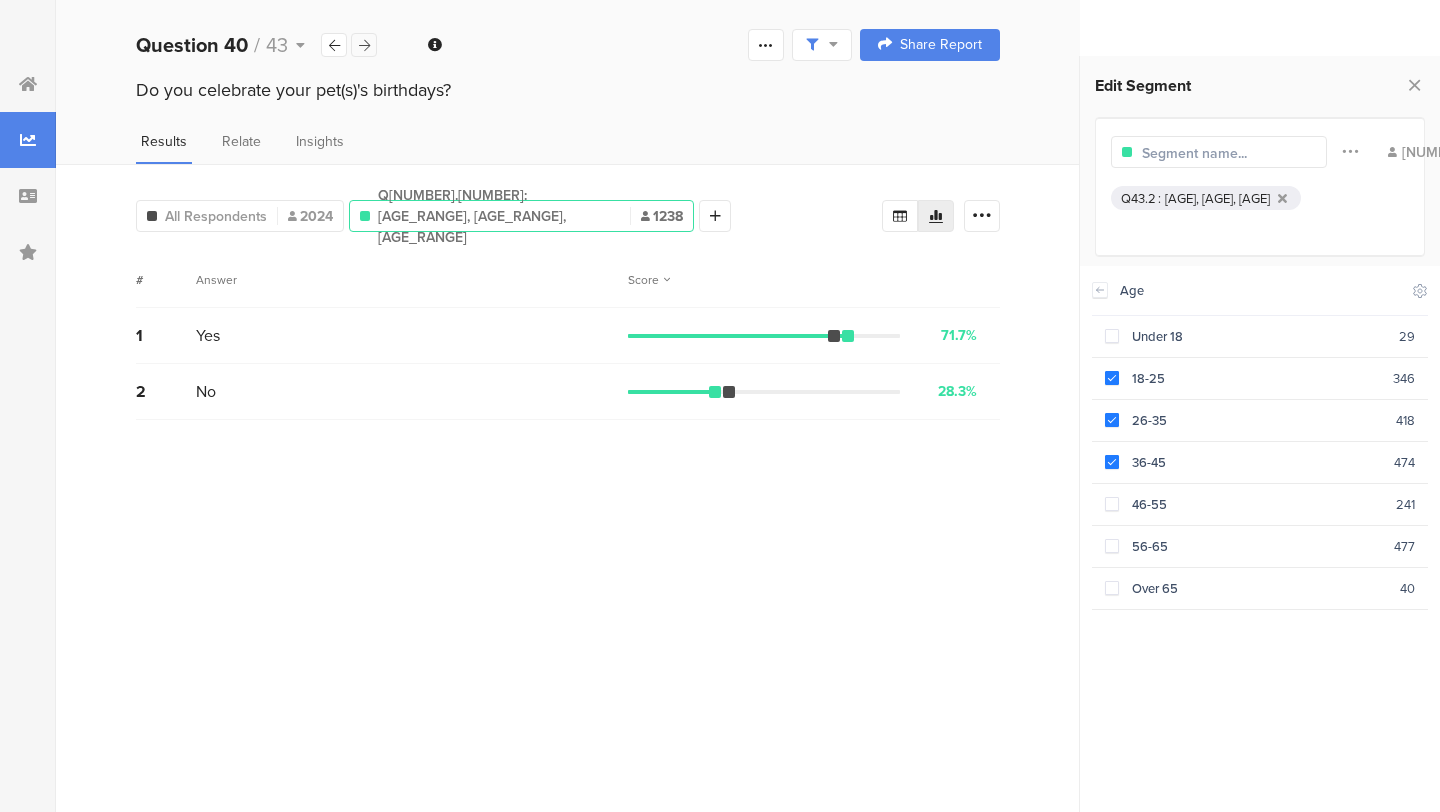 click at bounding box center [364, 45] 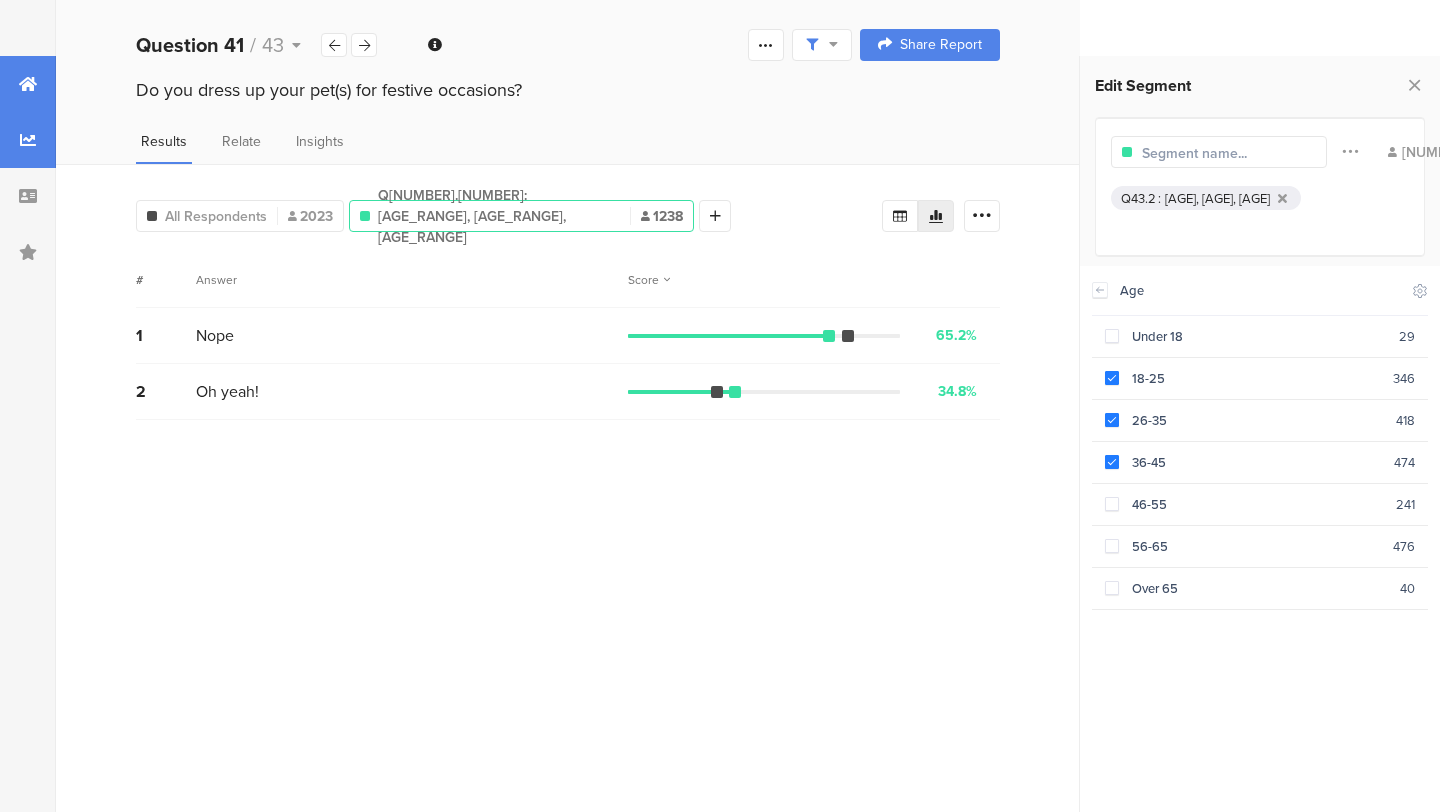 click at bounding box center [28, 84] 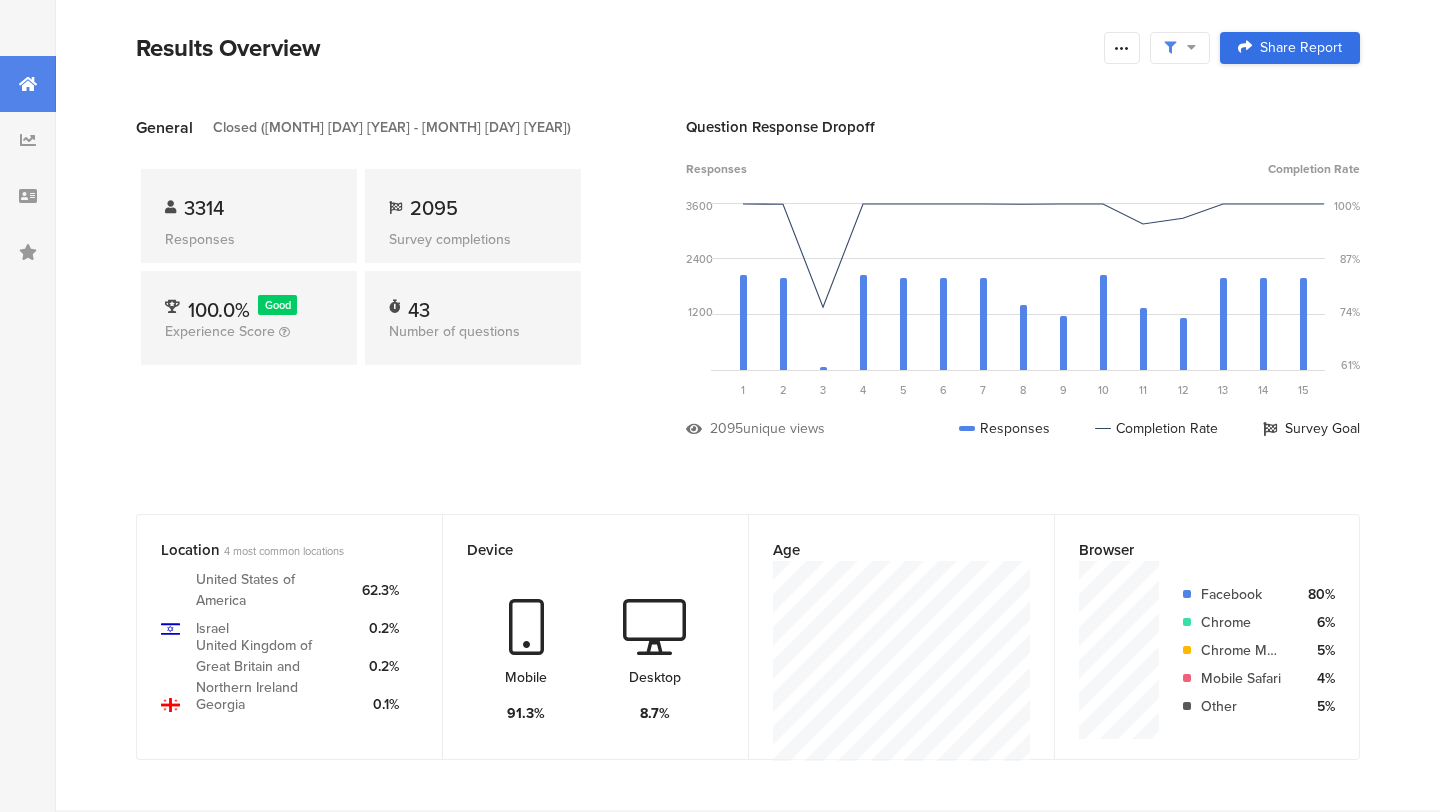 click at bounding box center (1245, 47) 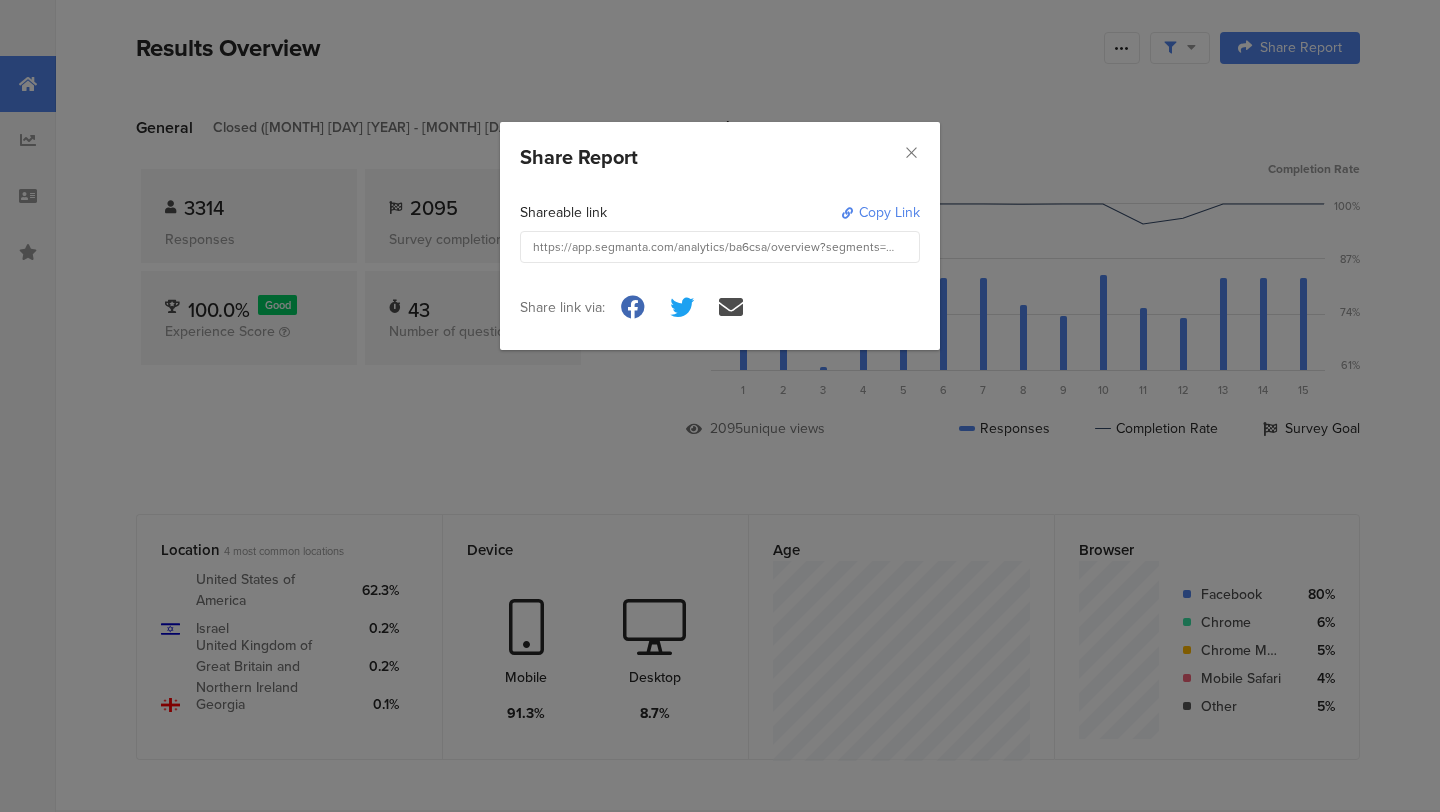 click on "https://app.segmanta.com/analytics/ba6csa/overview?segments=NobwRAdghgtgpmAXGAggGzQAgEpwM4AOA9hACZwQAueYANGAGYCWalcATkuEQUmFGTpgAxiVJNKTEjUTAAuvTxwA5vCoBJUjPn00TGBKQQArhgC%2B9dkSKUkldsbj1RaIp2QBiACwARX76FyPGF2JgJJEiNTNHomUiQAVgBmBIA2AEYAJgAGWLwANSY8JgAjNAREe0c8lGNKIh98ELCIiDsHOAtwaHg%2BAGUVNUpMFCFmVg4uMB4%2BAXjnMQkpCG1wSgBPAgr%2BFYB3SfoZ5DgARyEANyg0R20vAA471OyATlp7x-Tc96e7hTA4AAe9igUxON1aAH04kh0l5ngB2Z5eRTGEoAKzgwkoUPiiBMGHozDgaFxYAkcBgOLAZjMfyUqgolE02j%2BegMtjx0QsYCsNiQDCuSgWrncYA8STuAFFsigkoEmqFwssogSybjPhkkqlUpk8oVimUKlUnGS8LV6o1gorWu1HLSgA&sampler_active=1&cf=1&tab=RESULTS&sel_segment_index=1&relate_targets=NobwRAjgrgpgzgFwJYHsB2BJAJmAXARgBYAOANgAYAmAGjDigCMArGAYwWzzSgBseBfALpA&mode=DIST&cl=95" at bounding box center (716, 247) 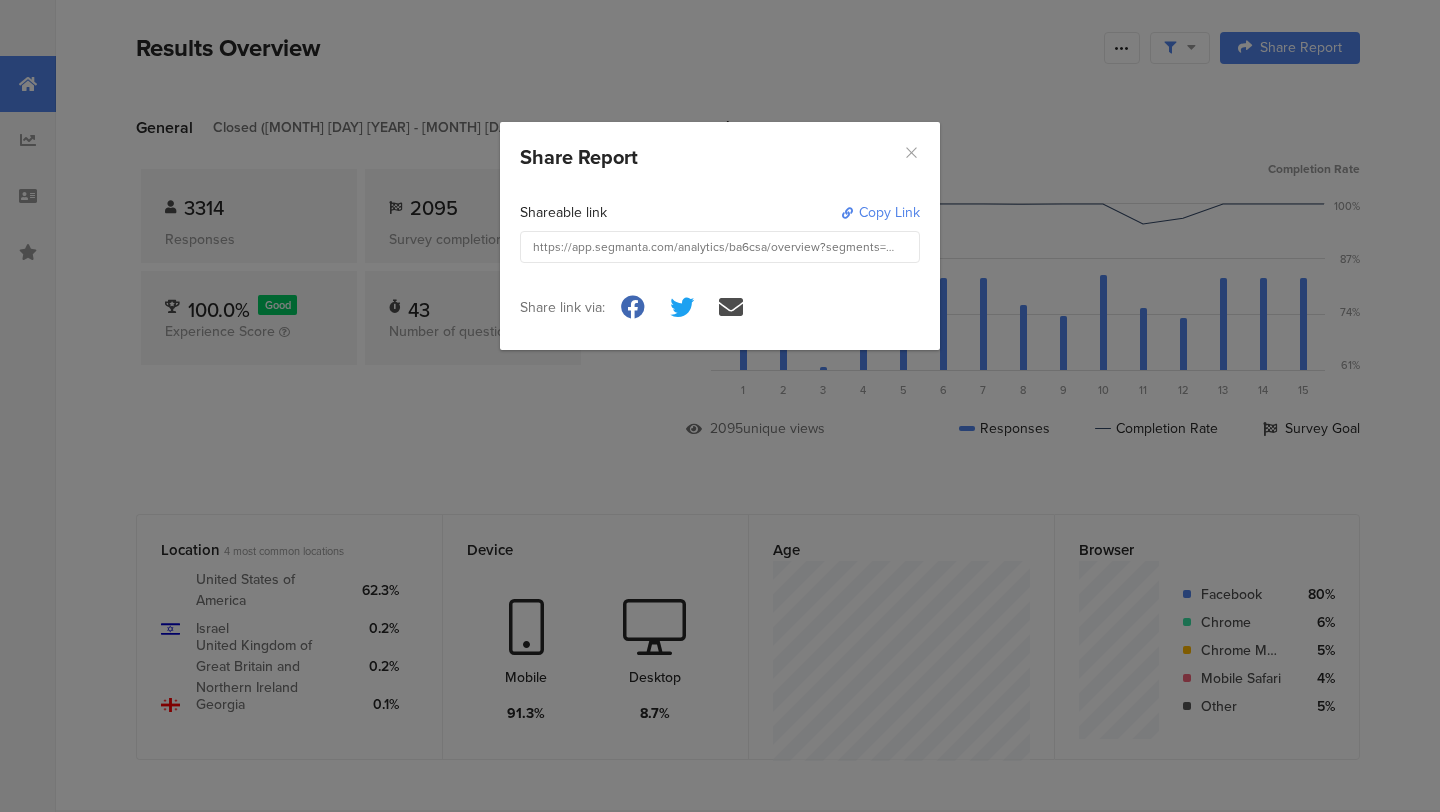 click at bounding box center (911, 152) 